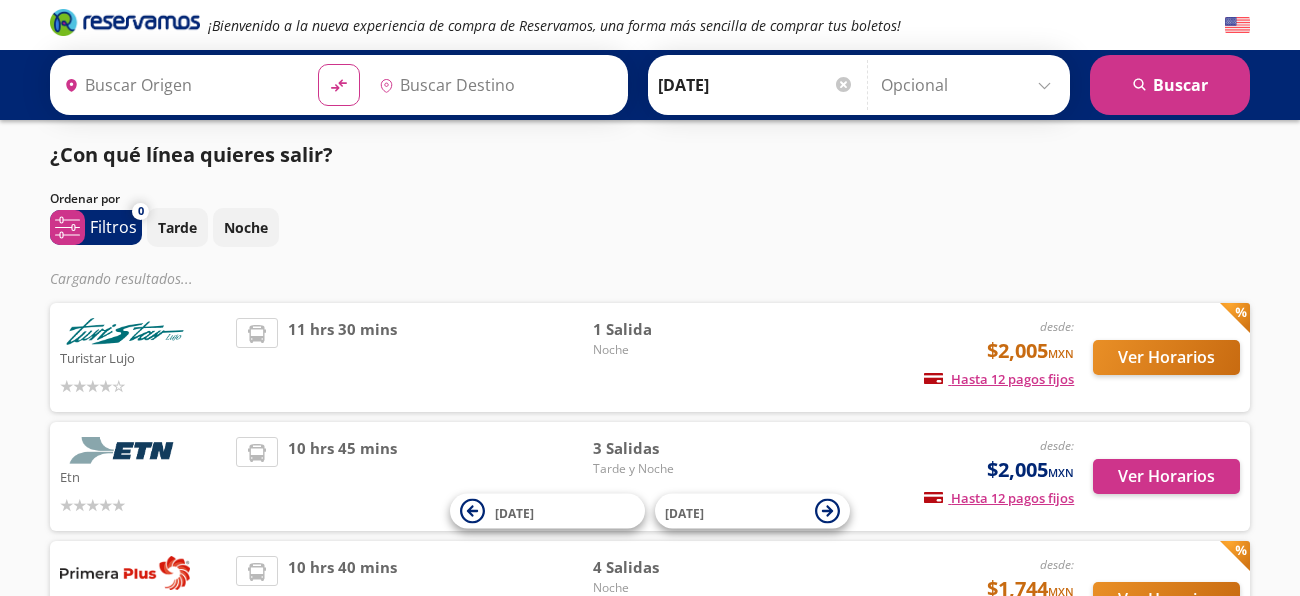 scroll, scrollTop: 0, scrollLeft: 0, axis: both 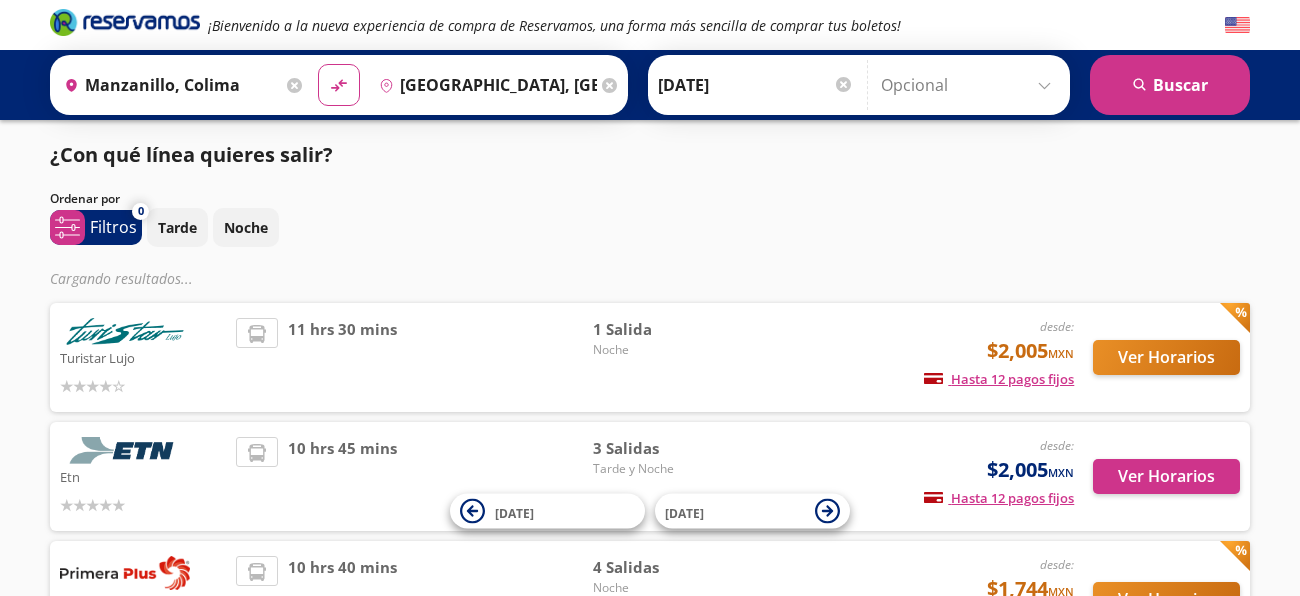 click on "¿Con qué línea quieres salir? Ordenar por 0 system-uicons:filtering Filtros chevron Tarde Noche Cargando resultados ... Turistar Lujo desde: $2,005  MXN   Hasta 12 pagos fijos Pagos fijos en compras mayores a $30 MXN, con tarjetas de bancos participantes 11 hrs 30 mins 1 Salida Noche Ver Horarios Etn desde: $2,005  MXN   Hasta 12 pagos fijos Pagos fijos en compras mayores a $30 MXN, con tarjetas de bancos participantes 10 hrs 45 mins 3 Salidas Tarde y Noche Ver Horarios Primera Plus desde: $1,744  MXN   Hasta 12 pagos fijos Pagos fijos en compras mayores a $30 MXN, con tarjetas de bancos participantes 10 hrs 40 mins 4 Salidas Noche Ver Horarios Autovías y La Línea desde: $1,785  MXN   Hasta 12 pagos fijos Pagos fijos en compras mayores a $30 MXN, con tarjetas de bancos participantes 11 horas 1 Salida Noche Ver Horarios 18 Jul 20 Jul" at bounding box center [650, 484] 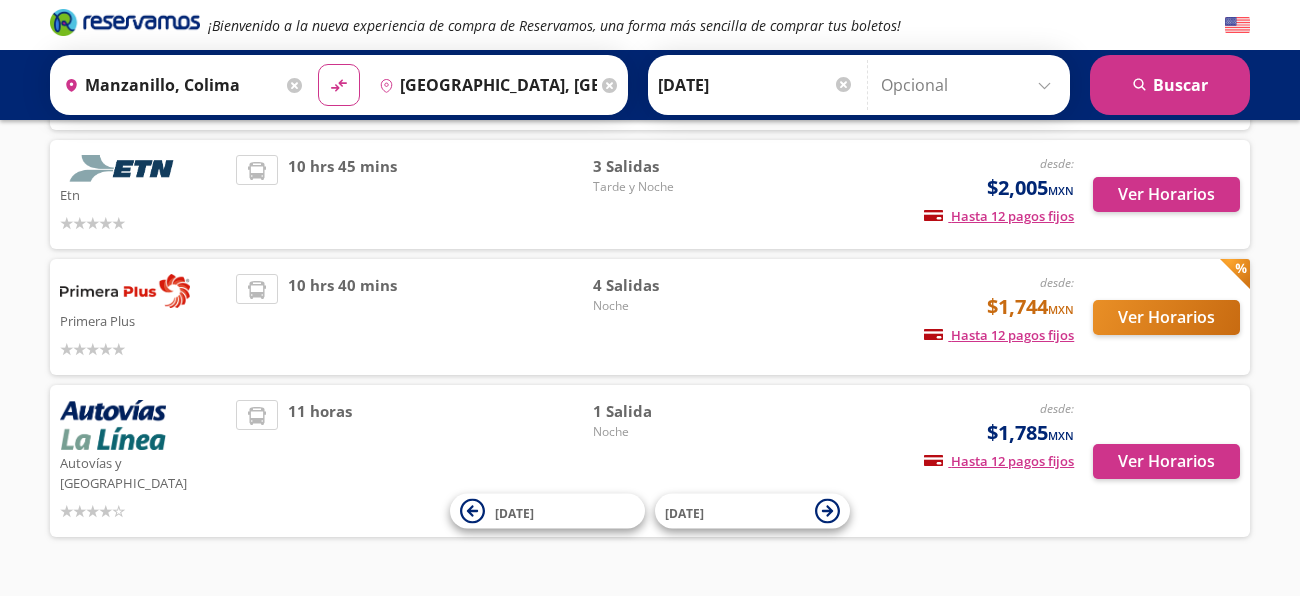 scroll, scrollTop: 315, scrollLeft: 0, axis: vertical 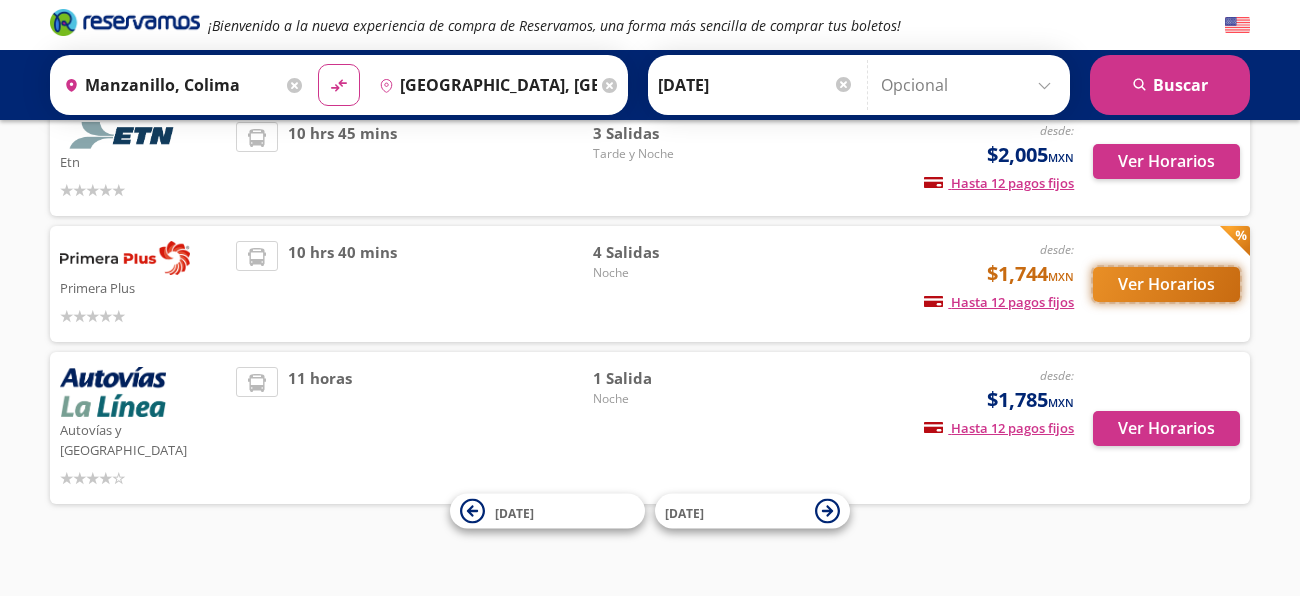 click on "Ver Horarios" at bounding box center (1166, 284) 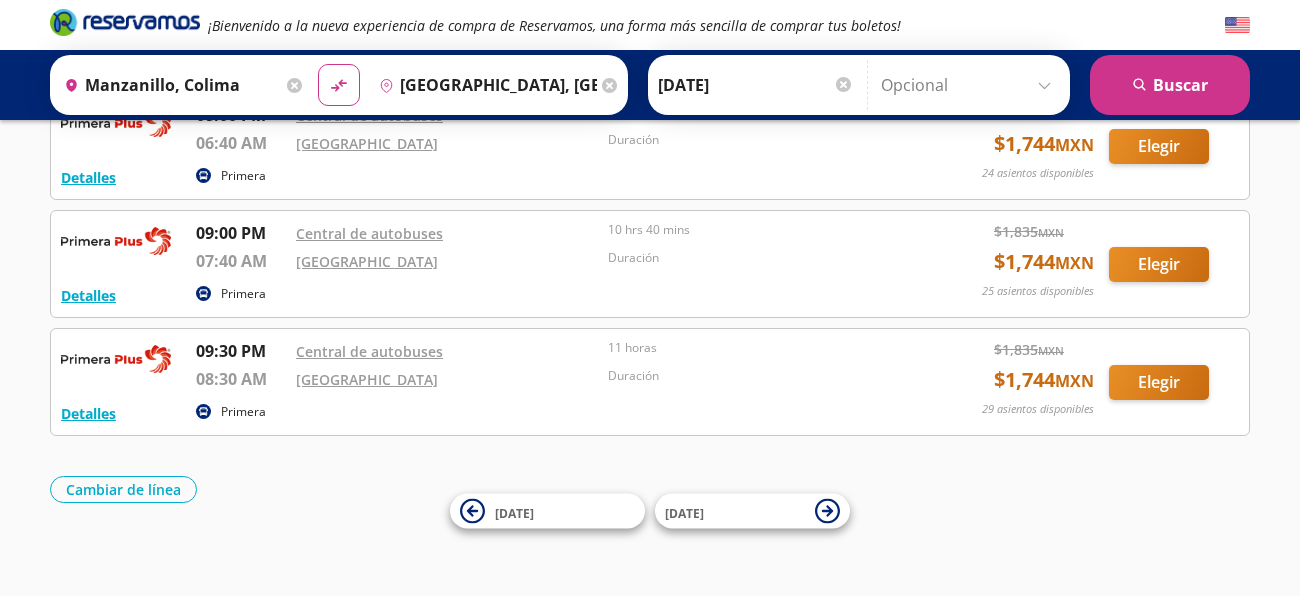 scroll, scrollTop: 0, scrollLeft: 0, axis: both 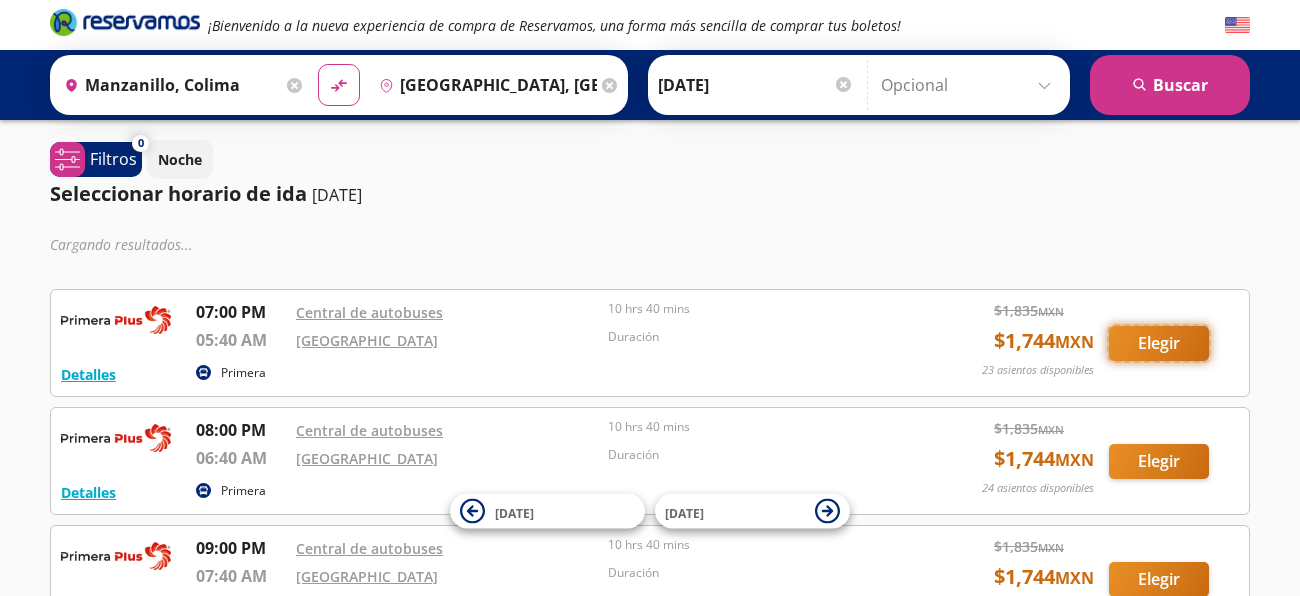 click on "Elegir" at bounding box center [1159, 343] 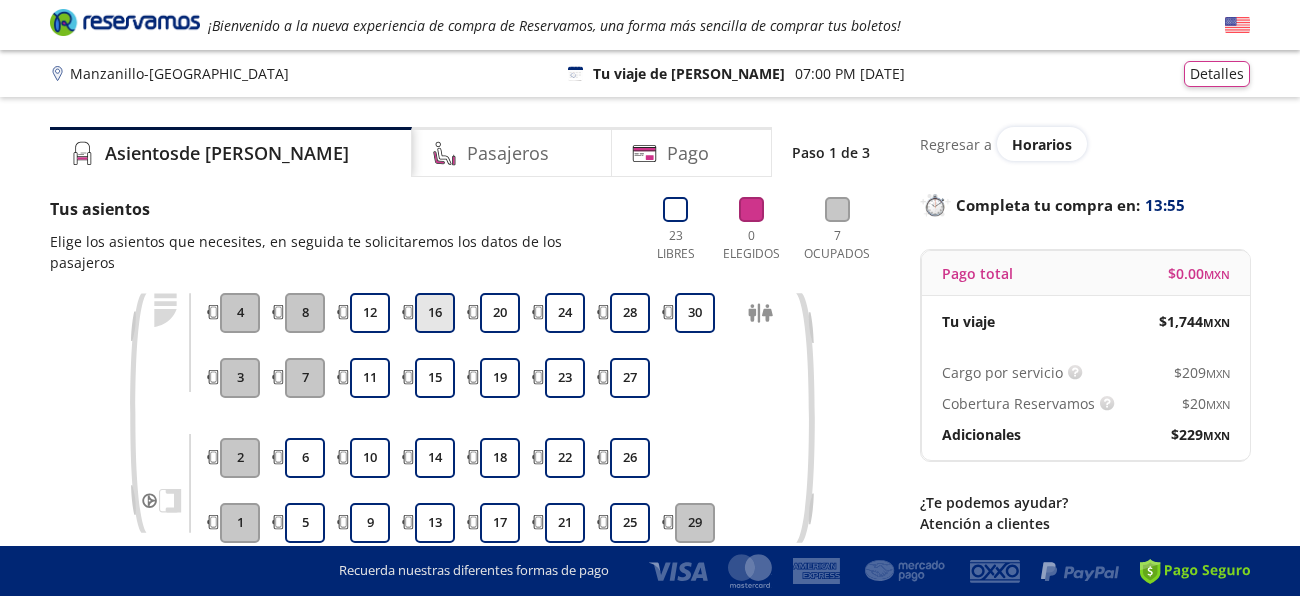 click on "16" at bounding box center [435, 313] 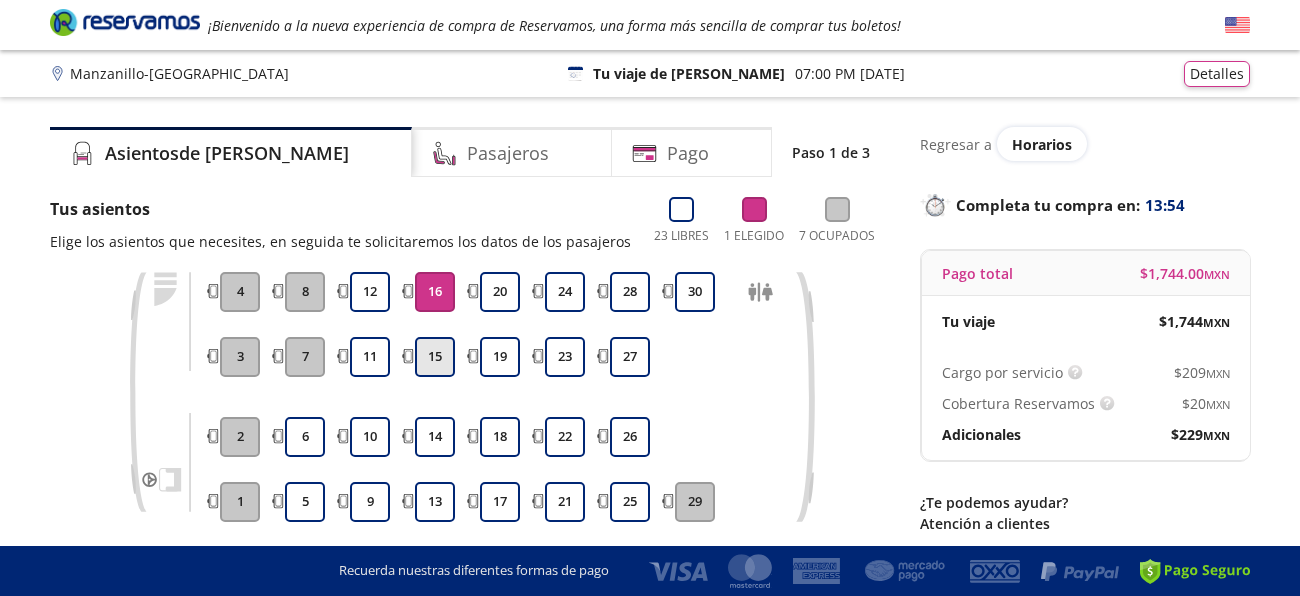 click on "15" at bounding box center [435, 357] 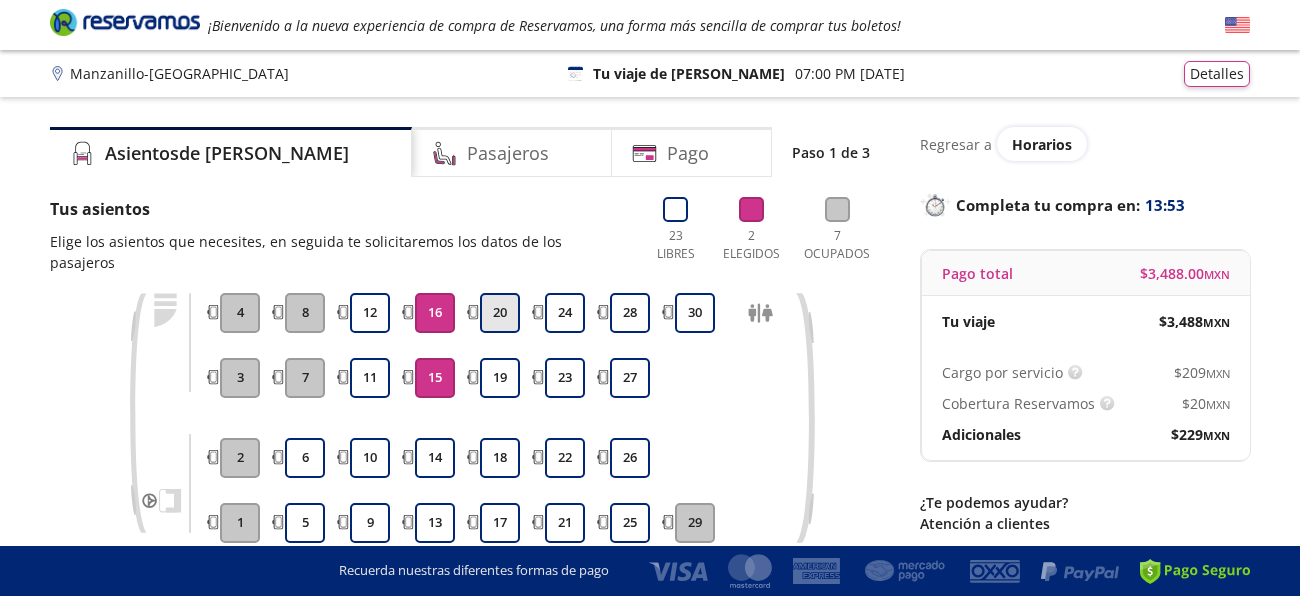 click on "20" at bounding box center (500, 313) 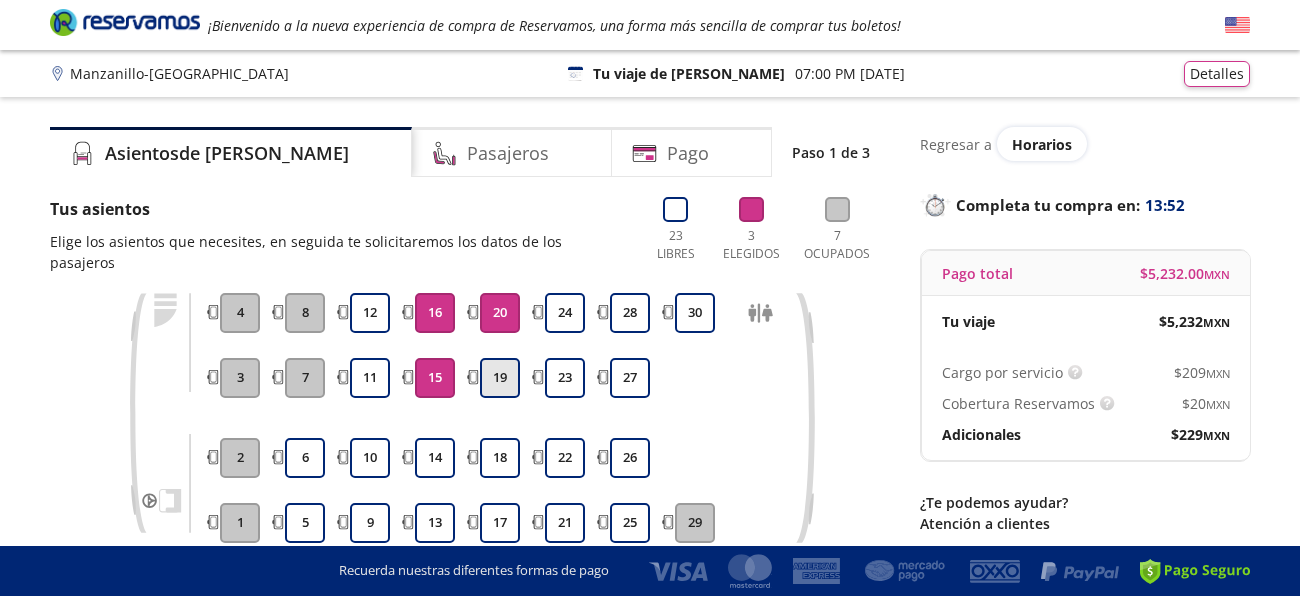 click on "19" at bounding box center (500, 378) 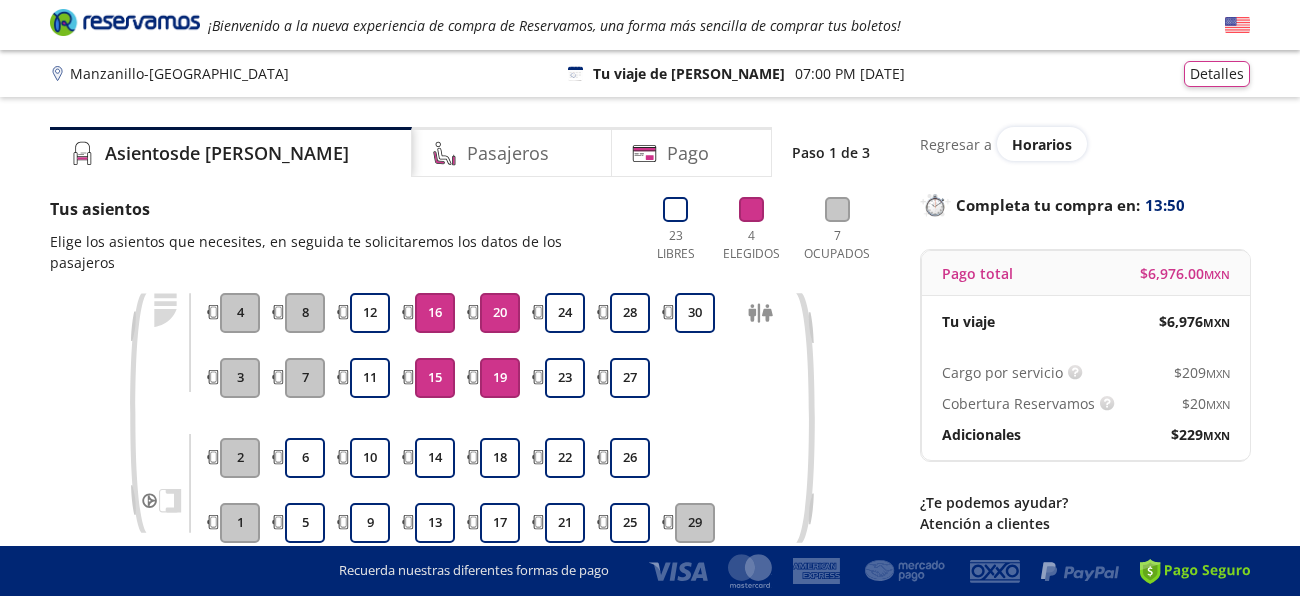 click on "Asientos  de Ida Pasajeros Pago Paso 1 de 3 Tus asientos Elige los asientos que necesites, en seguida te solicitaremos los datos de los pasajeros 23 Libres 4 Elegidos 7 Ocupados 1 2 3 4   5 6 7 8   9 10 11 12   13 14 15 16   17 18 19 20   21 22 23 24   25 26 27 28   29 30     A bordo 16 15 20 19 Continuar con 4 asientos Regresar a Horarios Completa tu compra en : 13:50 Pago total $ 6,976.00  MXN Tu viaje  $ 6,976  MXN Cargo por servicio  Esto nos permite seguir trabajando para ofrecerte la mayor cobertura de rutas y brindarte una experiencia de compra segura y garantizada. $ 209  MXN Cobertura Reservamos  Sólo 1 cambio (mínimo con solicitud 6 horas previas a la salida del viaje). Válido con la misma línea que realizaste la compra. $ 20  MXN Adicionales  $ 229  MXN ¿Te podemos ayudar? Atención a clientes contacto@reservamos.mx" at bounding box center [650, 387] 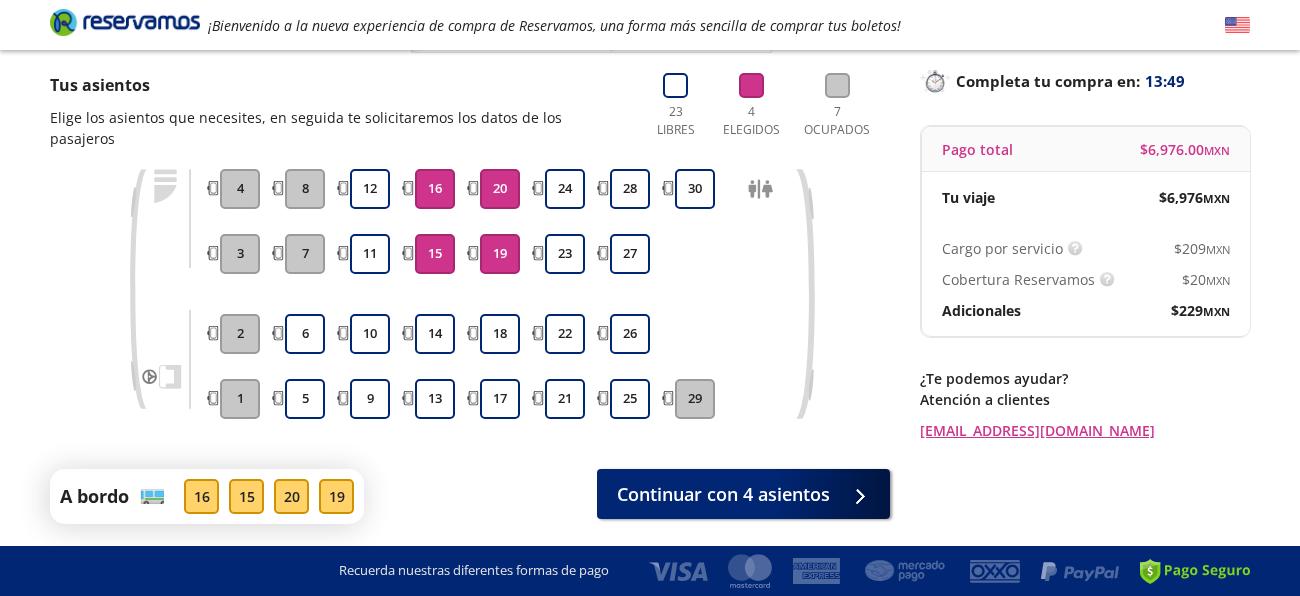 scroll, scrollTop: 159, scrollLeft: 0, axis: vertical 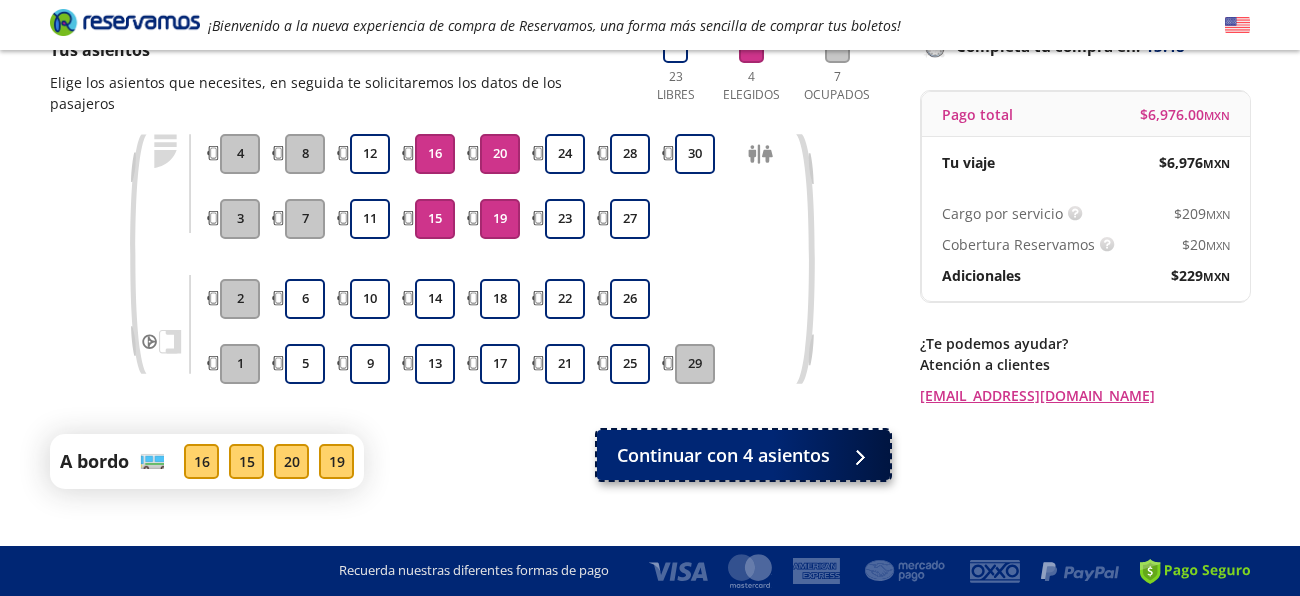click at bounding box center (855, 455) 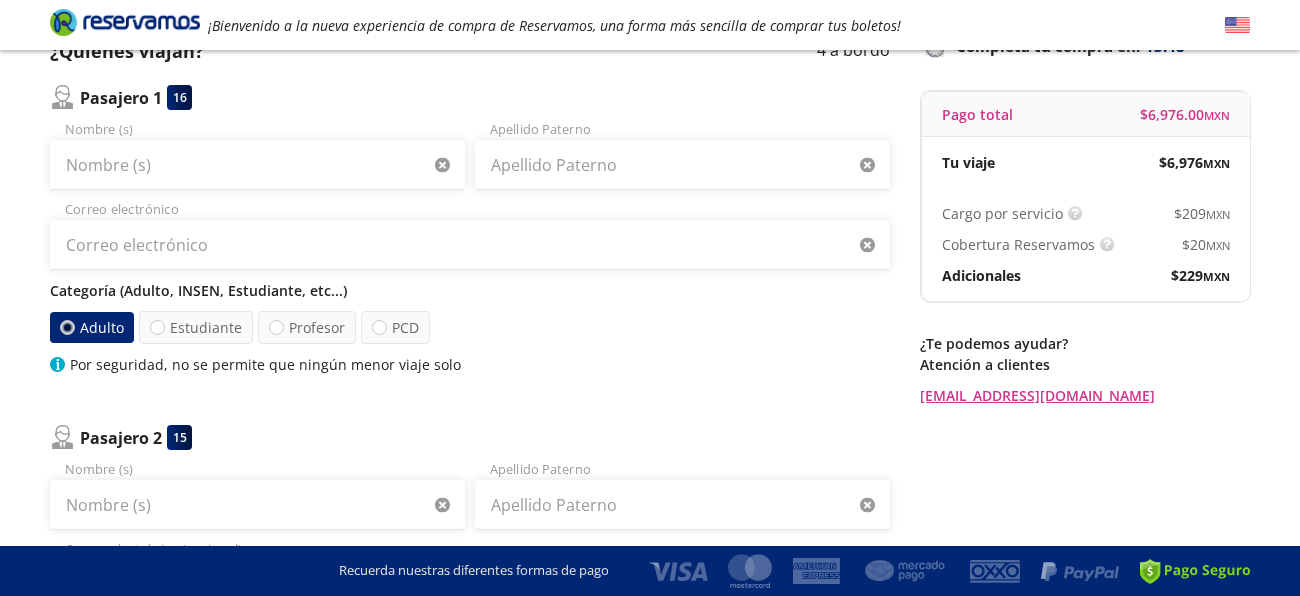 scroll, scrollTop: 0, scrollLeft: 0, axis: both 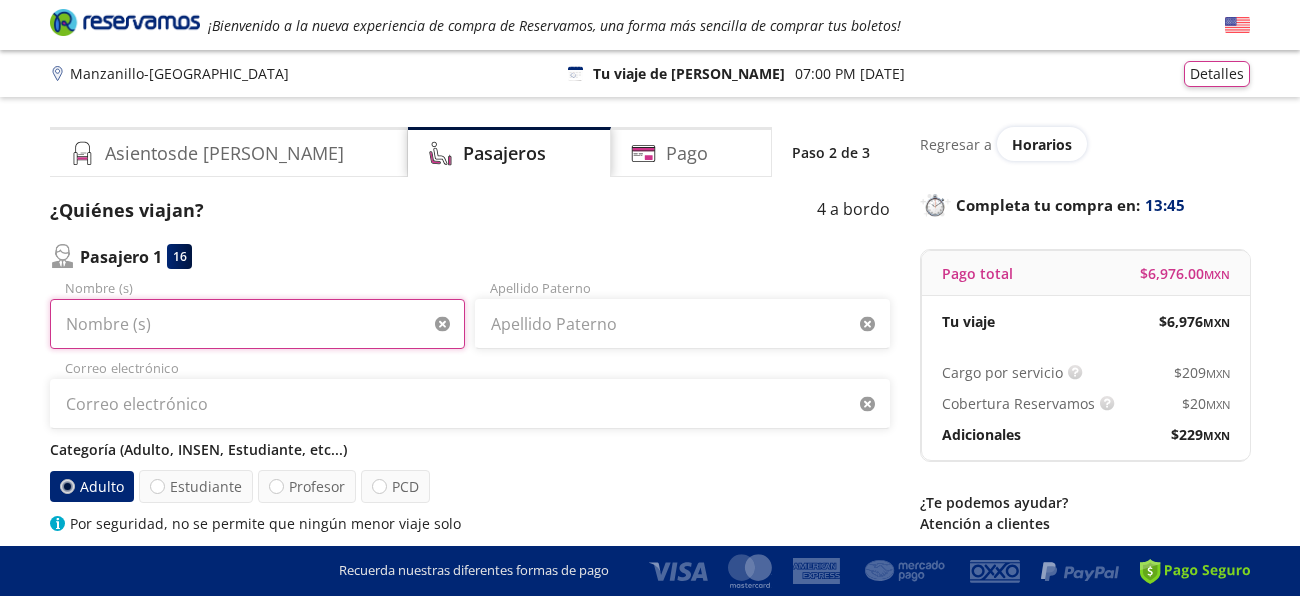 click on "Nombre (s)" at bounding box center (257, 324) 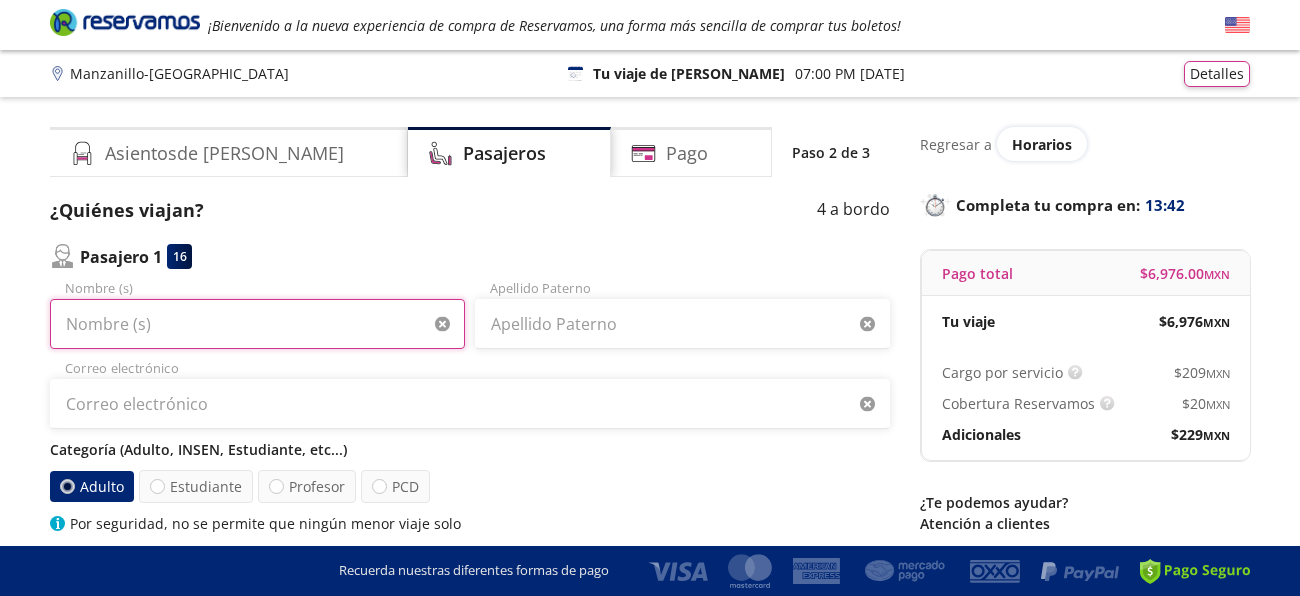 type on "MARLENE MADELINE" 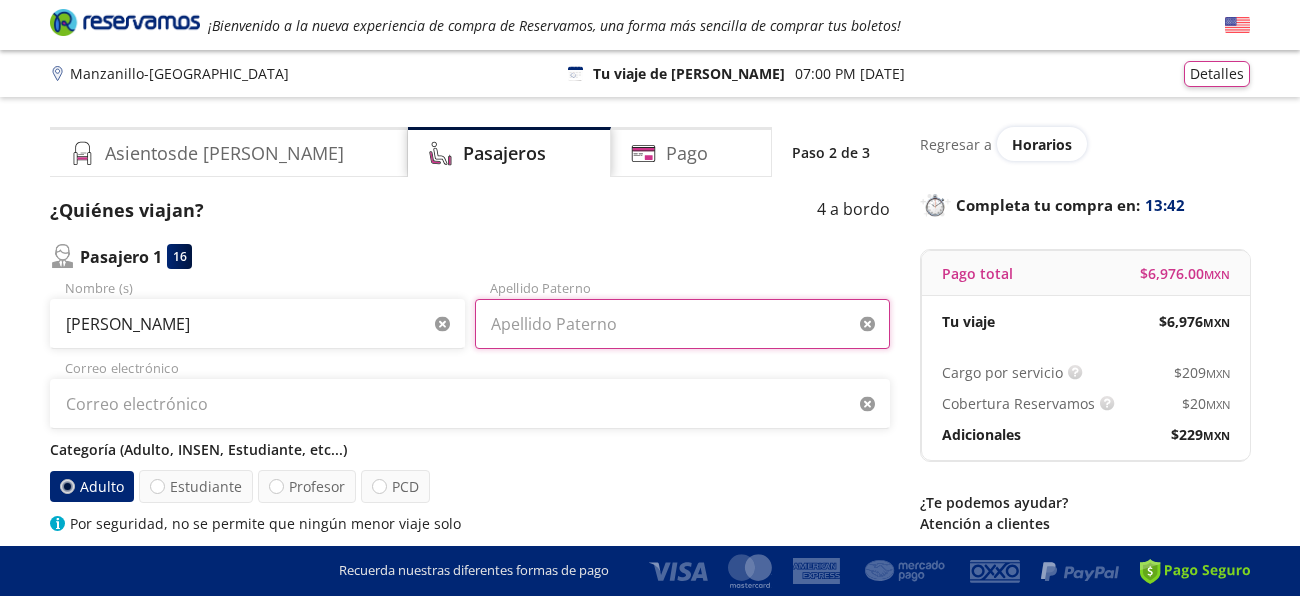 type on "SANCHEZ ZEPEDA" 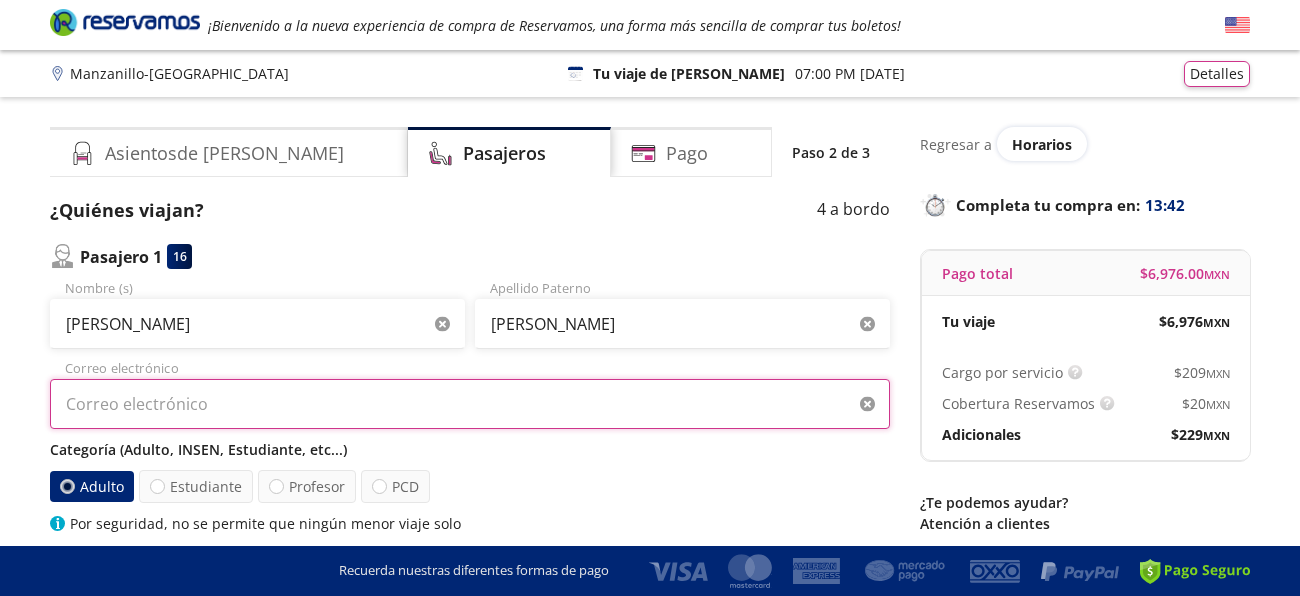 type on "[EMAIL_ADDRESS][DOMAIN_NAME]" 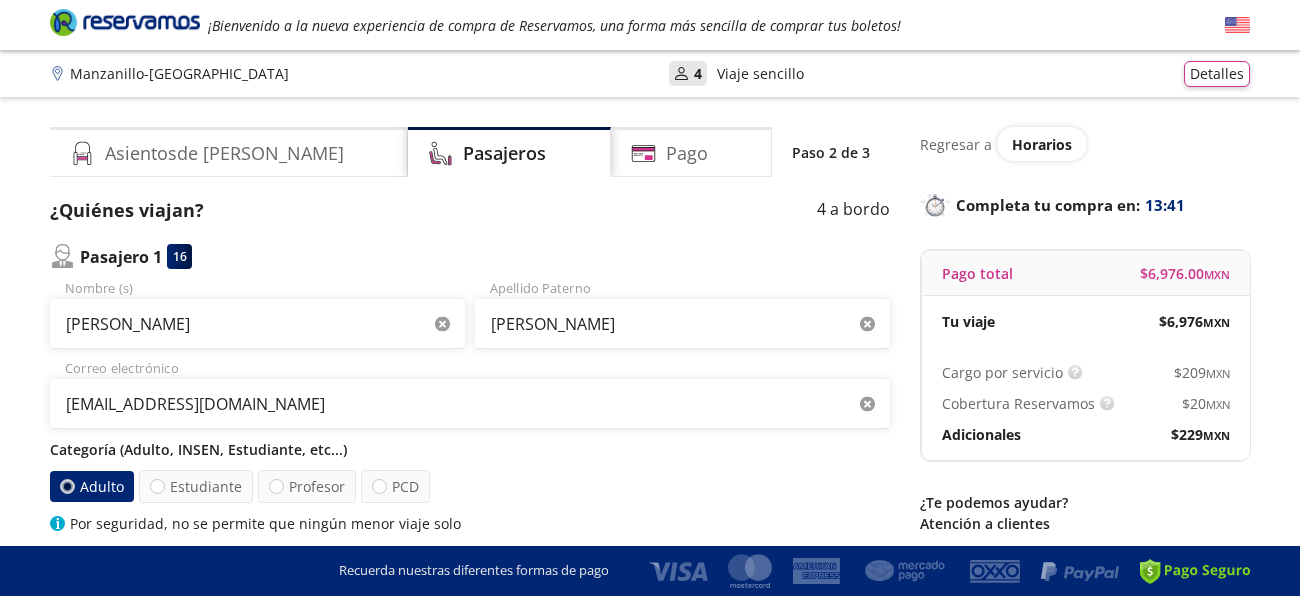 click on "Group 9 Created with Sketch. Datos para la compra Manzanillo  -  Ciudad de México ¡Bienvenido a la nueva experiencia de compra de Reservamos, una forma más sencilla de comprar tus boletos! Completa tu compra en : 13:41 Manzanillo  -  Ciudad de México User 4 Viaje sencillo Detalles Completa tu compra en : 13:41 Asientos  de Ida Pasajeros Pago Paso 2 de 3 ¿Quiénes viajan? 4 a bordo Pasajero 1 16 MARLENE MADELINE Nombre (s) SANCHEZ ZEPEDA Apellido Paterno marly14237@gmail.com Correo electrónico Categoría (Adulto, INSEN, Estudiante, etc...) Adulto Estudiante Profesor PCD Por seguridad, no se permite que ningún menor viaje solo Pasajero 2 15 Nombre (s) Apellido Paterno Correo electrónico (opcional) Categoría (Adulto, INSEN, Estudiante, etc...) Adulto Menor (3 a 11 años) Estudiante Profesor PCD Pasajero 3 20 Nombre (s) Apellido Paterno Correo electrónico (opcional) Categoría (Adulto, INSEN, Estudiante, etc...) Adulto Menor (3 a 11 años) Estudiante Profesor PCD Pasajero 4 19 Nombre (s) Adulto Profesor" at bounding box center (650, 917) 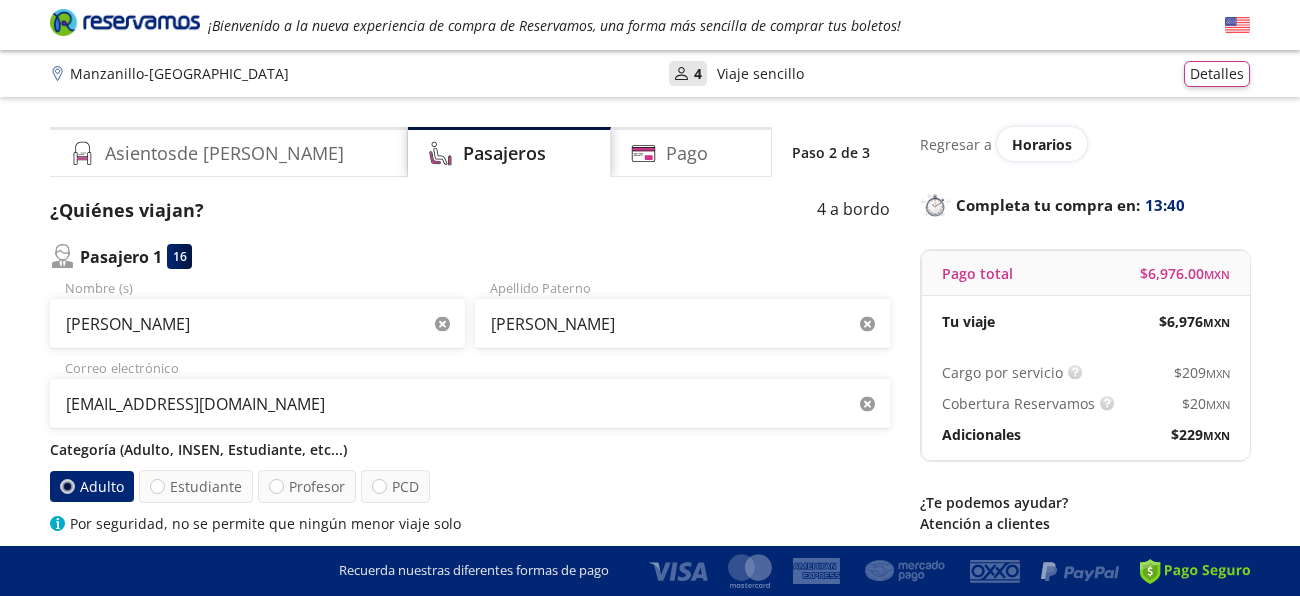 scroll, scrollTop: 39, scrollLeft: 0, axis: vertical 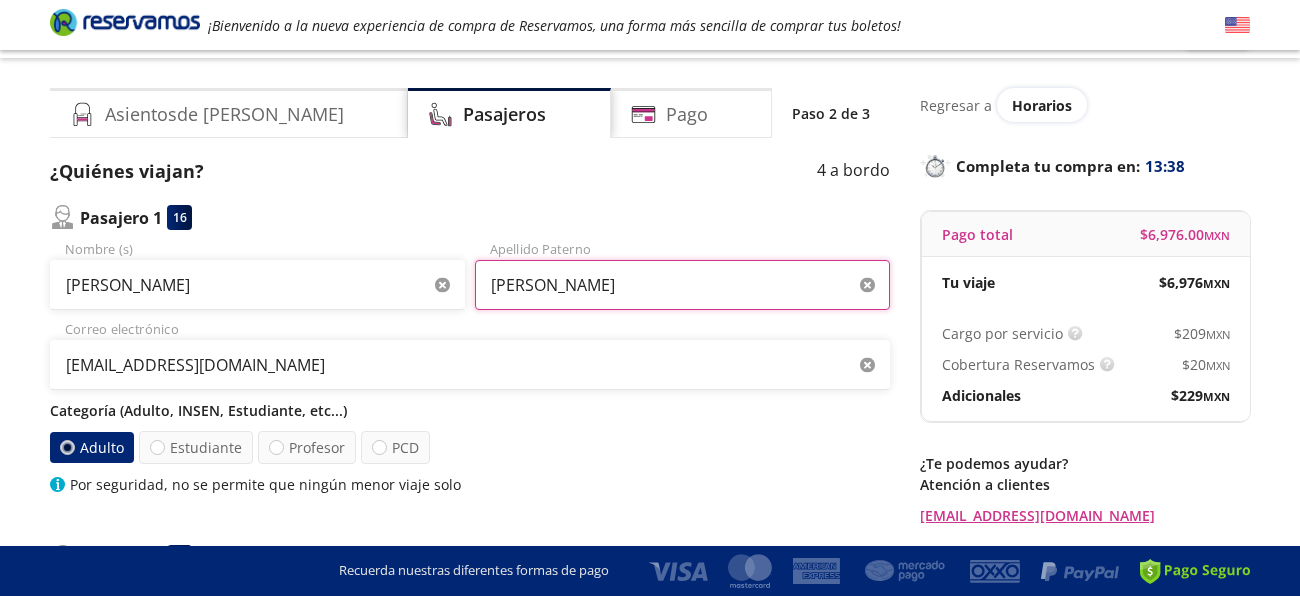 click on "SANCHEZ ZEPEDA" at bounding box center [682, 285] 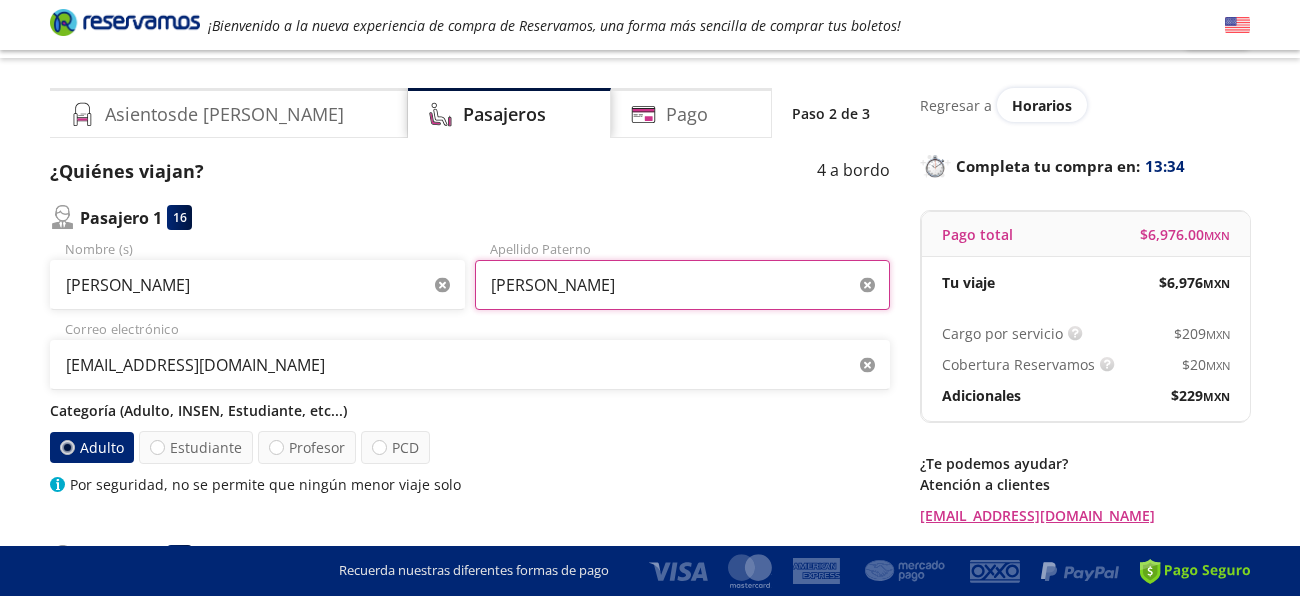 type on "SANCHEZ" 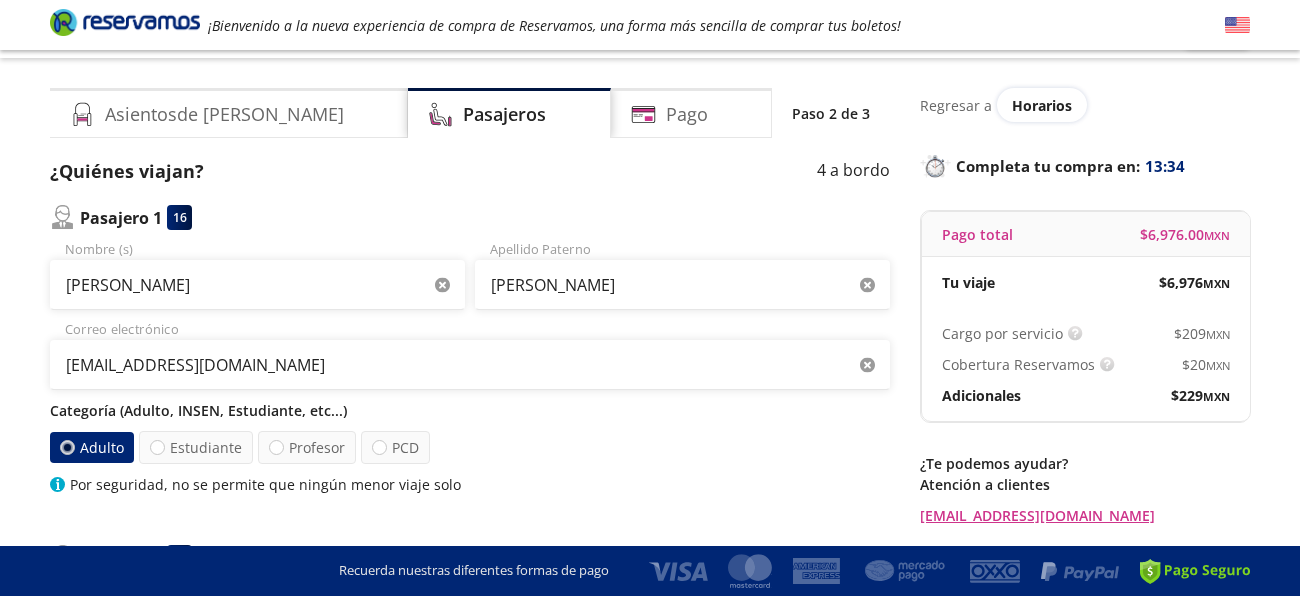 click on "Group 9 Created with Sketch. Datos para la compra Manzanillo  -  Ciudad de México ¡Bienvenido a la nueva experiencia de compra de Reservamos, una forma más sencilla de comprar tus boletos! Completa tu compra en : 13:34 Manzanillo  -  Ciudad de México 126 Tu viaje de ida 07:00 PM - 19 Jul Detalles Completa tu compra en : 13:34 Asientos  de Ida Pasajeros Pago Paso 2 de 3 ¿Quiénes viajan? 4 a bordo Pasajero 1 16 MARLENE MADELINE Nombre (s) SANCHEZ Apellido Paterno marly14237@gmail.com Correo electrónico Categoría (Adulto, INSEN, Estudiante, etc...) Adulto Estudiante Profesor PCD Por seguridad, no se permite que ningún menor viaje solo Pasajero 2 15 Nombre (s) Apellido Paterno Correo electrónico (opcional) Categoría (Adulto, INSEN, Estudiante, etc...) Adulto Menor (3 a 11 años) Estudiante Profesor PCD Pasajero 3 20 Nombre (s) Apellido Paterno Correo electrónico (opcional) Categoría (Adulto, INSEN, Estudiante, etc...) Adulto Menor (3 a 11 años) Estudiante Profesor PCD Pasajero 4 19 Nombre (s) Adulto" at bounding box center [650, 878] 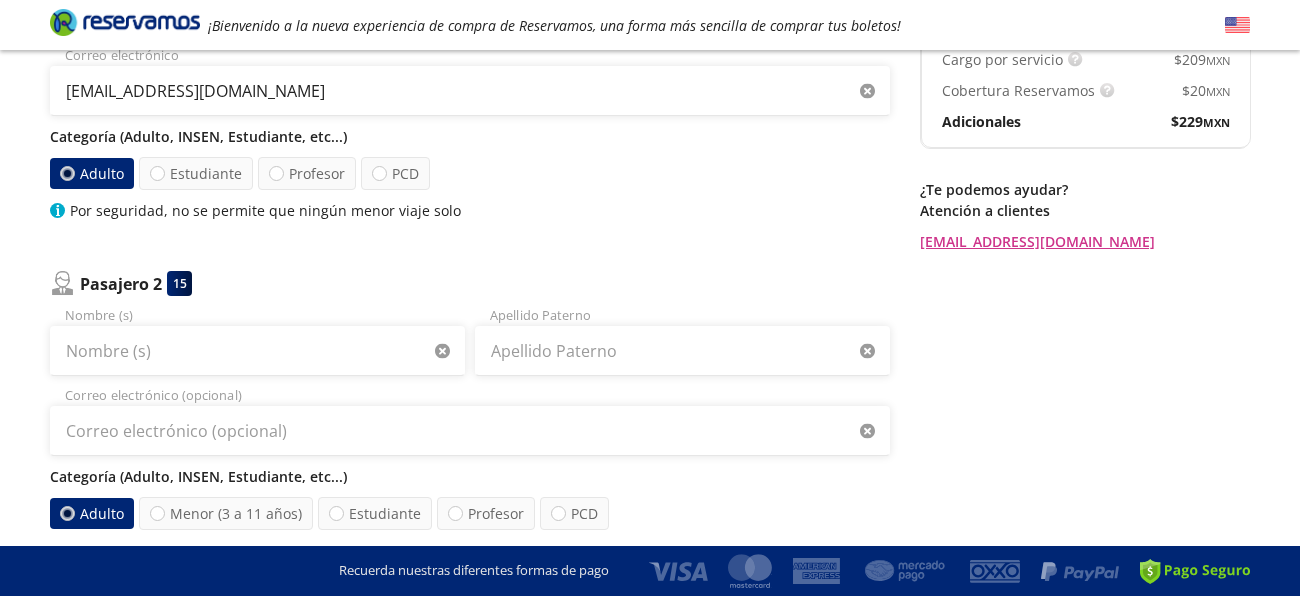 scroll, scrollTop: 359, scrollLeft: 0, axis: vertical 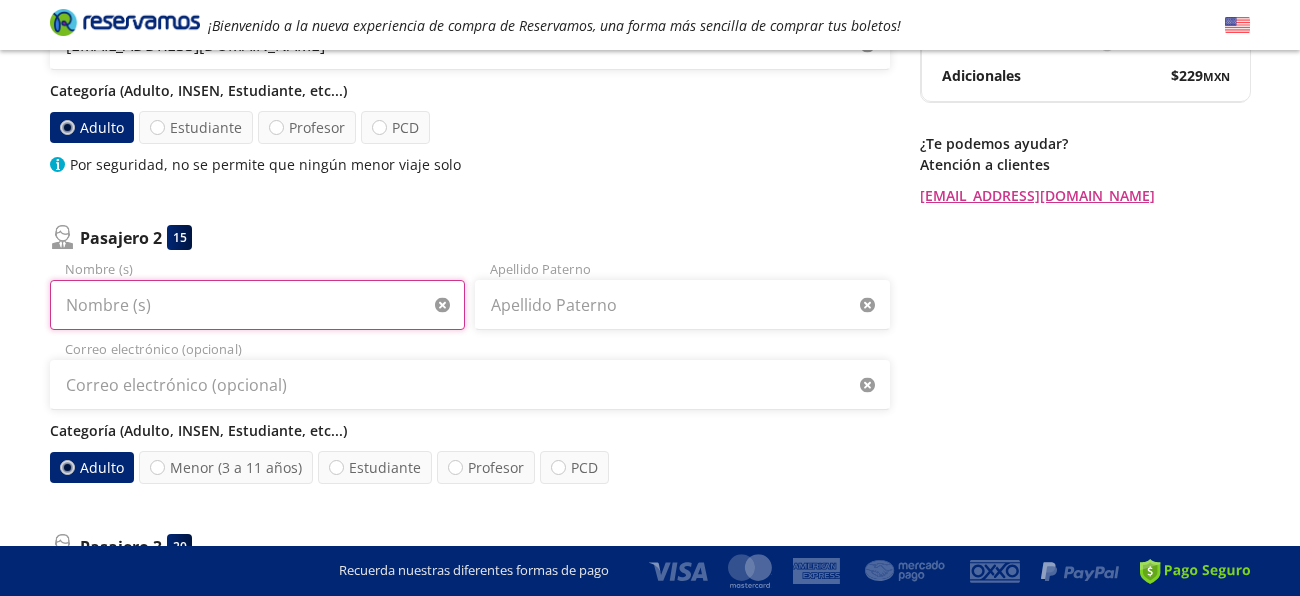 click on "Nombre (s)" at bounding box center [257, 305] 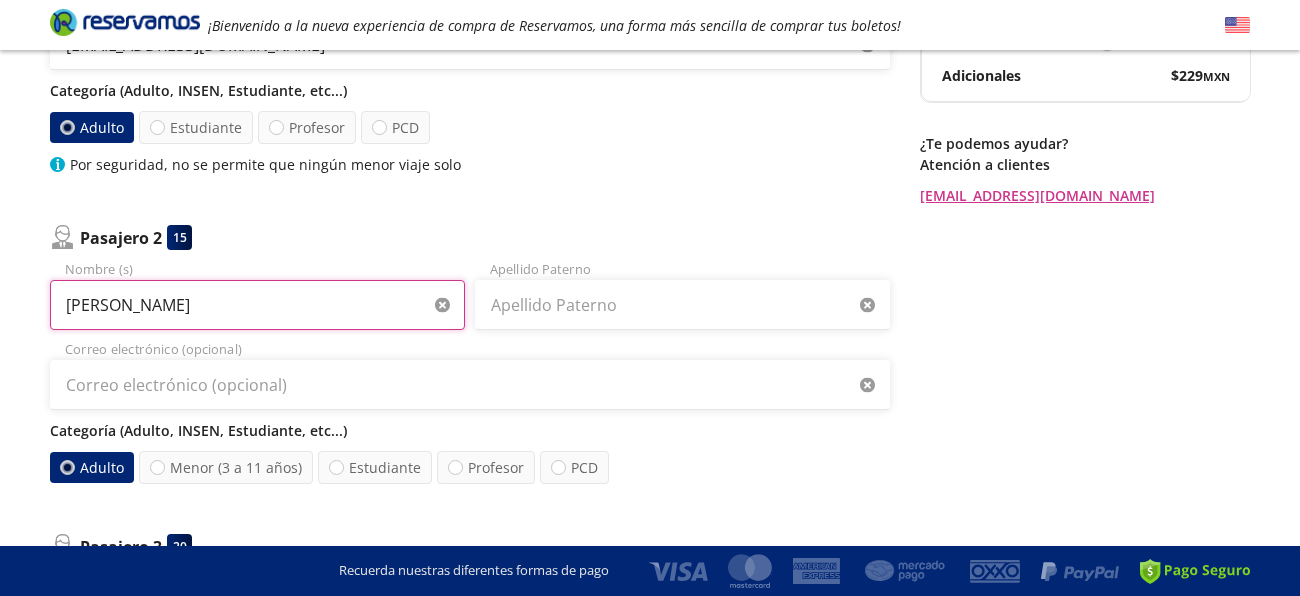 type on "[PERSON_NAME]" 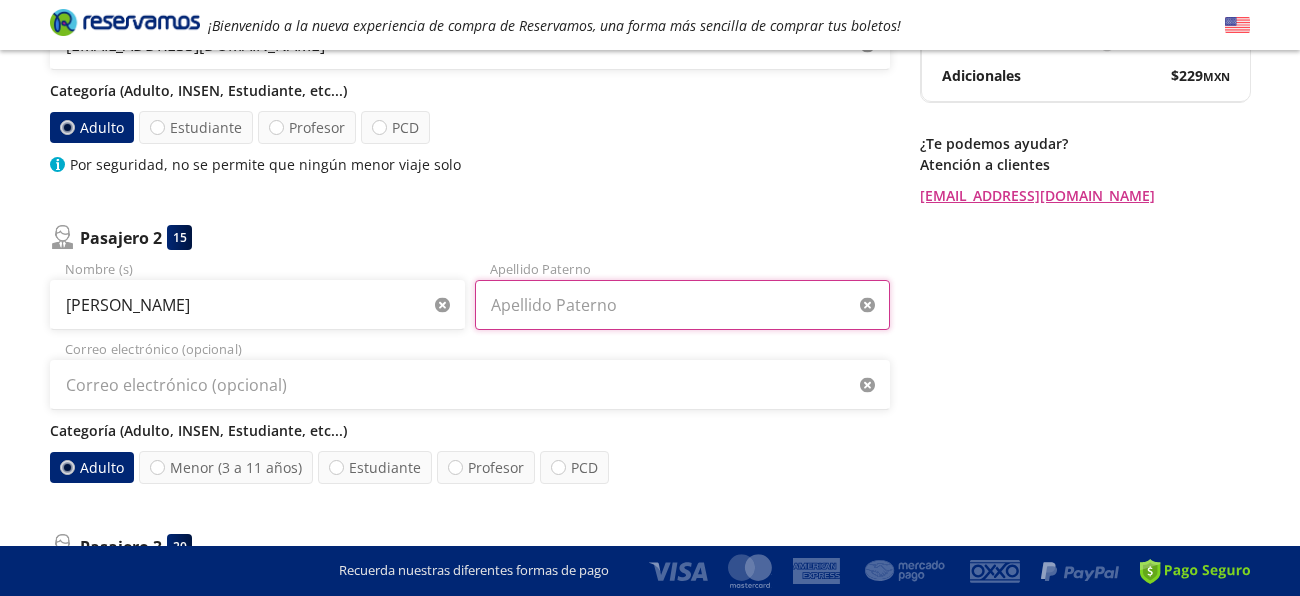 click on "Apellido Paterno" at bounding box center [682, 305] 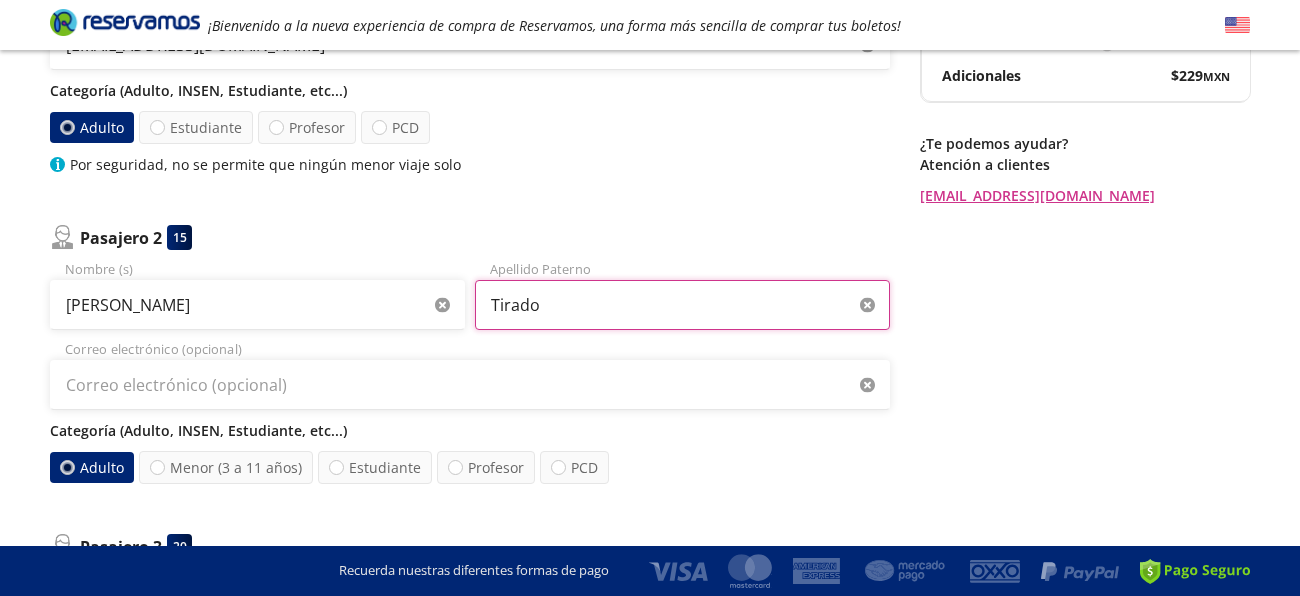 type on "Tirado" 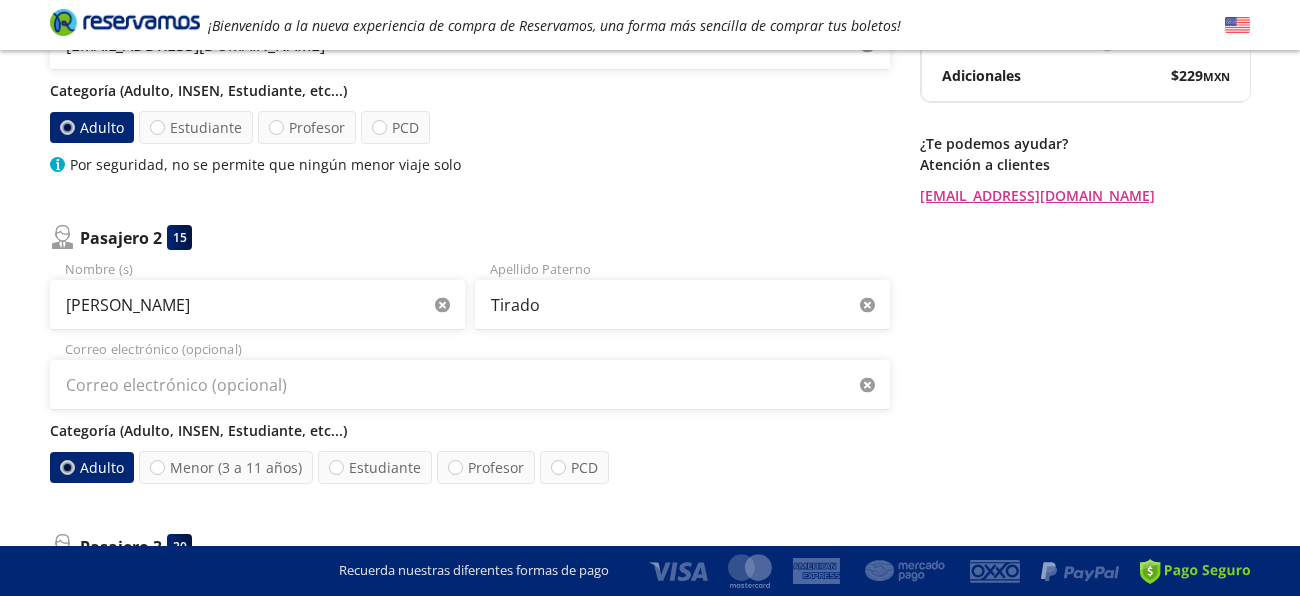 type 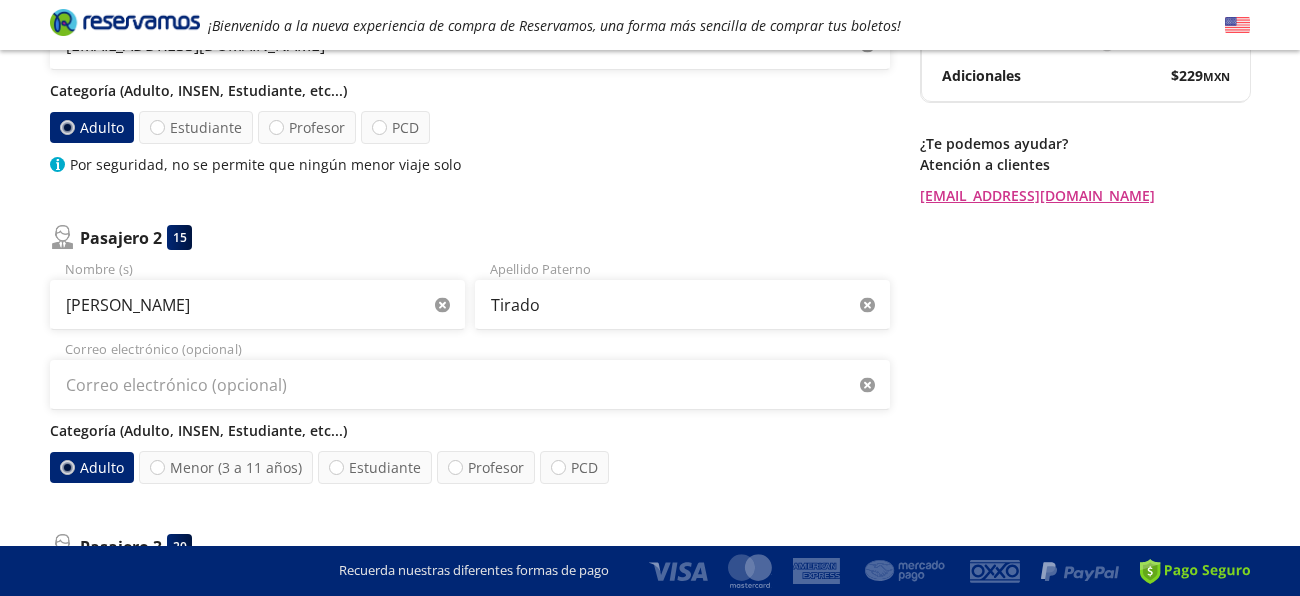 click on "Group 9 Created with Sketch. Datos para la compra Manzanillo  -  Ciudad de México ¡Bienvenido a la nueva experiencia de compra de Reservamos, una forma más sencilla de comprar tus boletos! Completa tu compra en : 13:20 Manzanillo  -  Ciudad de México 126 Tu viaje de ida 07:00 PM - 19 Jul Detalles Completa tu compra en : 13:20 Asientos  de Ida Pasajeros Pago Paso 2 de 3 ¿Quiénes viajan? 4 a bordo Pasajero 1 16 MARLENE MADELINE Nombre (s) SANCHEZ Apellido Paterno marly14237@gmail.com Correo electrónico Categoría (Adulto, INSEN, Estudiante, etc...) Adulto Estudiante Profesor PCD Por seguridad, no se permite que ningún menor viaje solo Pasajero 2 15 Erick Yahel Nombre (s) Tirado Apellido Paterno Correo electrónico (opcional) Categoría (Adulto, INSEN, Estudiante, etc...) Adulto Menor (3 a 11 años) Estudiante Profesor PCD Pasajero 3 20 Nombre (s) Apellido Paterno Correo electrónico (opcional) Categoría (Adulto, INSEN, Estudiante, etc...) Adulto Menor (3 a 11 años) Estudiante Profesor PCD Pasajero 4" at bounding box center (650, 558) 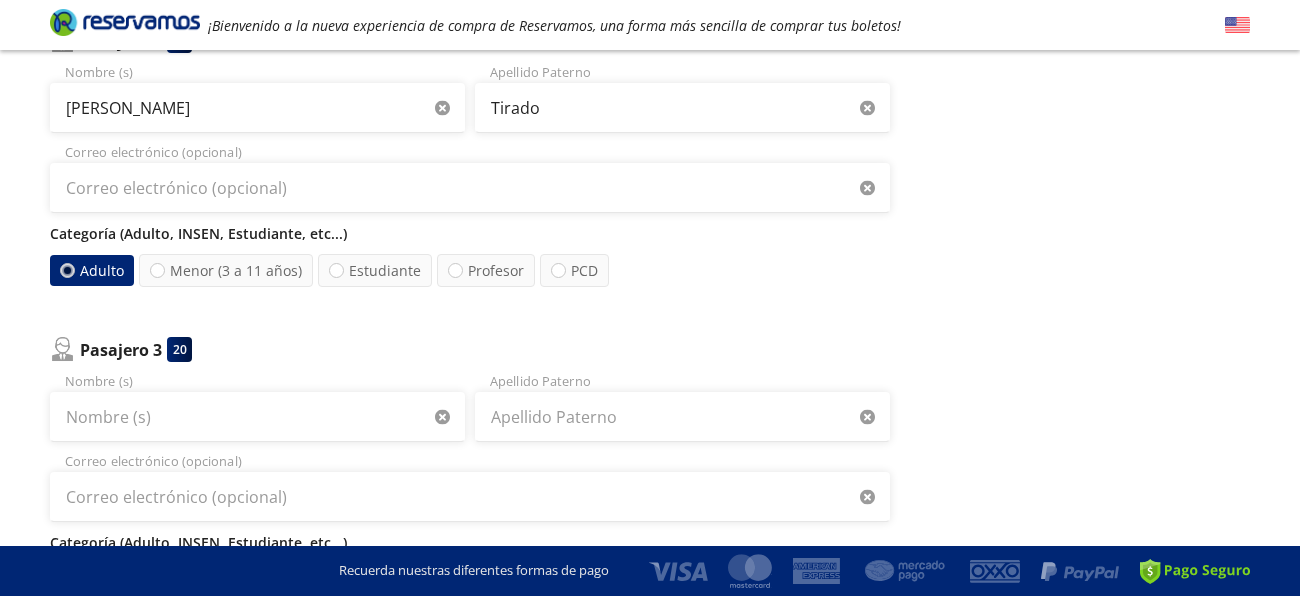 scroll, scrollTop: 559, scrollLeft: 0, axis: vertical 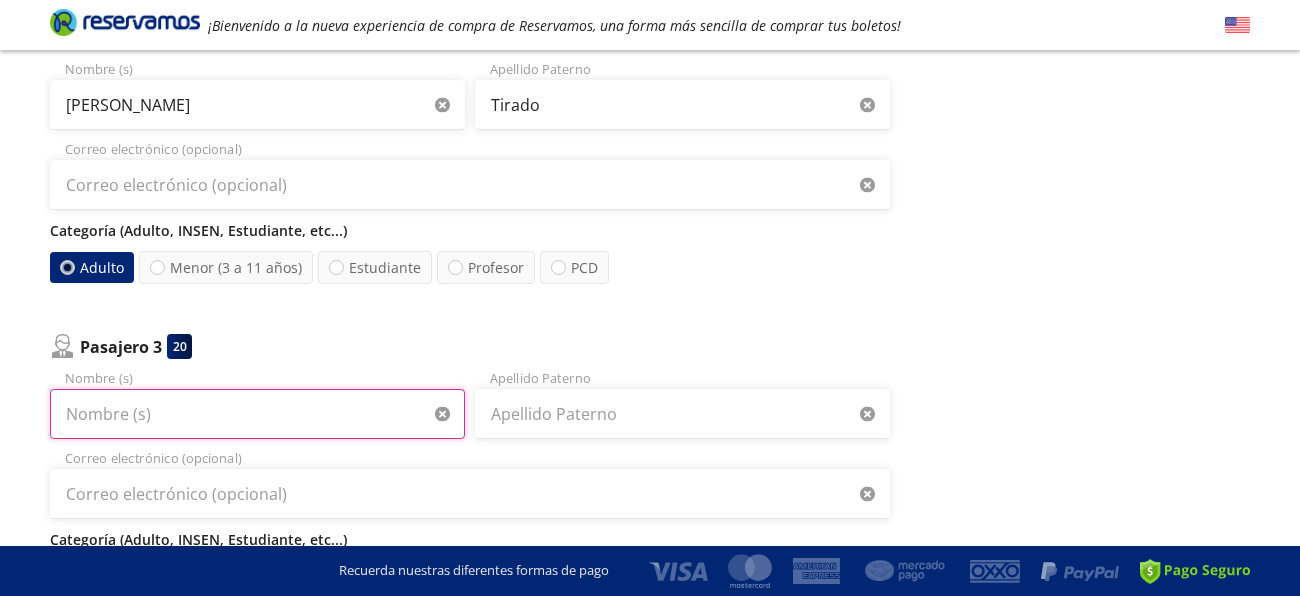 click on "Nombre (s)" at bounding box center [257, 414] 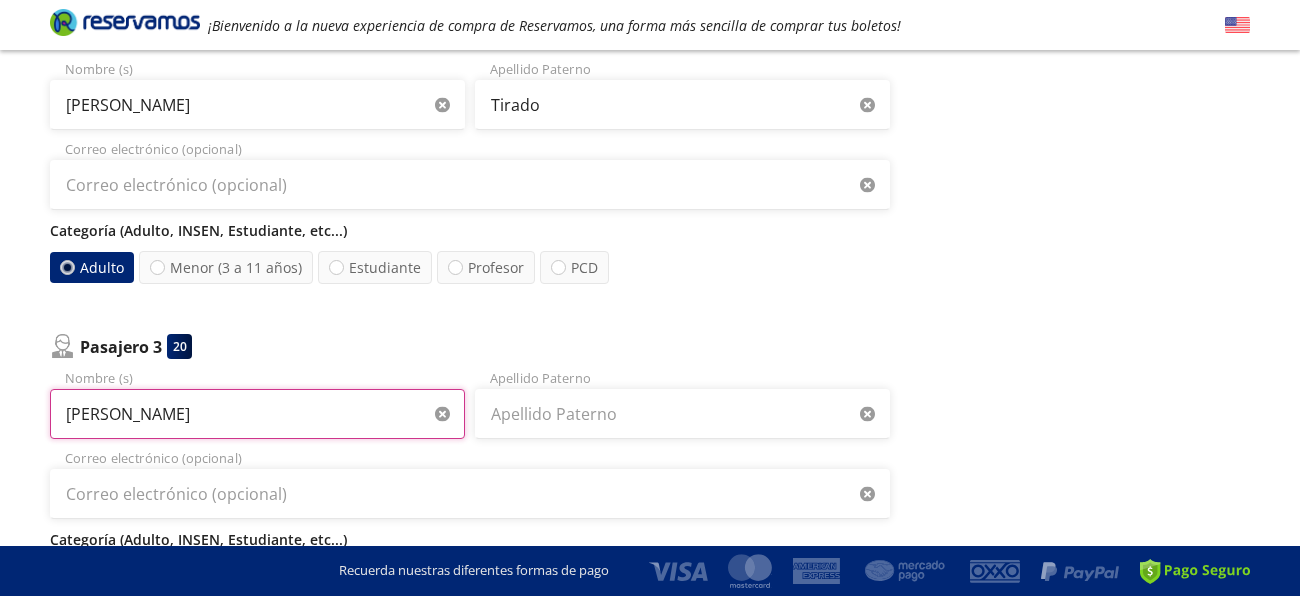 type on "[PERSON_NAME]" 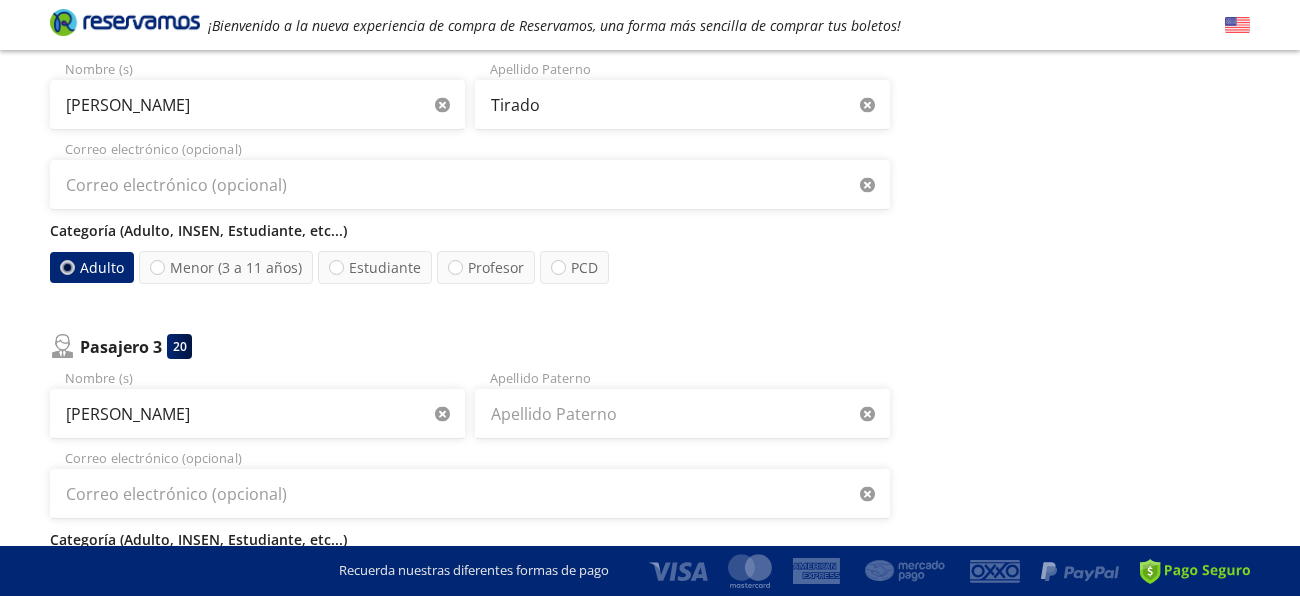 type 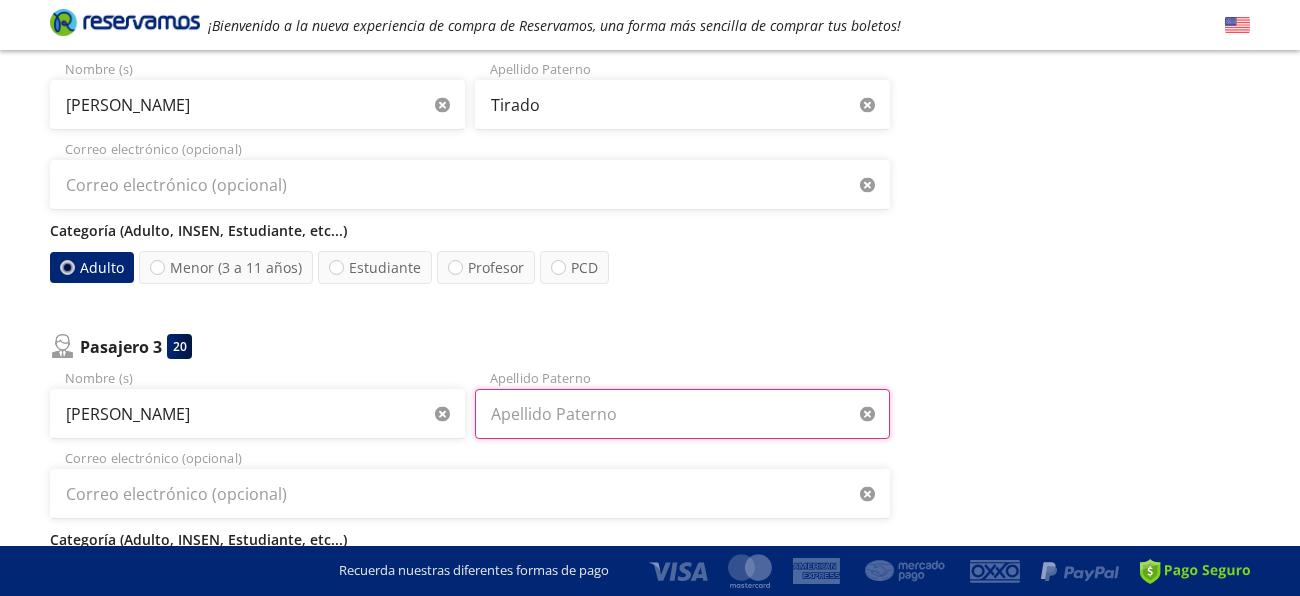 click on "Apellido Paterno" at bounding box center (682, 414) 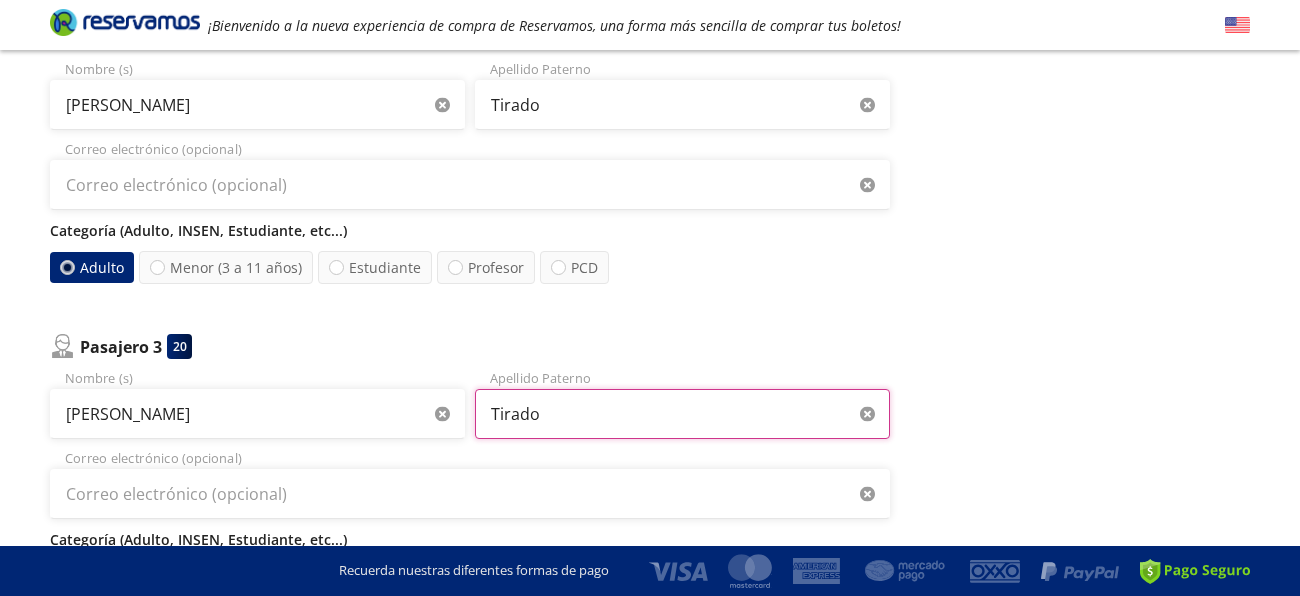 type on "Tirado" 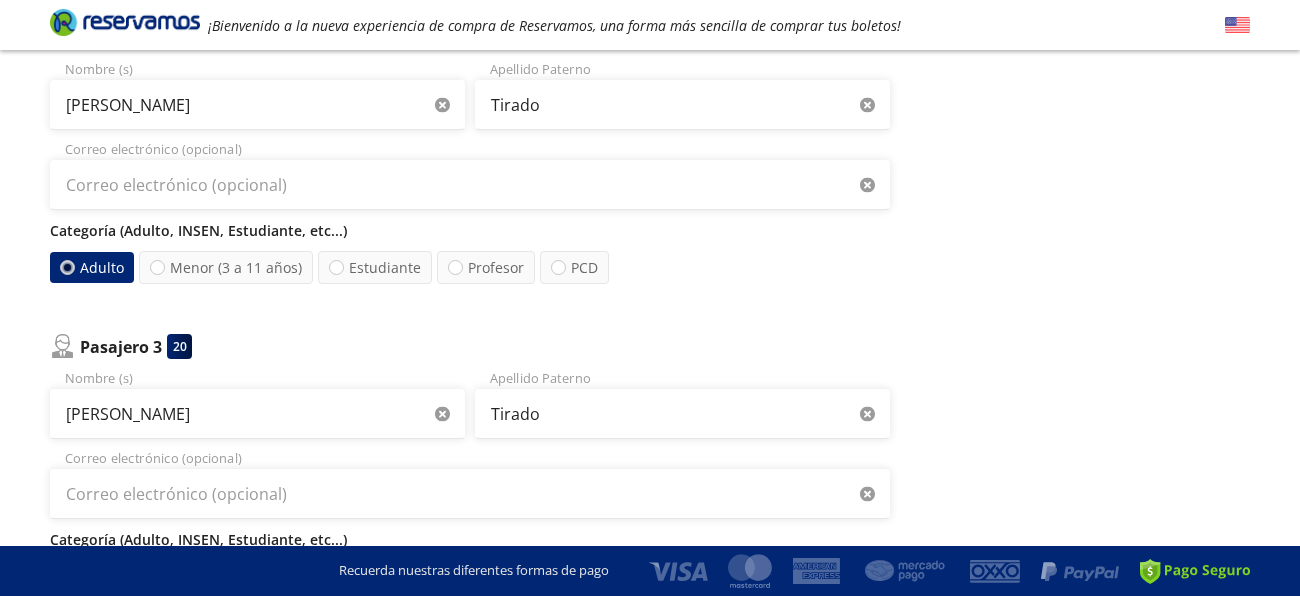 click on "Group 9 Created with Sketch. Datos para la compra Manzanillo  -  Ciudad de México ¡Bienvenido a la nueva experiencia de compra de Reservamos, una forma más sencilla de comprar tus boletos! Completa tu compra en : 12:59 Manzanillo  -  Ciudad de México 126 Tu viaje de ida 07:00 PM - 19 Jul Detalles Completa tu compra en : 12:59 Asientos  de Ida Pasajeros Pago Paso 2 de 3 ¿Quiénes viajan? 4 a bordo Pasajero 1 16 MARLENE MADELINE Nombre (s) SANCHEZ Apellido Paterno marly14237@gmail.com Correo electrónico Categoría (Adulto, INSEN, Estudiante, etc...) Adulto Estudiante Profesor PCD Por seguridad, no se permite que ningún menor viaje solo Pasajero 2 15 Erick Yahel Nombre (s) Tirado Apellido Paterno Correo electrónico (opcional) Categoría (Adulto, INSEN, Estudiante, etc...) Adulto Menor (3 a 11 años) Estudiante Profesor PCD Pasajero 3 20 Ian Emmanuel Nombre (s) Tirado Apellido Paterno Correo electrónico (opcional) Categoría (Adulto, INSEN, Estudiante, etc...) Adulto Menor (3 a 11 años) Estudiante PCD" at bounding box center (650, 358) 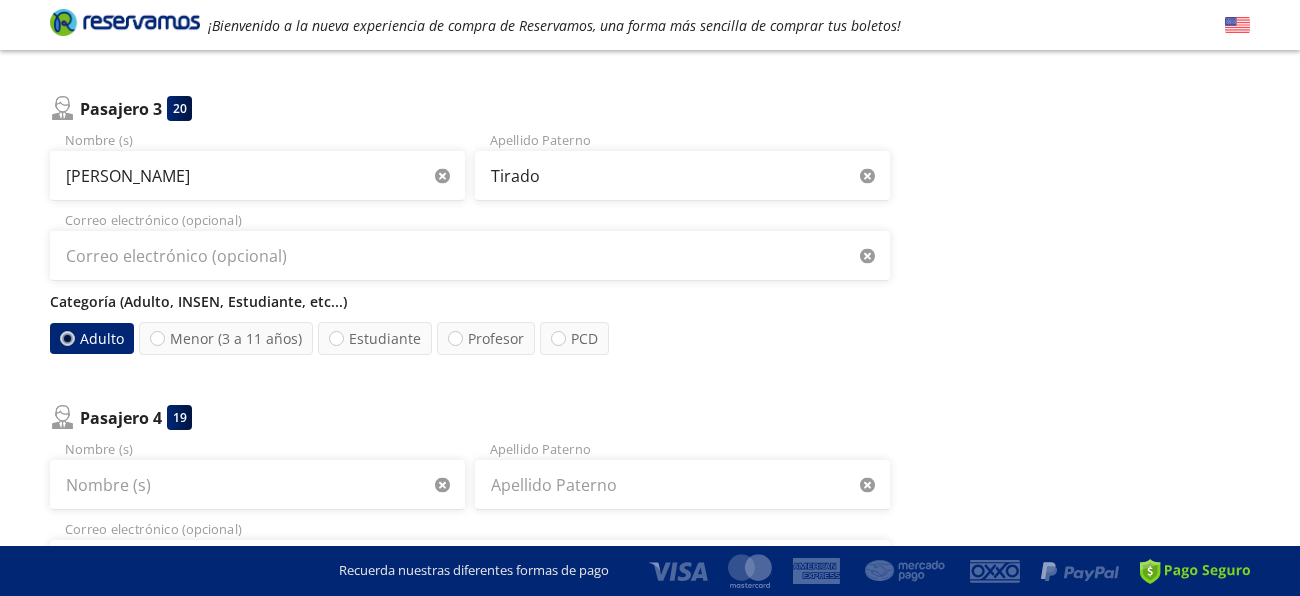 scroll, scrollTop: 799, scrollLeft: 0, axis: vertical 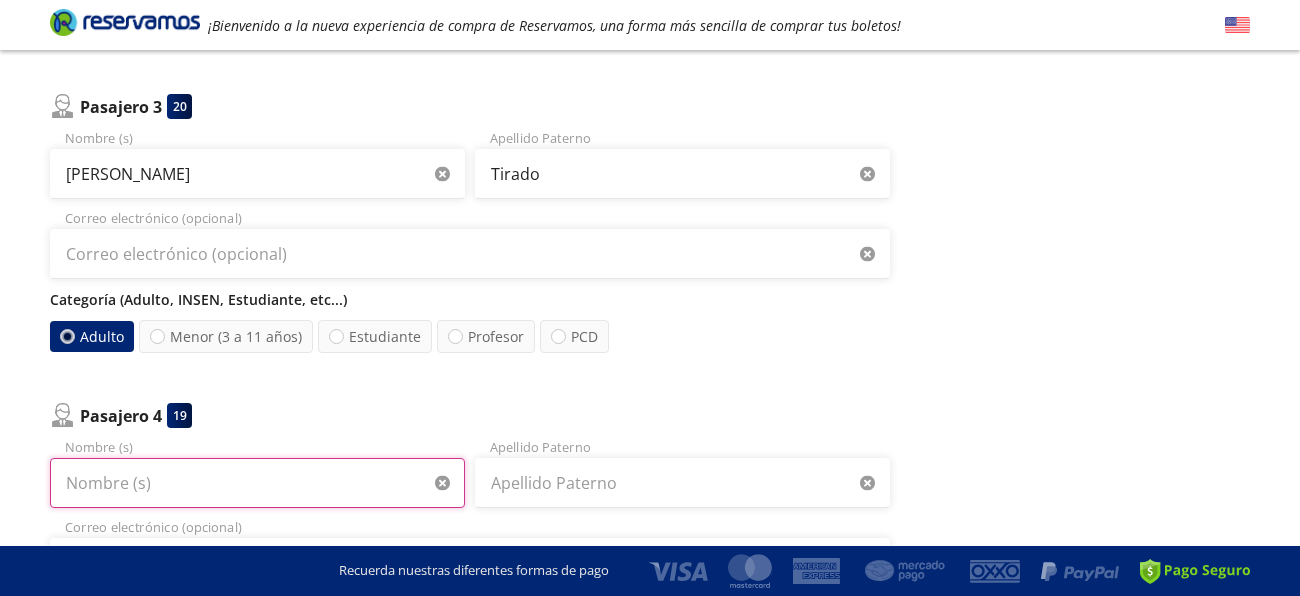 click on "Nombre (s)" at bounding box center [257, 483] 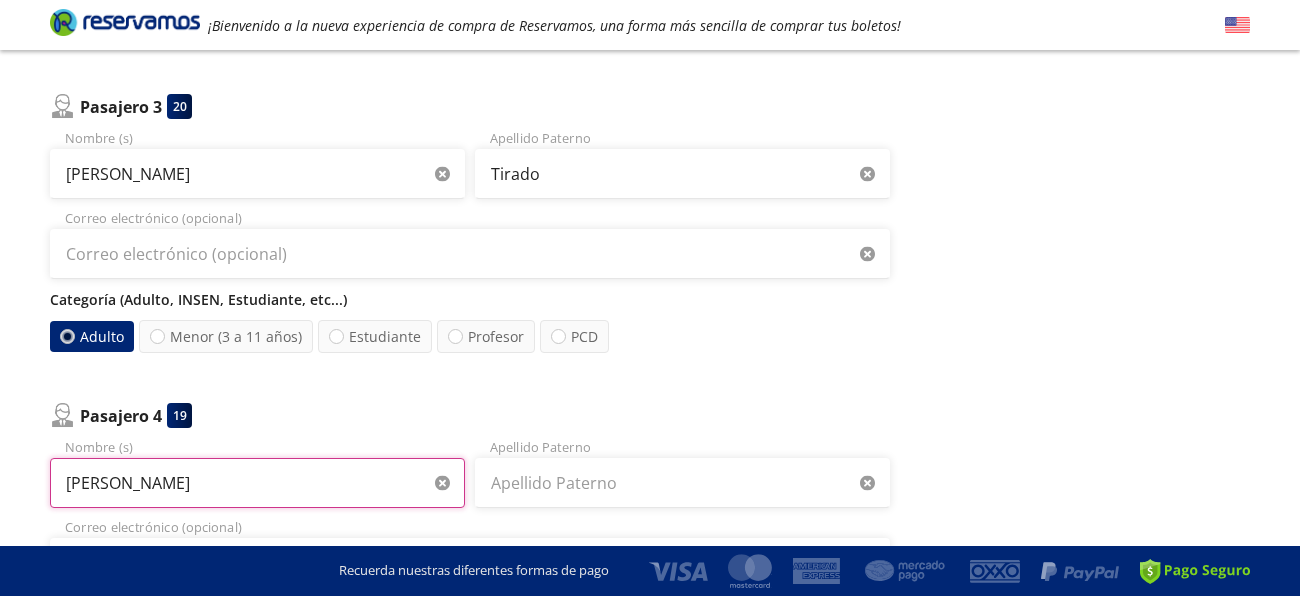 type on "[PERSON_NAME]" 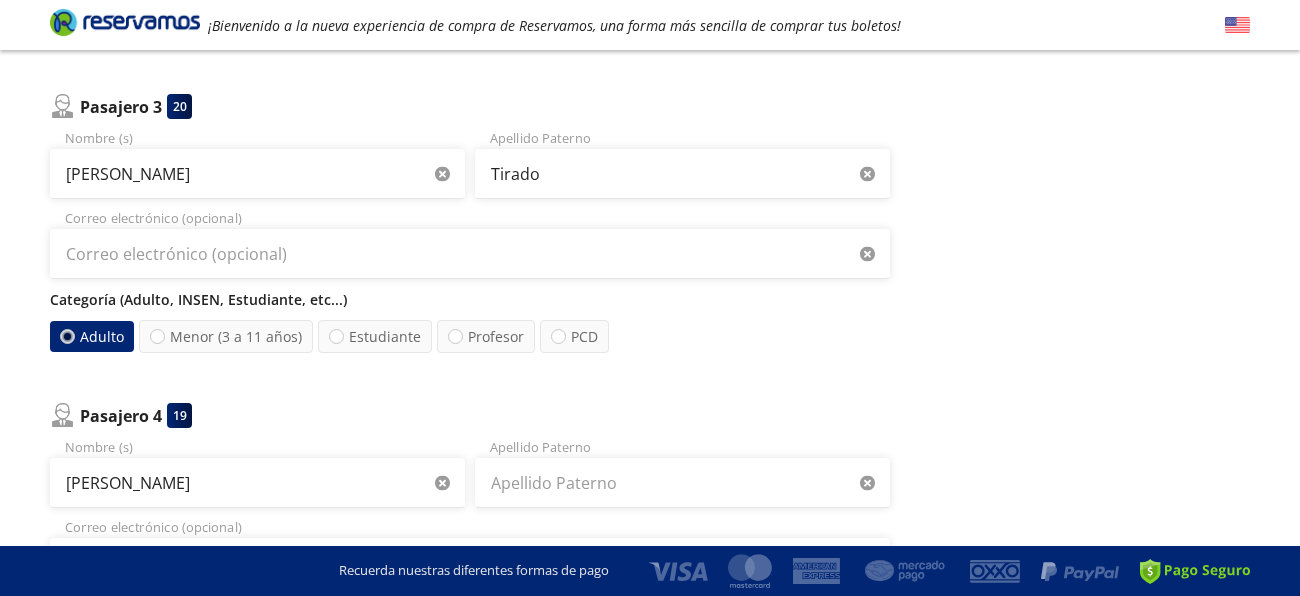type 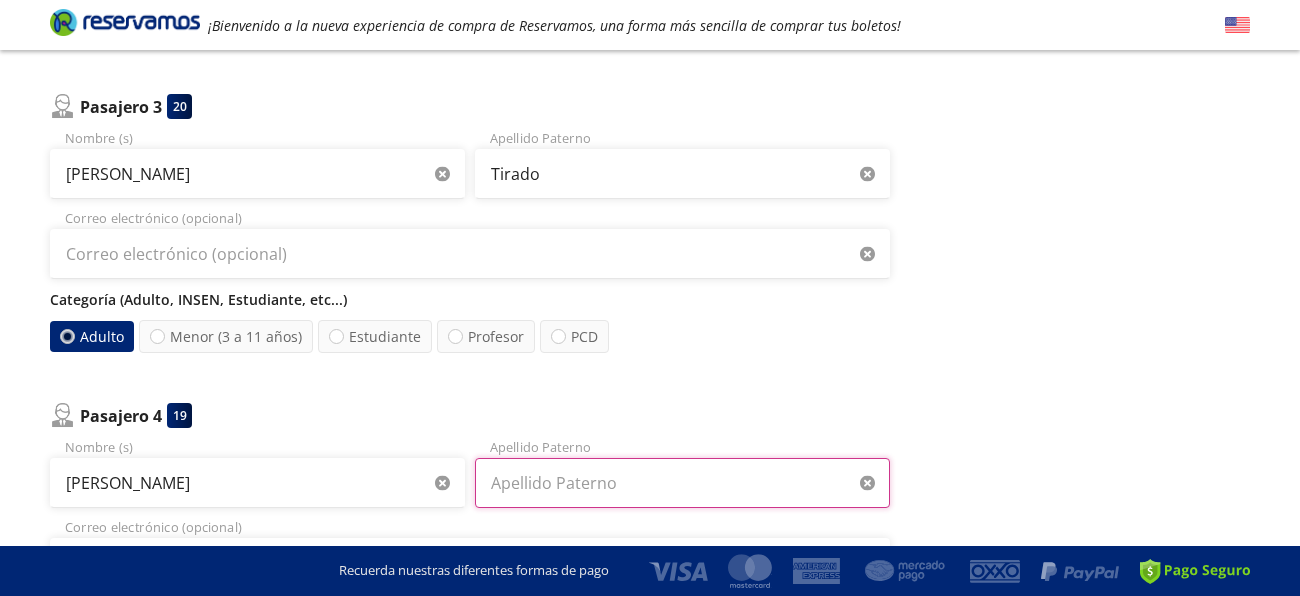 click on "Apellido Paterno" at bounding box center [682, 483] 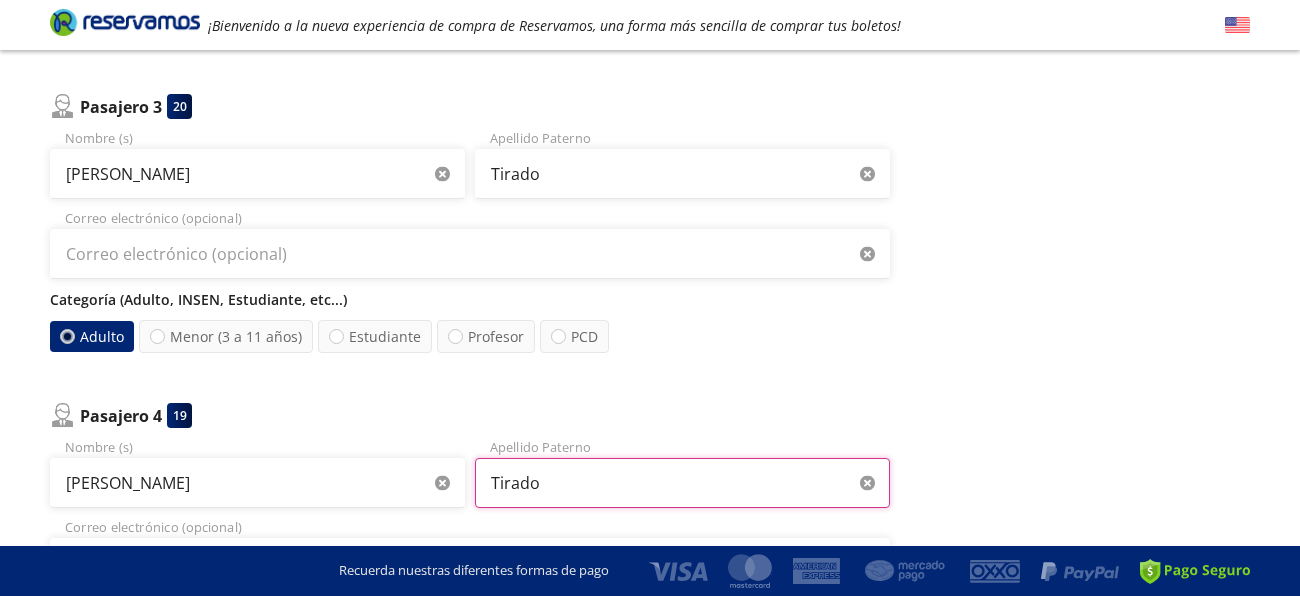 type on "Tirado" 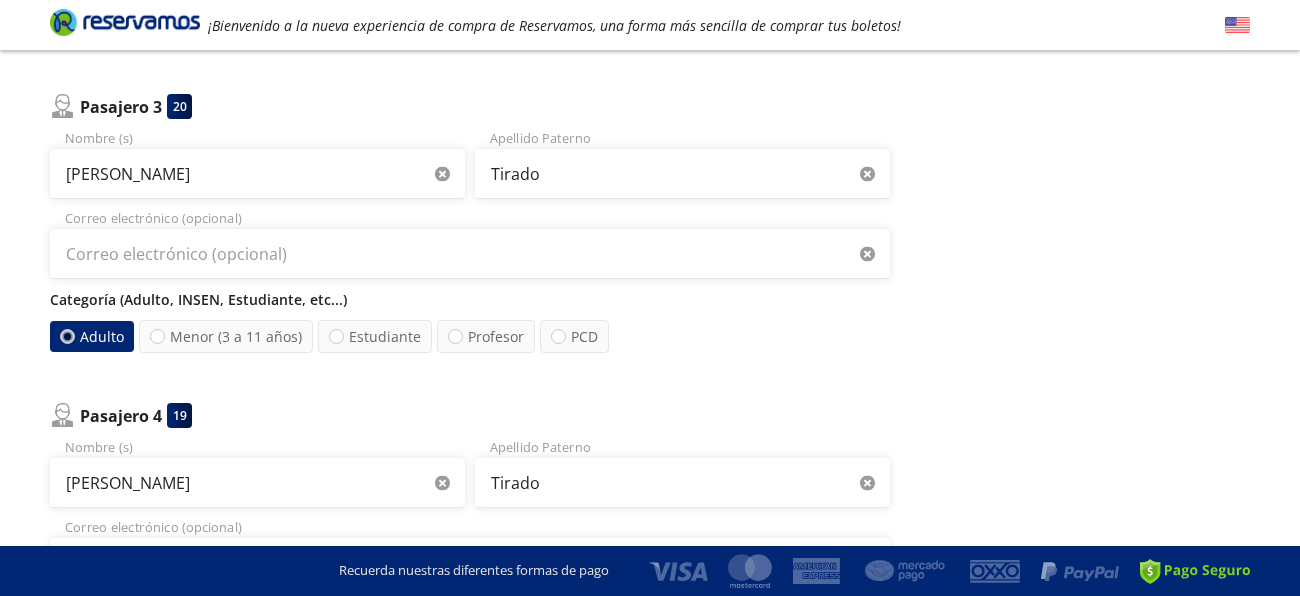 click on "Regresar a Horarios Completa tu compra en : 12:42 Pago total $ 6,976.00  MXN Tu viaje  $ 6,976  MXN Cargo por servicio  Esto nos permite seguir trabajando para ofrecerte la mayor cobertura de rutas y brindarte una experiencia de compra segura y garantizada. $ 209  MXN Cobertura Reservamos  Sólo 1 cambio (mínimo con solicitud 6 horas previas a la salida del viaje). Válido con la misma línea que realizaste la compra. $ 20  MXN Adicionales  $ 229  MXN ¿Te podemos ayudar? Atención a clientes contacto@reservamos.mx" at bounding box center (1085, 111) 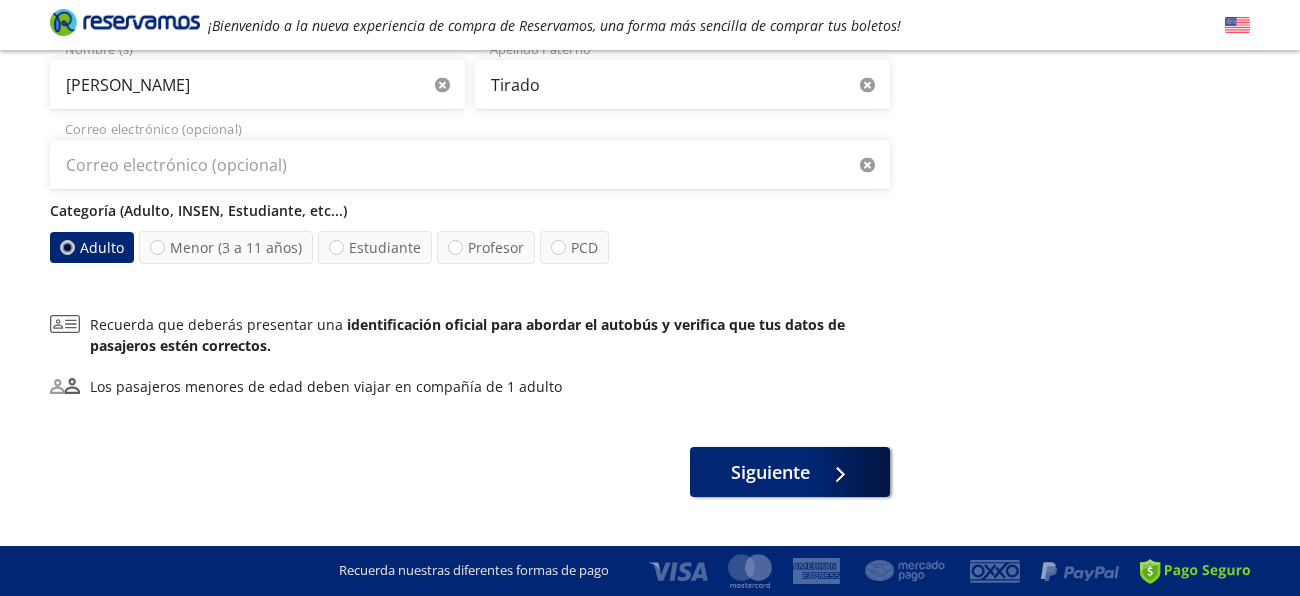 scroll, scrollTop: 1199, scrollLeft: 0, axis: vertical 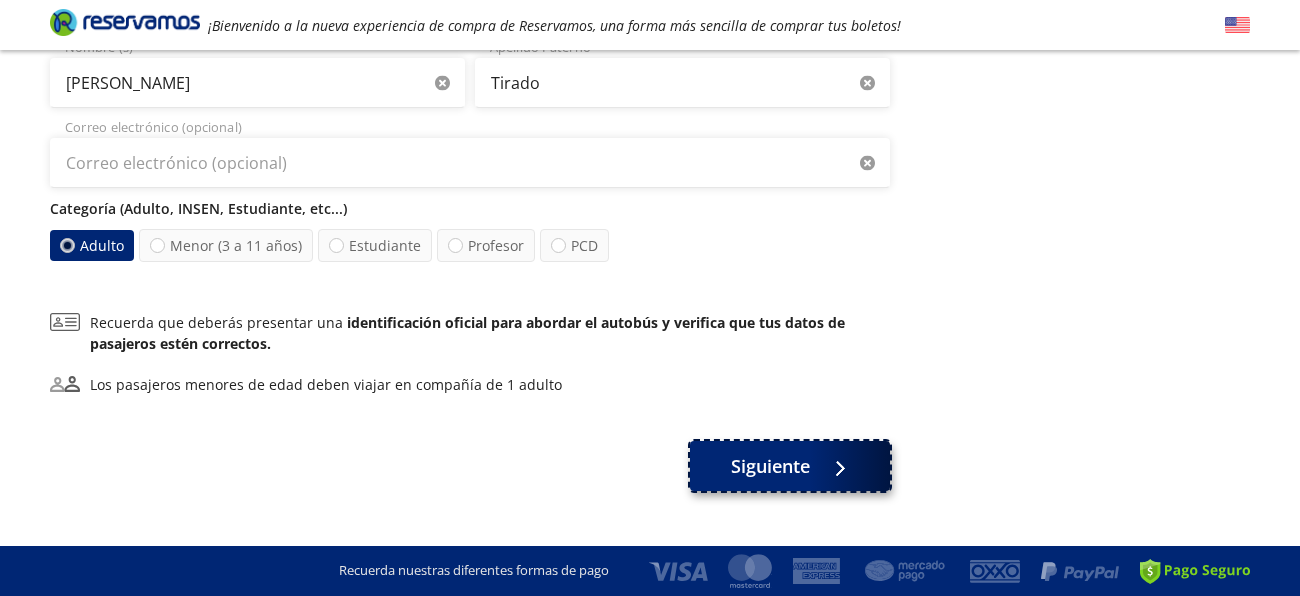 click on "Siguiente" at bounding box center (770, 466) 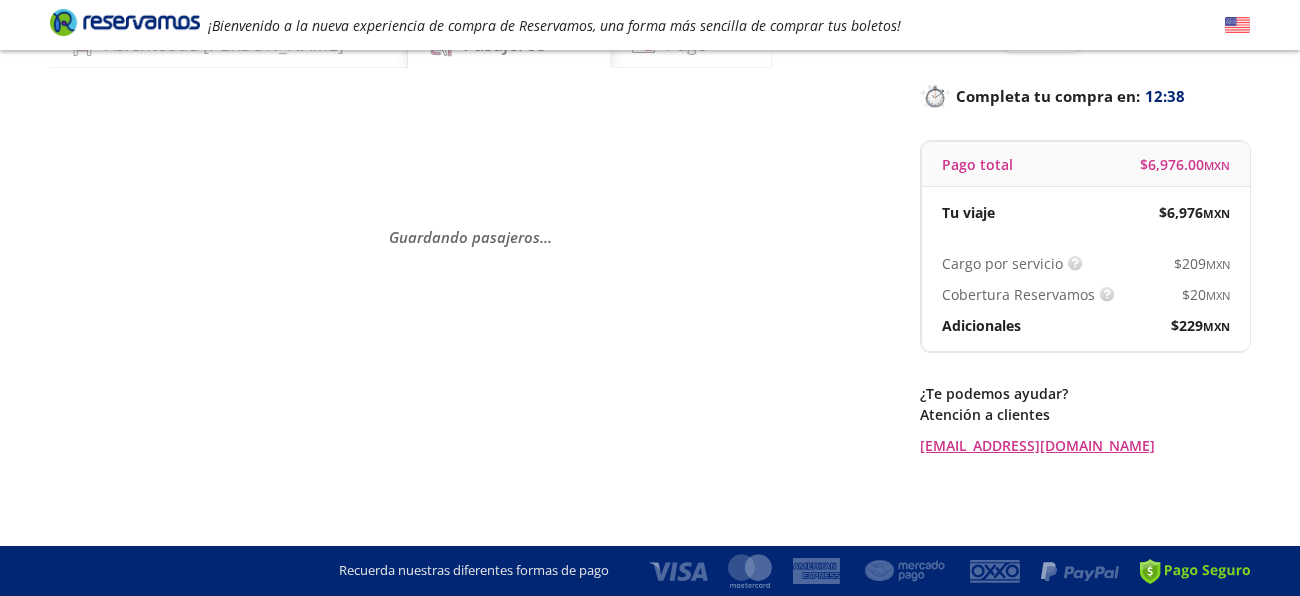 scroll, scrollTop: 0, scrollLeft: 0, axis: both 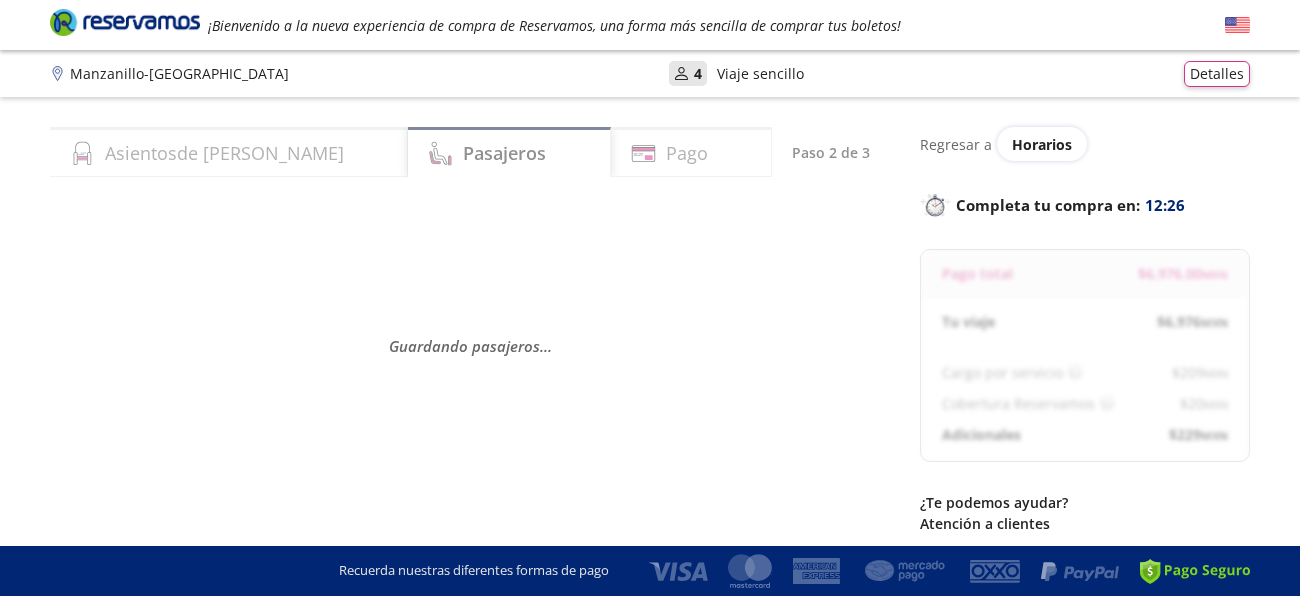 select on "MX" 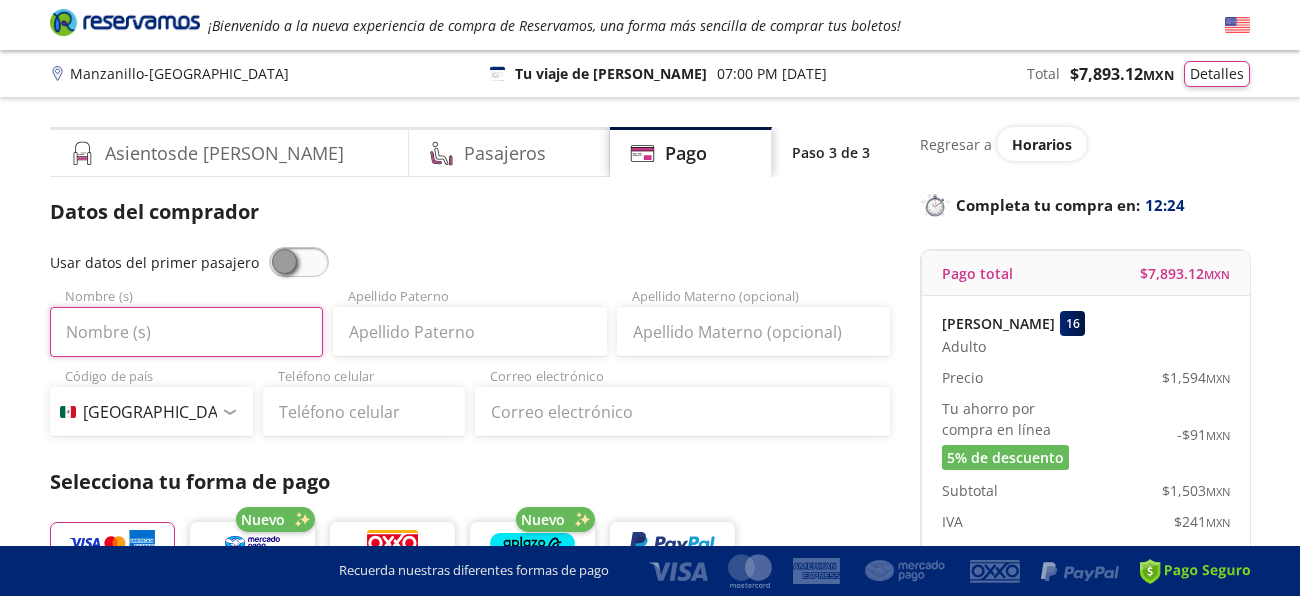click on "Nombre (s)" at bounding box center (186, 332) 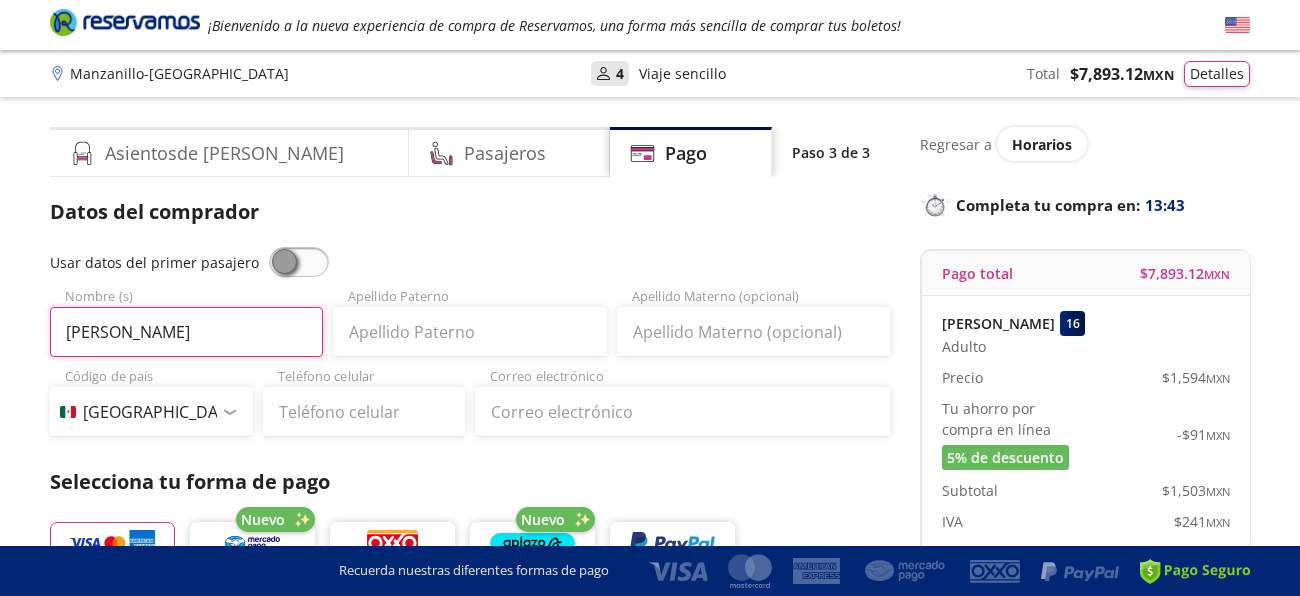 type on "fernada jeziret" 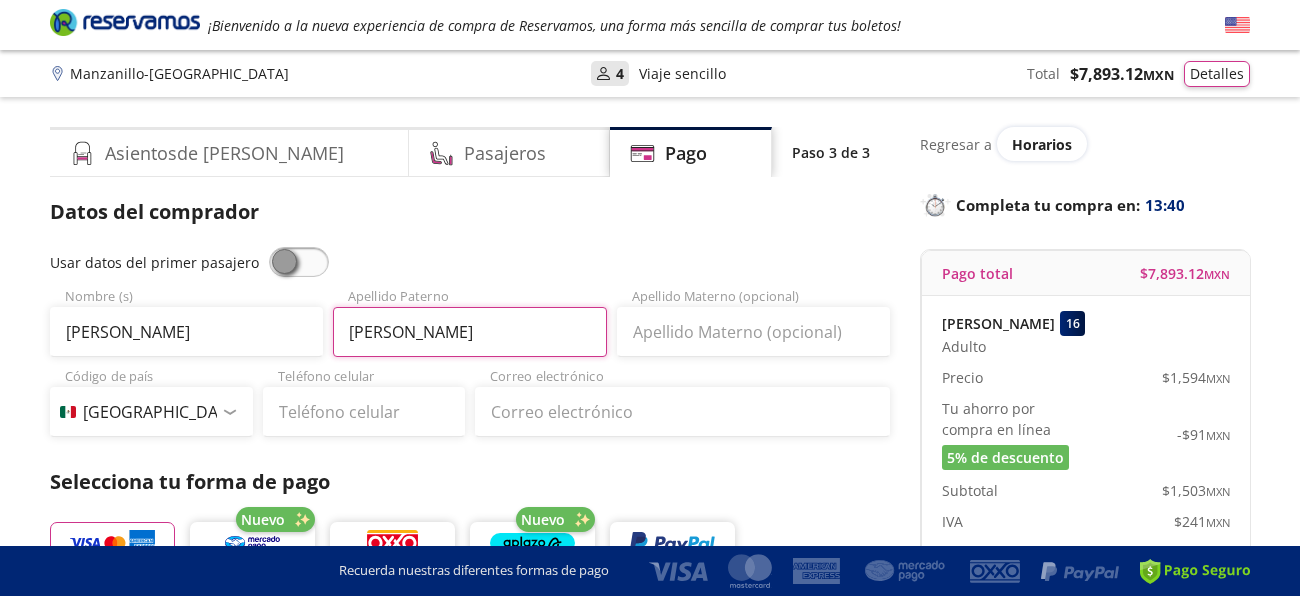 type on "sanchez" 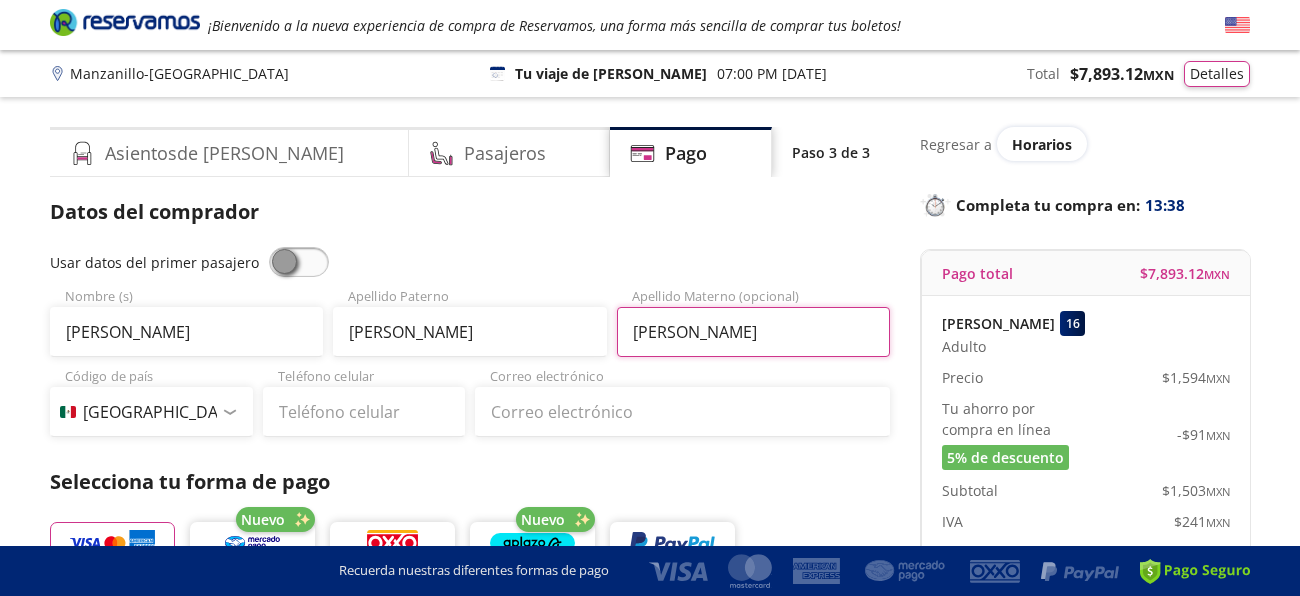 type on "zepeda" 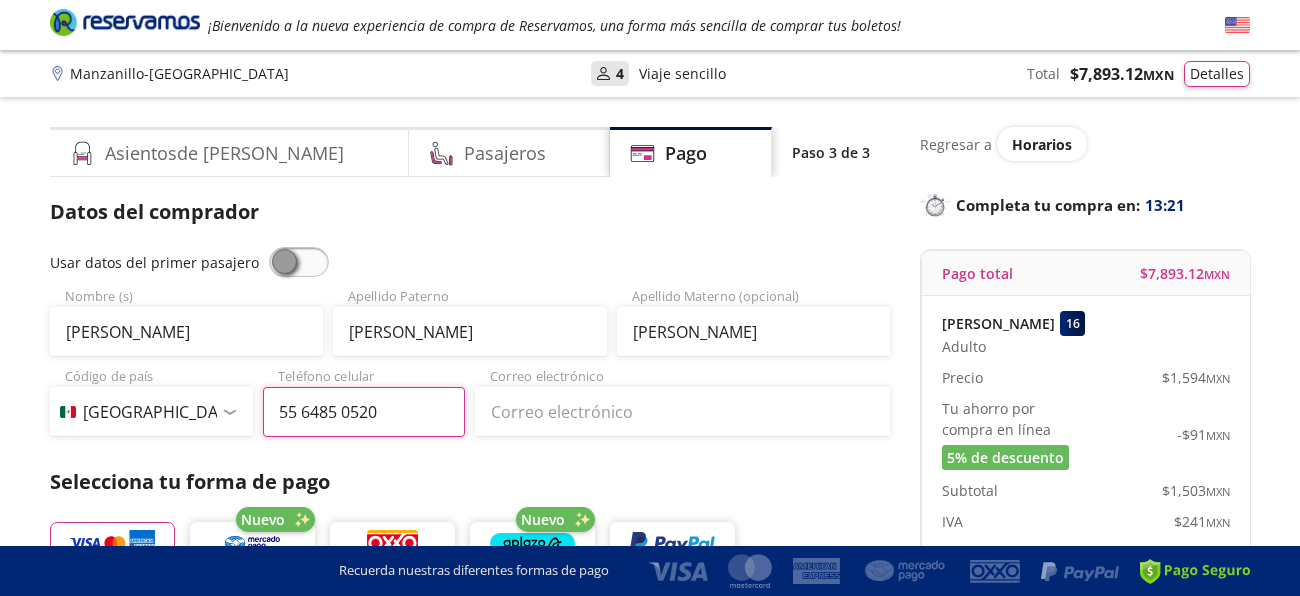type on "55 6485 0520" 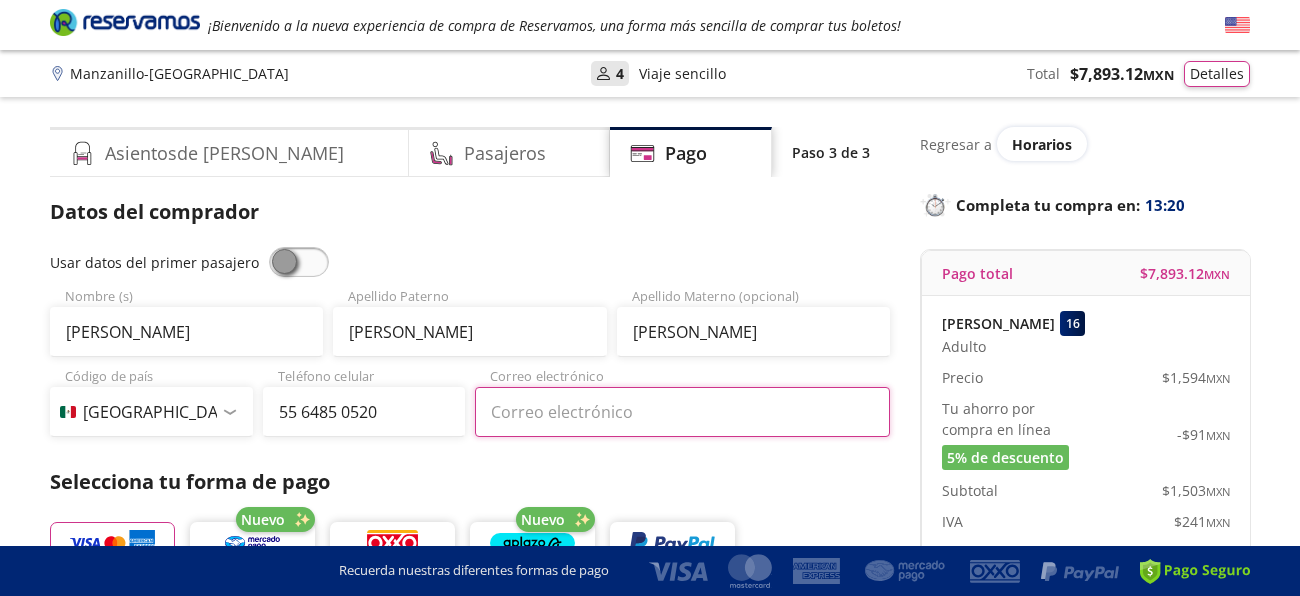 type on "j" 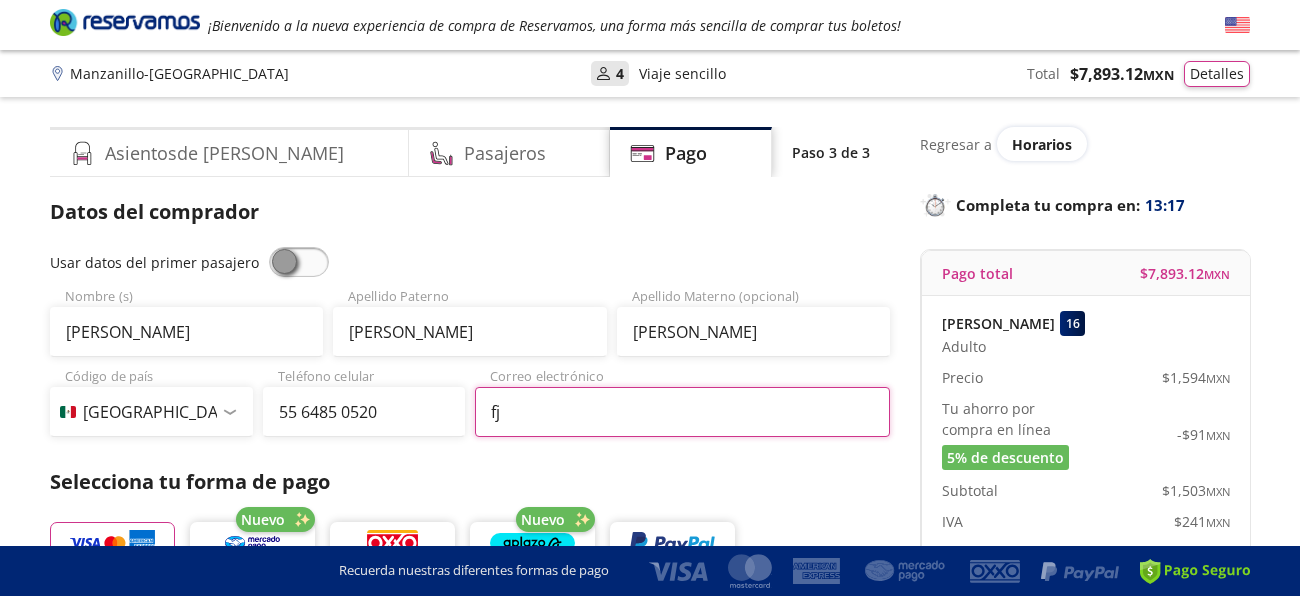 type on "fj.sanchezk@outlook.com" 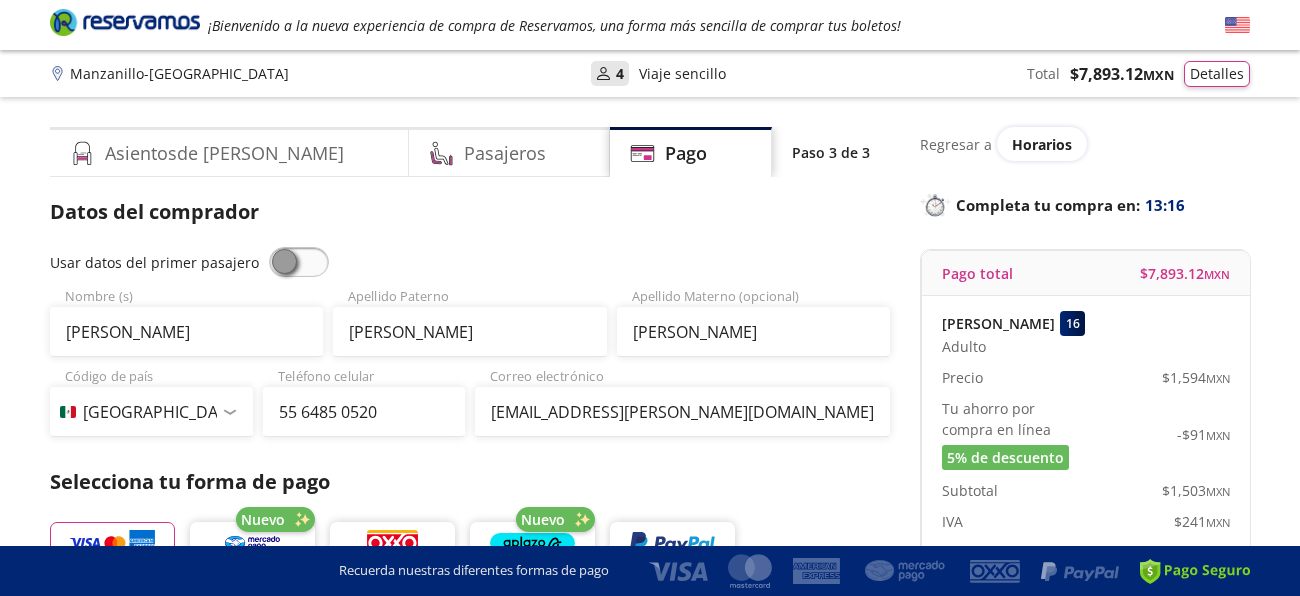 click on "Selecciona tu forma de pago" at bounding box center [470, 482] 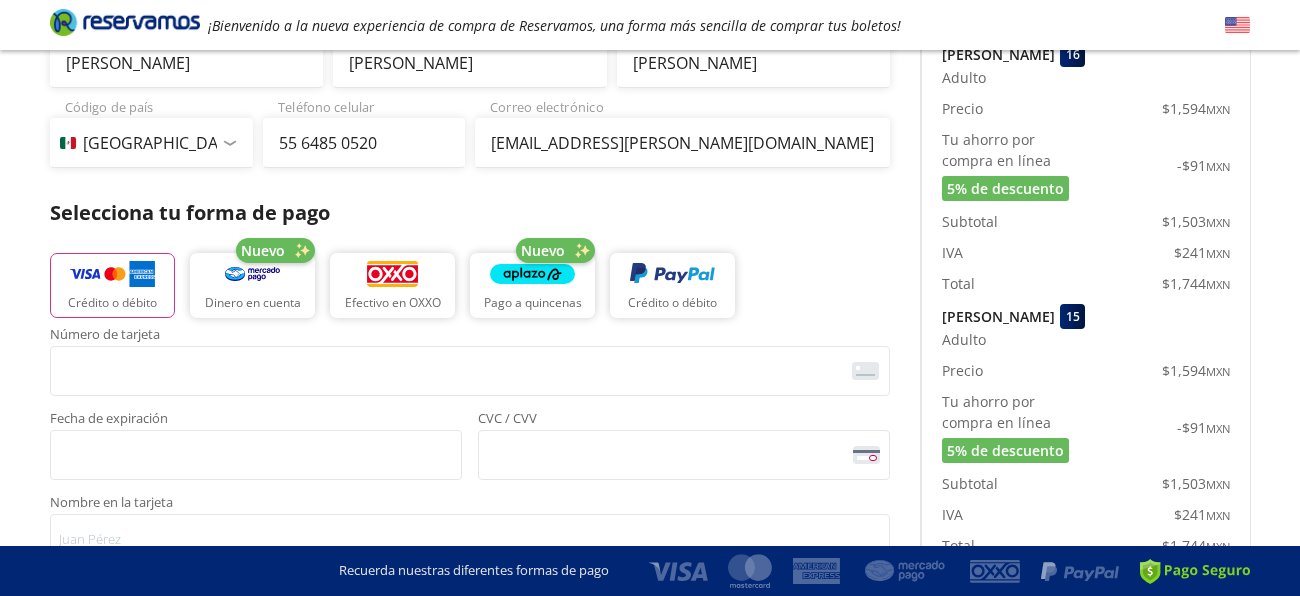 scroll, scrollTop: 279, scrollLeft: 0, axis: vertical 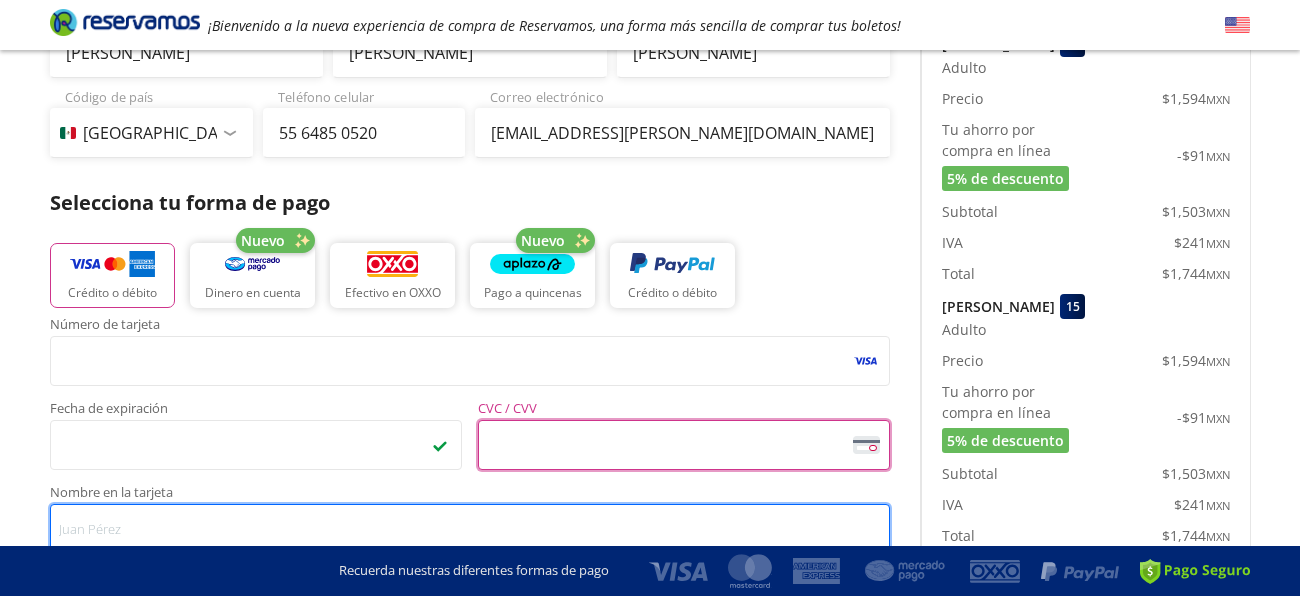 click on "Nombre en la tarjeta" at bounding box center [470, 529] 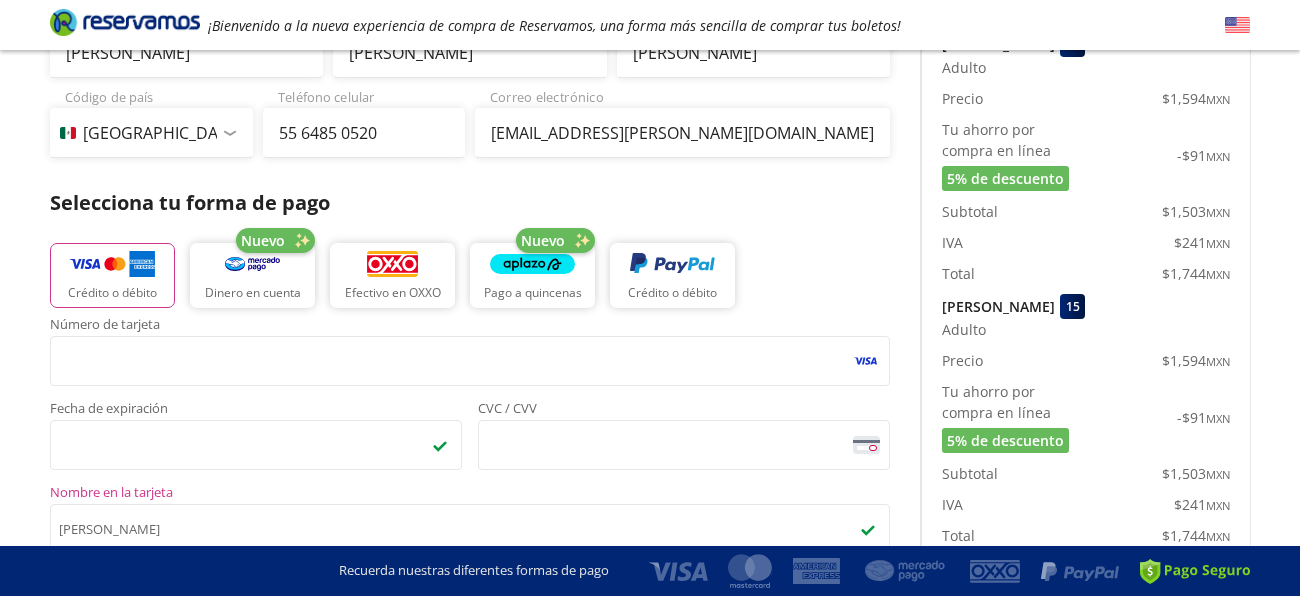 click on "Group 9 Created with Sketch. Pago Manzanillo  -  Ciudad de México ¡Bienvenido a la nueva experiencia de compra de Reservamos, una forma más sencilla de comprar tus boletos! Completa tu compra en : 12:13 Manzanillo  -  Ciudad de México 126 Tu viaje de ida 07:00 PM - 19 Jul Total $ 7,893.12  MXN Detalles Completa tu compra en : 12:13 Asientos  de Ida Pasajeros Pago Paso 3 de 3 Servicios adicionales ¿Tienes un código de descuento? Aplicar Datos del comprador Usar datos del primer pasajero fernada jeziret Nombre (s) sanchez Apellido Paterno zepeda Apellido Materno (opcional) Código de país Estados Unidos +1 México +52 Colombia +57 Brasil +55 Afganistán +93 Albania +355 Alemania +49 Andorra +376 Angola +244 Anguila +1 Antigua y Barbuda +1 Arabia Saudita +966 Argelia +213 Argentina +54 Armenia +374 Aruba +297 Australia +61 Austria +43 Azerbaiyán +994 Bahamas +1 Bangladés +880 Barbados +1 Baréin +973 Bélgica +32 Belice +501 Benín +229 Bermudas +1 Bielorrusia +375 Birmania +95 Bolivia +591 Brunéi +673" at bounding box center [650, 652] 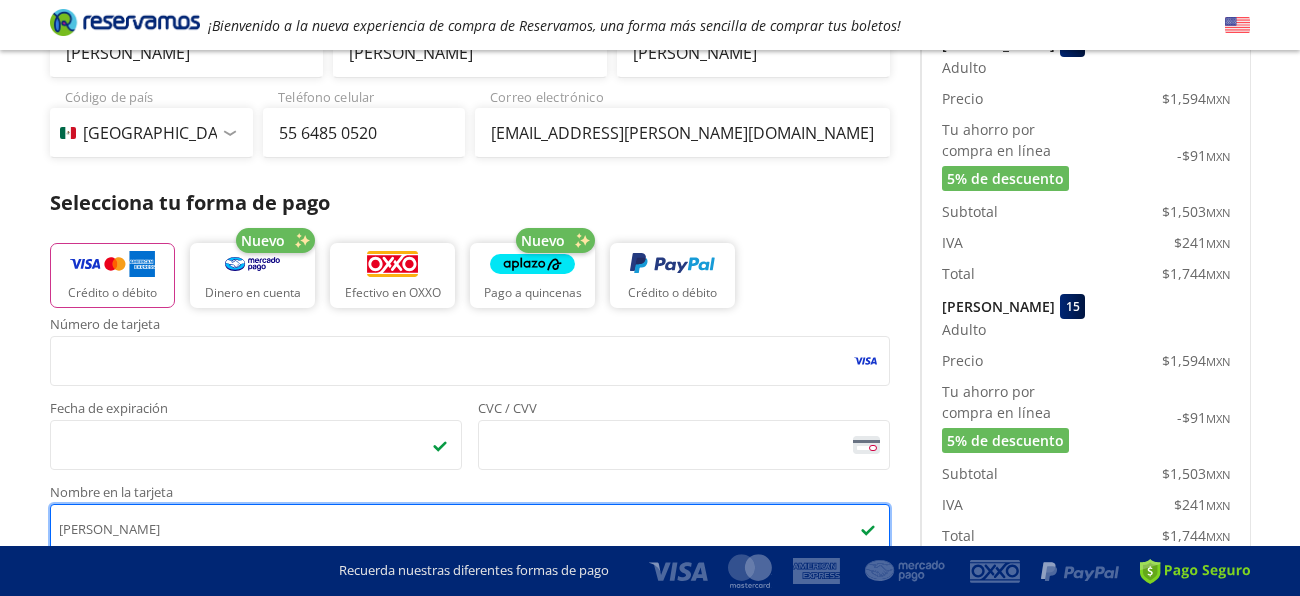 click on "fernada jeziret sanchez zepeda" at bounding box center [470, 529] 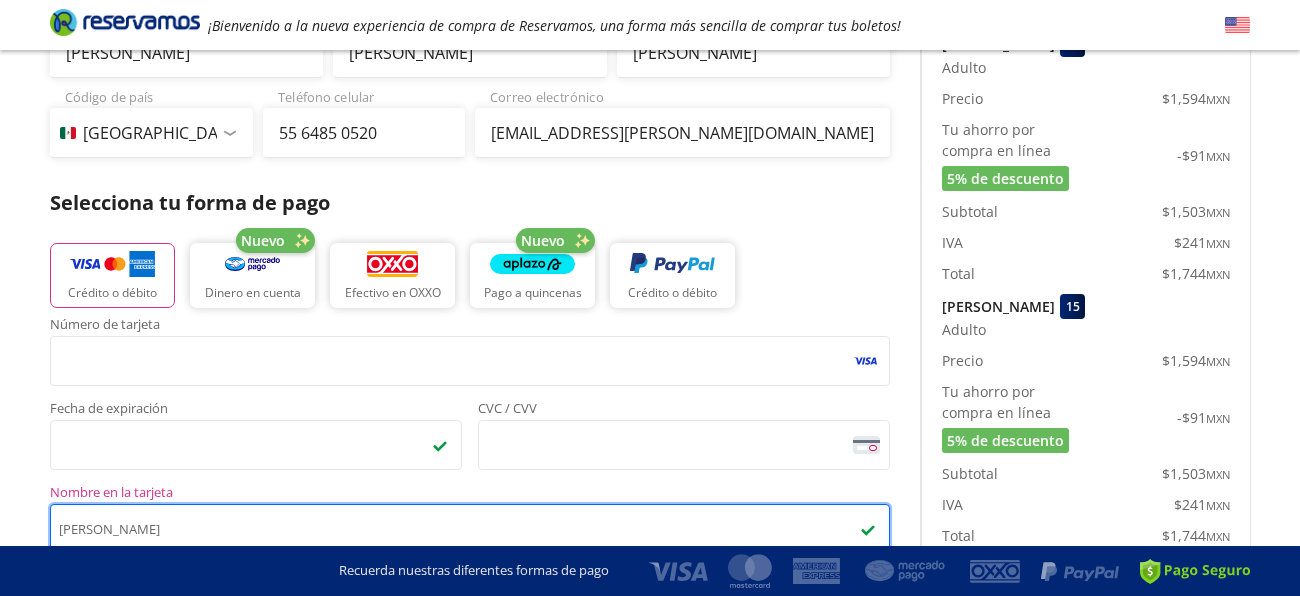 type on "fernanda jeziret sanchez zepeda" 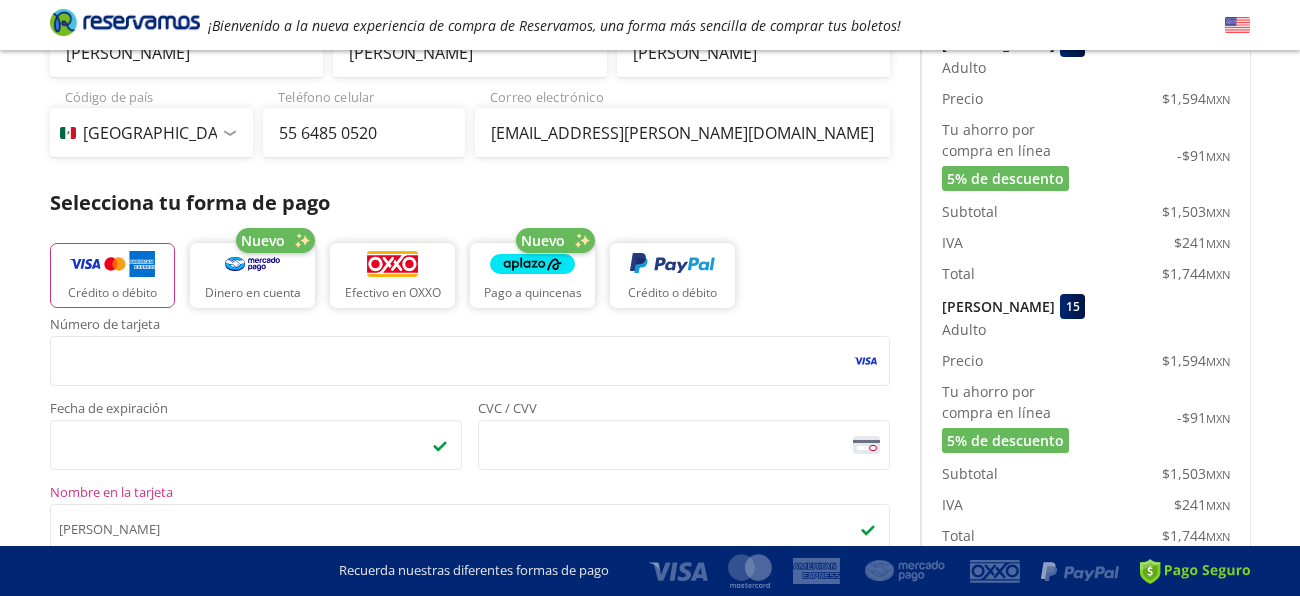click on "Group 9 Created with Sketch. Pago Manzanillo  -  Ciudad de México ¡Bienvenido a la nueva experiencia de compra de Reservamos, una forma más sencilla de comprar tus boletos! Completa tu compra en : 12:07 Manzanillo  -  Ciudad de México User 4 Viaje sencillo Total $ 7,893.12  MXN Detalles Completa tu compra en : 12:07 Asientos  de Ida Pasajeros Pago Paso 3 de 3 Servicios adicionales ¿Tienes un código de descuento? Aplicar Datos del comprador Usar datos del primer pasajero fernada jeziret Nombre (s) sanchez Apellido Paterno zepeda Apellido Materno (opcional) Código de país Estados Unidos +1 México +52 Colombia +57 Brasil +55 Afganistán +93 Albania +355 Alemania +49 Andorra +376 Angola +244 Anguila +1 Antigua y Barbuda +1 Arabia Saudita +966 Argelia +213 Argentina +54 Armenia +374 Aruba +297 Australia +61 Austria +43 Azerbaiyán +994 Bahamas +1 Bangladés +880 Barbados +1 Baréin +973 Bélgica +32 Belice +501 Benín +229 Bermudas +1 Bielorrusia +375 Birmania +95 Bolivia +591 Bosnia y Herzegovina +387 *" at bounding box center (650, 652) 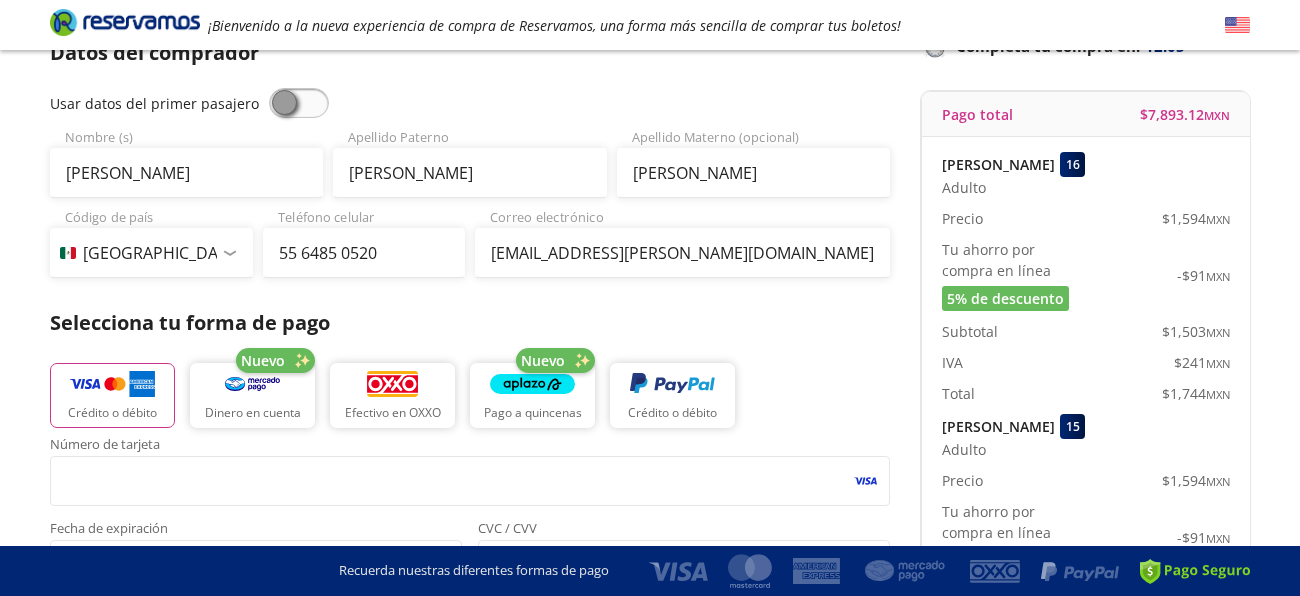 scroll, scrollTop: 119, scrollLeft: 0, axis: vertical 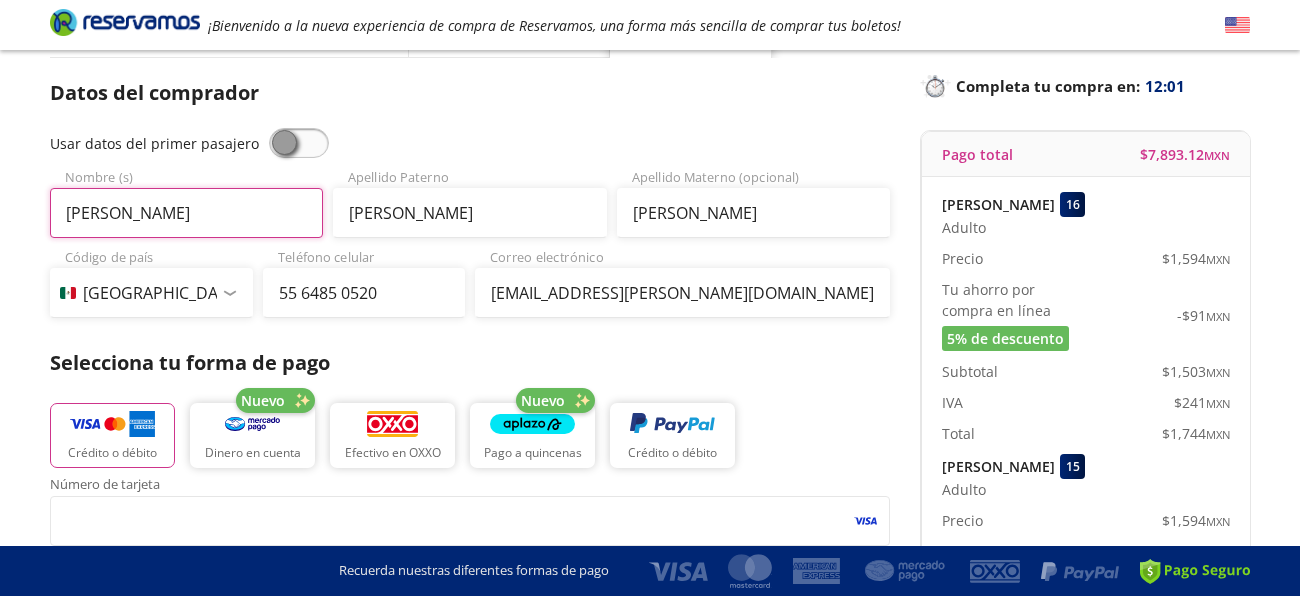 click on "fernada jeziret" at bounding box center (186, 213) 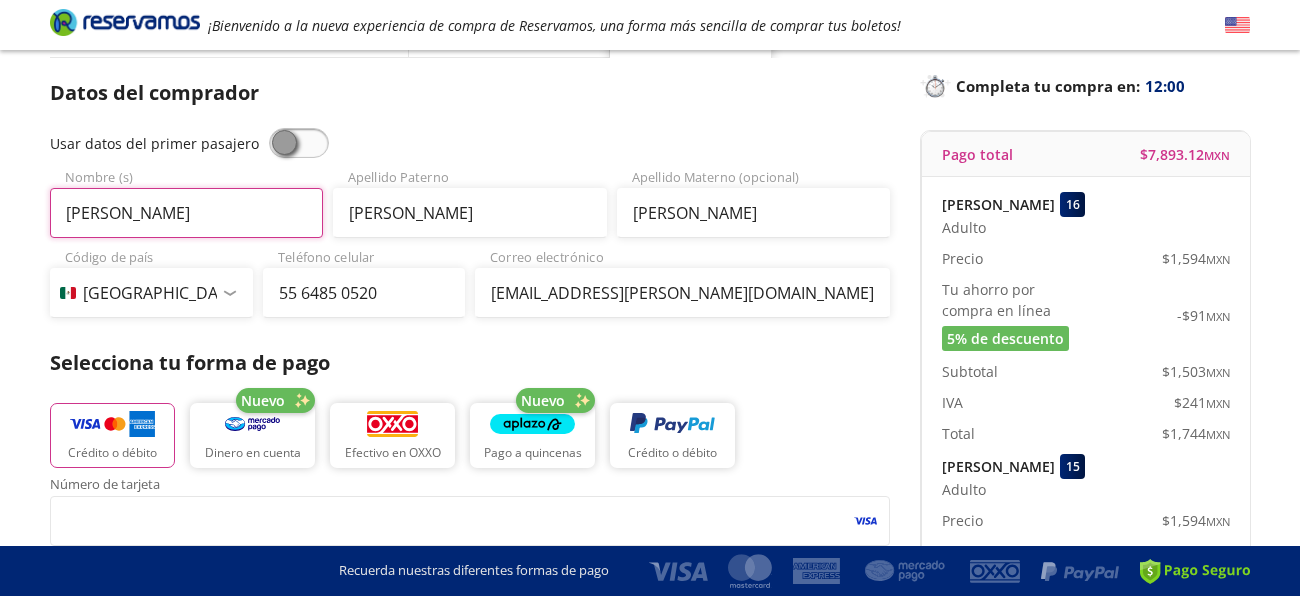 type on "fernanda jeziret" 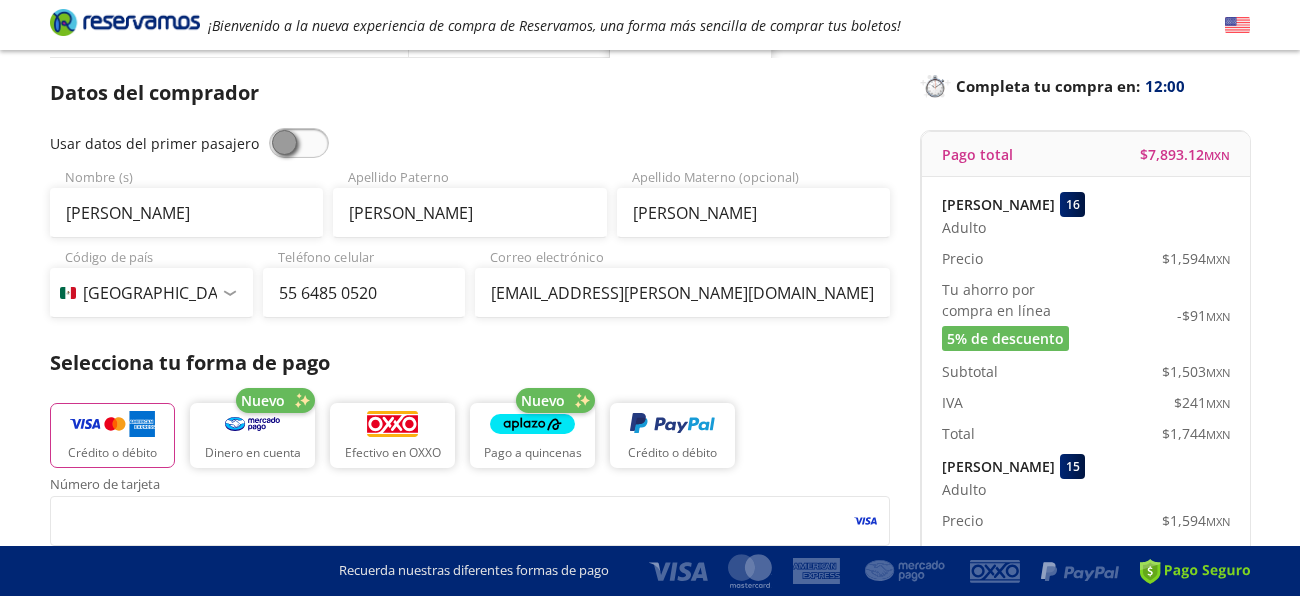 click on "Group 9 Created with Sketch. Pago Manzanillo  -  Ciudad de México ¡Bienvenido a la nueva experiencia de compra de Reservamos, una forma más sencilla de comprar tus boletos! Completa tu compra en : 12:00 Manzanillo  -  Ciudad de México User 4 Viaje sencillo Total $ 7,893.12  MXN Detalles Completa tu compra en : 12:00 Asientos  de Ida Pasajeros Pago Paso 3 de 3 Servicios adicionales ¿Tienes un código de descuento? Aplicar Datos del comprador Usar datos del primer pasajero fernanda jeziret Nombre (s) sanchez Apellido Paterno zepeda Apellido Materno (opcional) Código de país Estados Unidos +1 México +52 Colombia +57 Brasil +55 Afganistán +93 Albania +355 Alemania +49 Andorra +376 Angola +244 Anguila +1 Antigua y Barbuda +1 Arabia Saudita +966 Argelia +213 Argentina +54 Armenia +374 Aruba +297 Australia +61 Austria +43 Azerbaiyán +994 Bahamas +1 Bangladés +880 Barbados +1 Baréin +973 Bélgica +32 Belice +501 Benín +229 Bermudas +1 Bielorrusia +375 Birmania +95 Bolivia +591 Bosnia y Herzegovina +387 :" at bounding box center (650, 812) 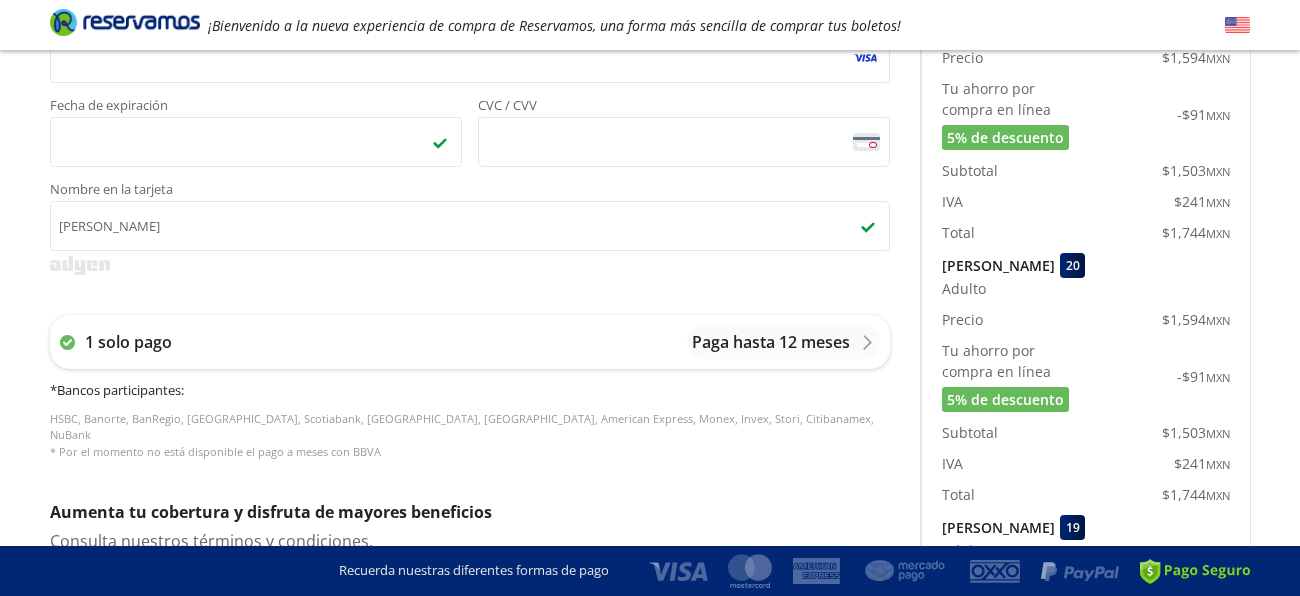 scroll, scrollTop: 639, scrollLeft: 0, axis: vertical 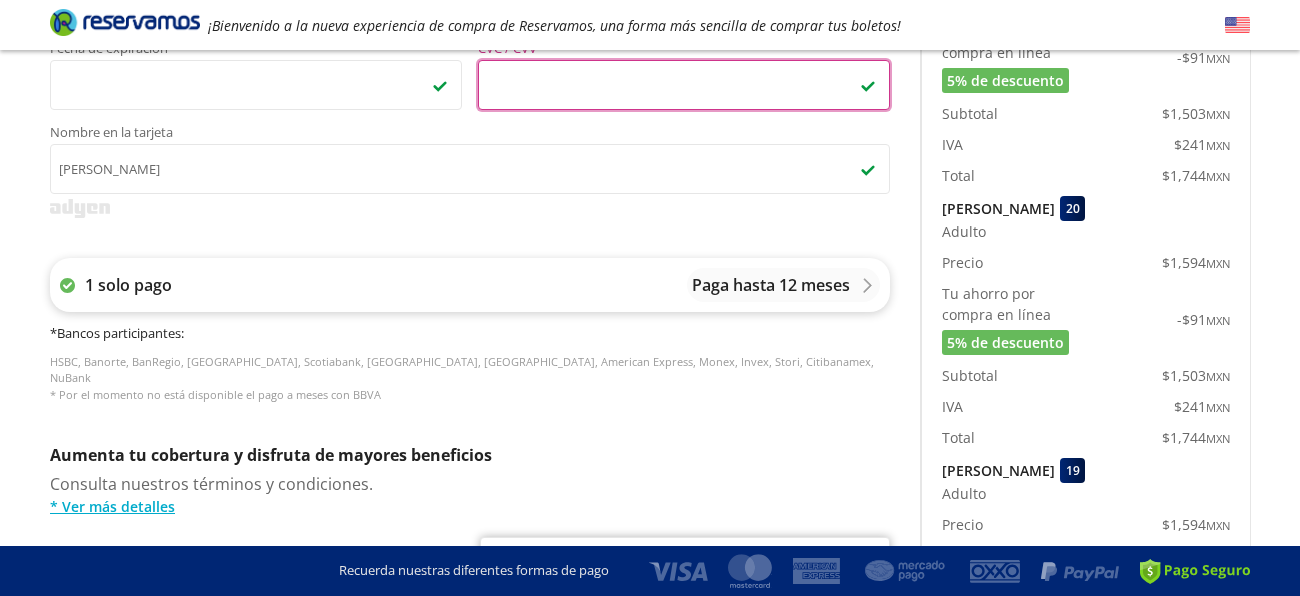 click on "Paga hasta 12 meses" at bounding box center (783, 285) 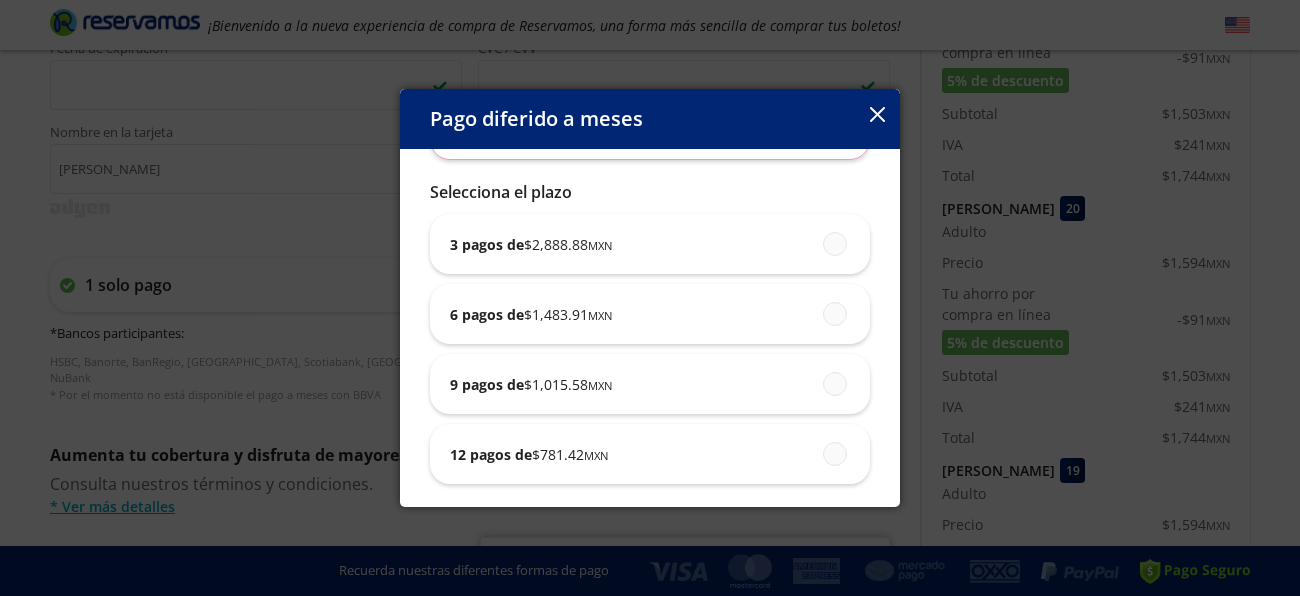 scroll, scrollTop: 179, scrollLeft: 0, axis: vertical 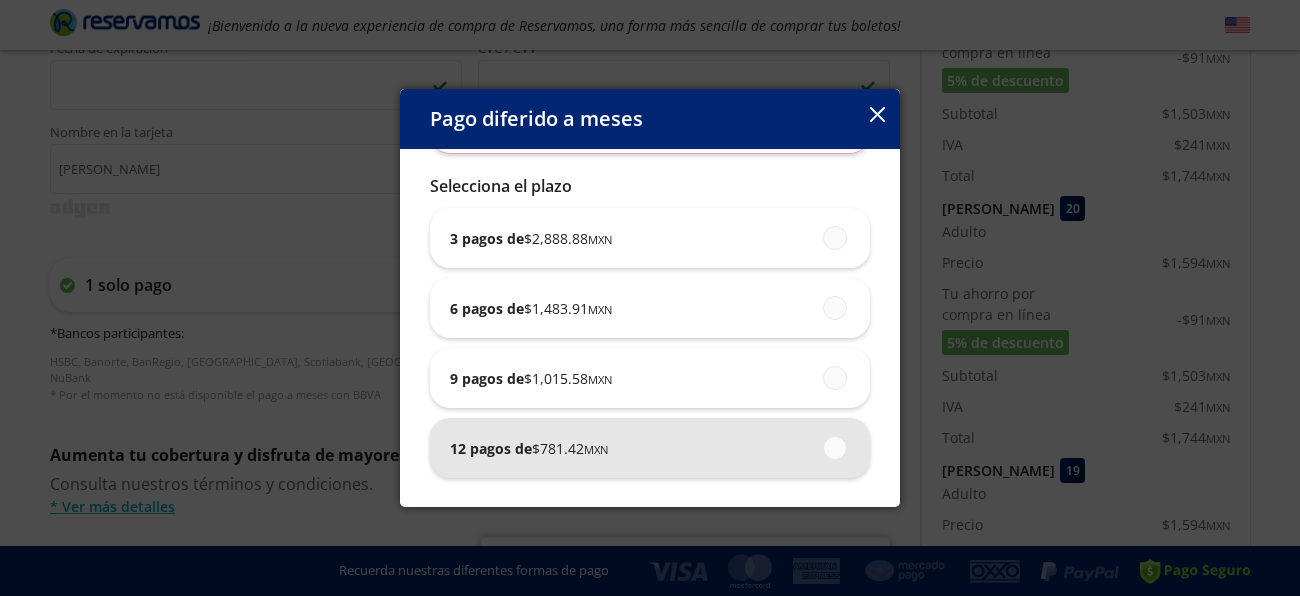 click on "12 pagos de  $ 781.42  MXN" at bounding box center [650, 448] 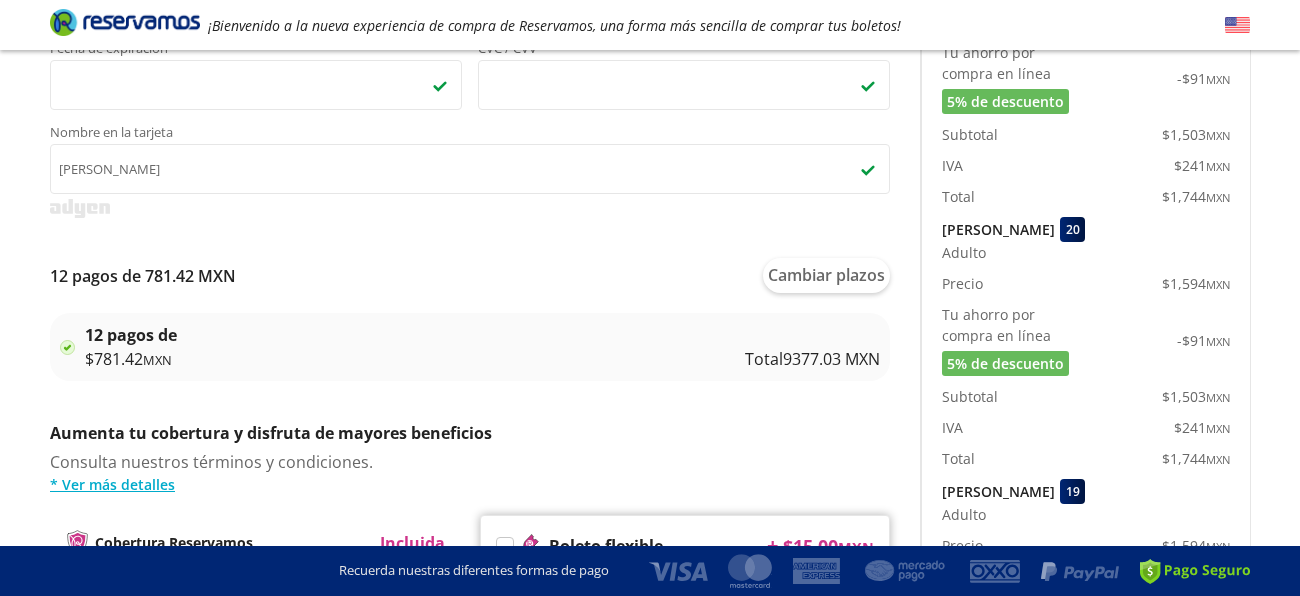 click on "Group 9 Created with Sketch. Pago Manzanillo  -  Ciudad de México ¡Bienvenido a la nueva experiencia de compra de Reservamos, una forma más sencilla de comprar tus boletos! Completa tu compra en : 11:37 Manzanillo  -  Ciudad de México User 4 Viaje sencillo Total $ 9,377.03  MXN Detalles Completa tu compra en : 11:37 Asientos  de Ida Pasajeros Pago Paso 3 de 3 Servicios adicionales ¿Tienes un código de descuento? Aplicar Datos del comprador Usar datos del primer pasajero fernanda jeziret Nombre (s) sanchez Apellido Paterno zepeda Apellido Materno (opcional) Código de país Estados Unidos +1 México +52 Colombia +57 Brasil +55 Afganistán +93 Albania +355 Alemania +49 Andorra +376 Angola +244 Anguila +1 Antigua y Barbuda +1 Arabia Saudita +966 Argelia +213 Argentina +54 Armenia +374 Aruba +297 Australia +61 Austria +43 Azerbaiyán +994 Bahamas +1 Bangladés +880 Barbados +1 Baréin +973 Bélgica +32 Belice +501 Benín +229 Bermudas +1 Bielorrusia +375 Birmania +95 Bolivia +591 Bosnia y Herzegovina +387 $" at bounding box center [650, 329] 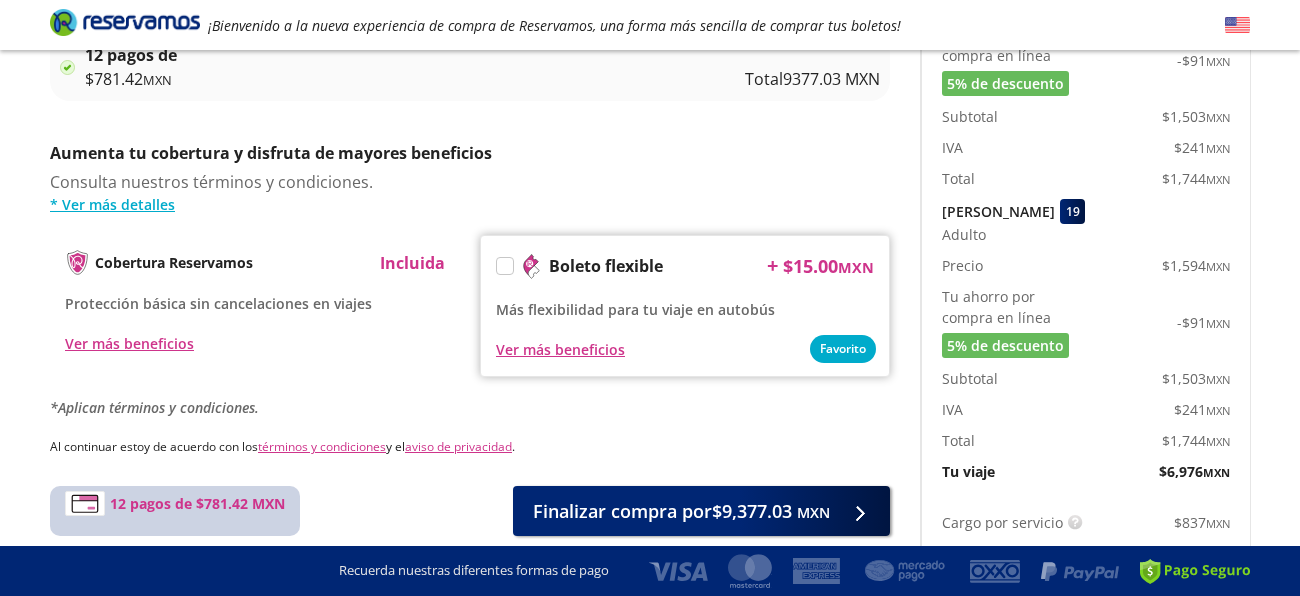 scroll, scrollTop: 959, scrollLeft: 0, axis: vertical 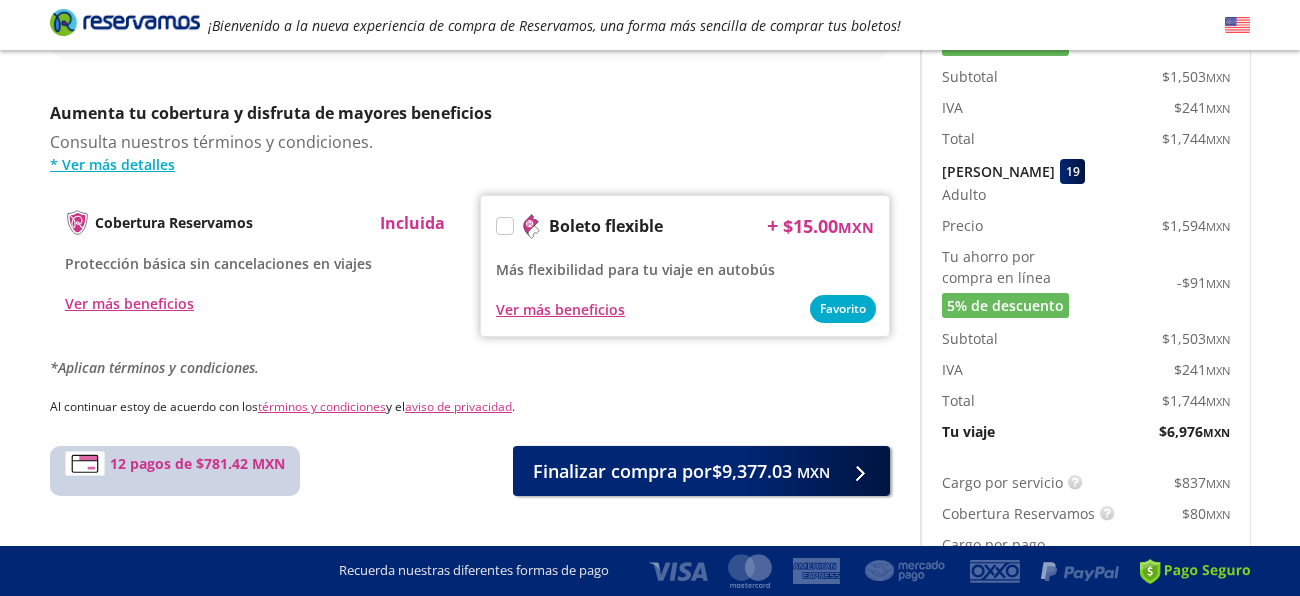 click on "Group 9 Created with Sketch. Pago Manzanillo  -  Ciudad de México ¡Bienvenido a la nueva experiencia de compra de Reservamos, una forma más sencilla de comprar tus boletos! Completa tu compra en : 11:25 Manzanillo  -  Ciudad de México User 4 Viaje sencillo Total $ 9,377.03  MXN Detalles Completa tu compra en : 11:25 Asientos  de Ida Pasajeros Pago Paso 3 de 3 Servicios adicionales ¿Tienes un código de descuento? Aplicar Datos del comprador Usar datos del primer pasajero fernanda jeziret Nombre (s) sanchez Apellido Paterno zepeda Apellido Materno (opcional) Código de país Estados Unidos +1 México +52 Colombia +57 Brasil +55 Afganistán +93 Albania +355 Alemania +49 Andorra +376 Angola +244 Anguila +1 Antigua y Barbuda +1 Arabia Saudita +966 Argelia +213 Argentina +54 Armenia +374 Aruba +297 Australia +61 Austria +43 Azerbaiyán +994 Bahamas +1 Bangladés +880 Barbados +1 Baréin +973 Bélgica +32 Belice +501 Benín +229 Bermudas +1 Bielorrusia +375 Birmania +95 Bolivia +591 Bosnia y Herzegovina +387 $" at bounding box center (650, 9) 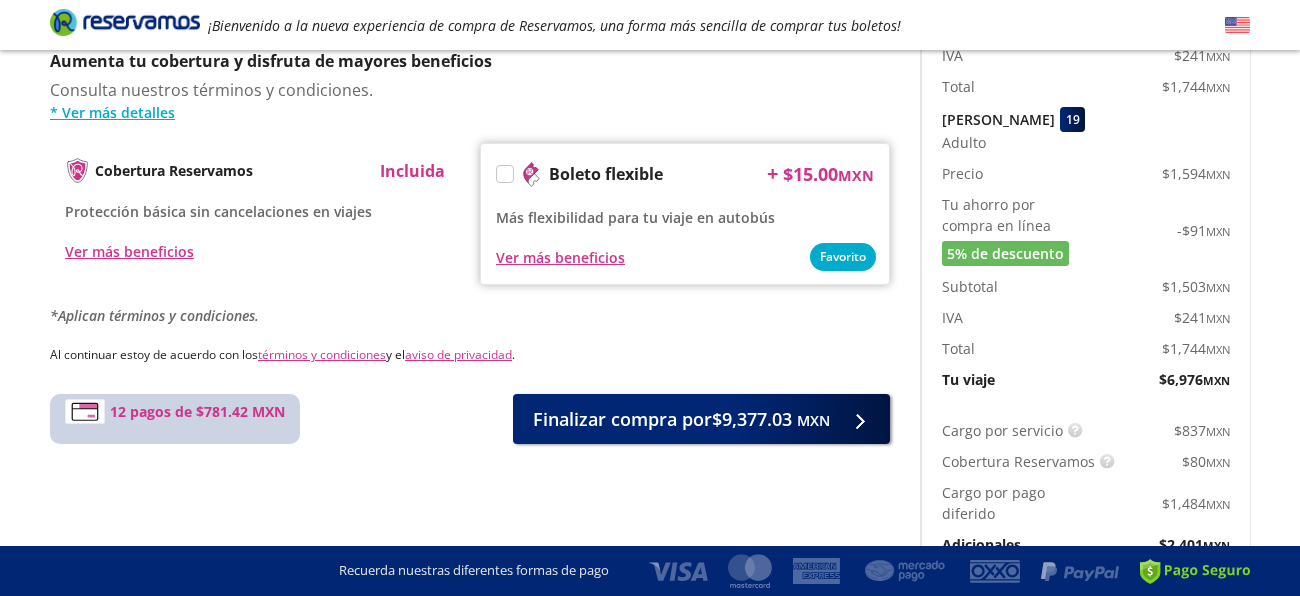 scroll, scrollTop: 1039, scrollLeft: 0, axis: vertical 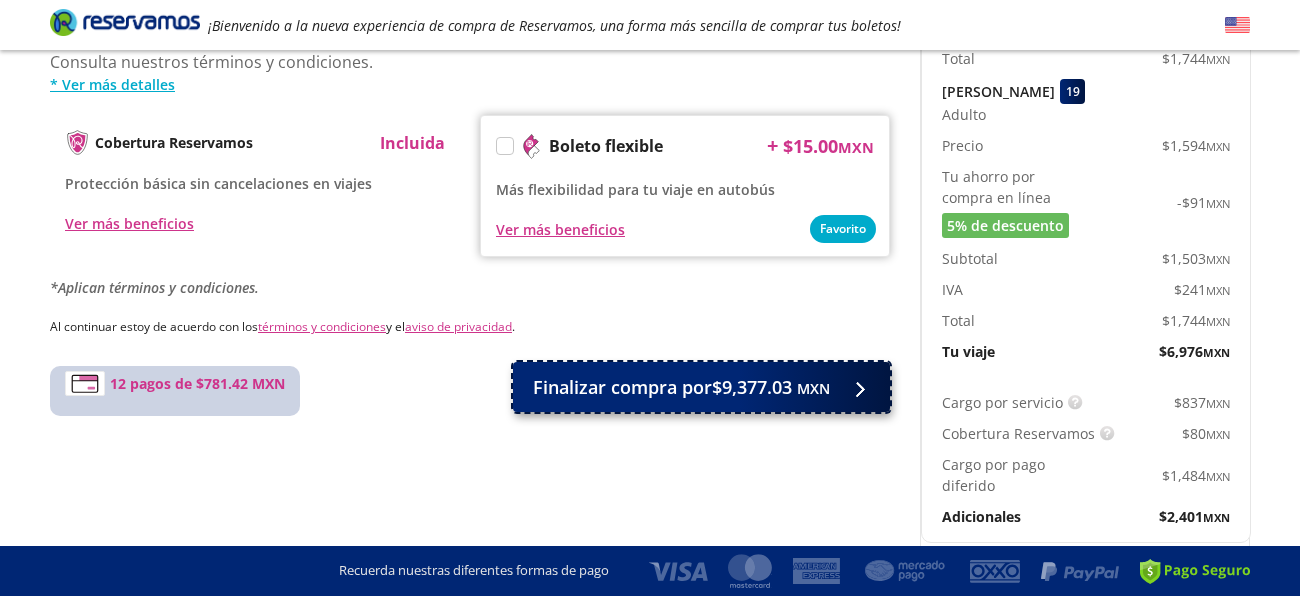 click on "Finalizar compra por  $9,377.03   MXN" at bounding box center [681, 387] 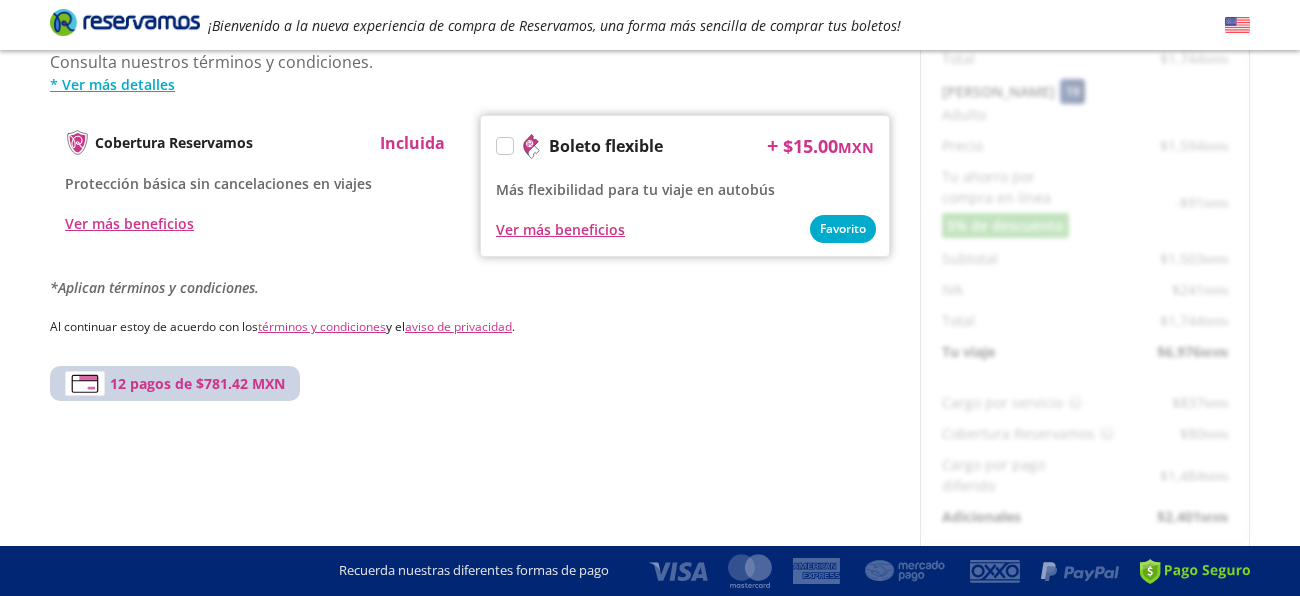 scroll, scrollTop: 0, scrollLeft: 0, axis: both 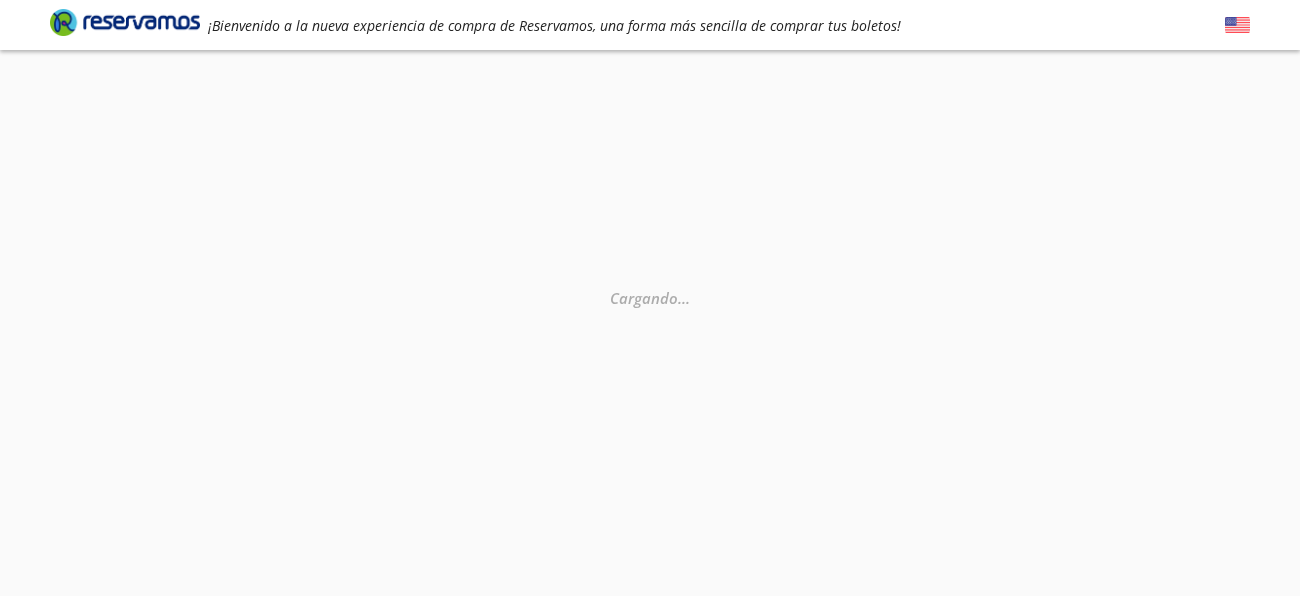 select on "MX" 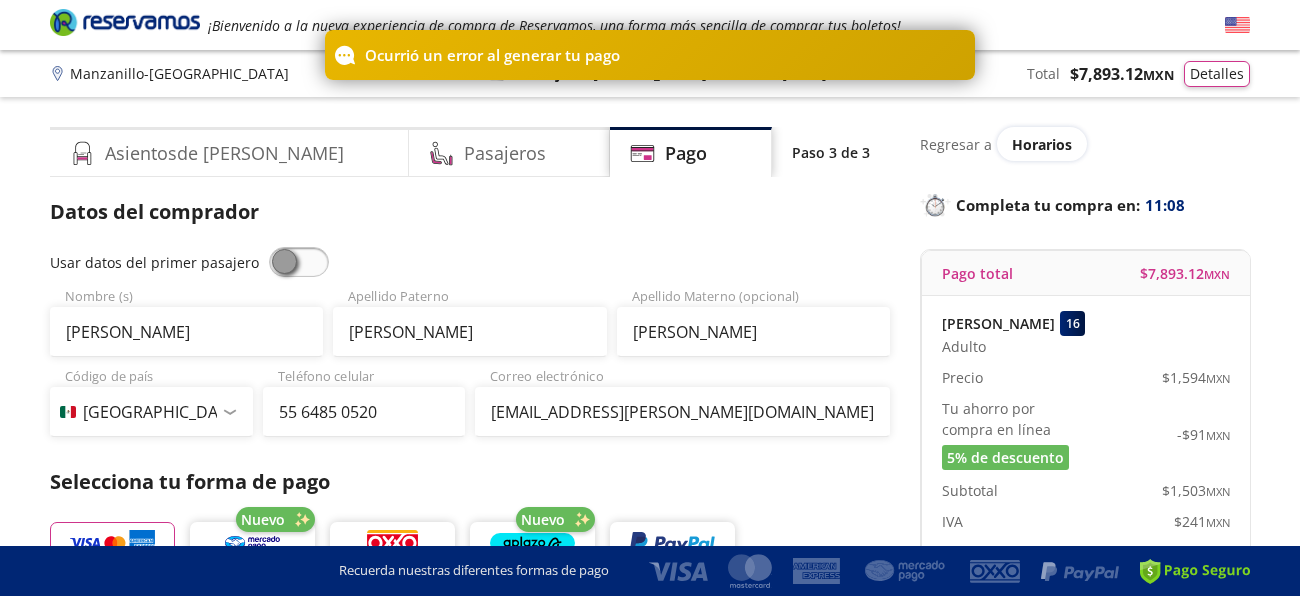 click on "Group 9 Created with Sketch. Pago Manzanillo  -  Ciudad de México ¡Bienvenido a la nueva experiencia de compra de Reservamos, una forma más sencilla de comprar tus boletos! Completa tu compra en : 11:08 Manzanillo  -  Ciudad de México 126 Tu viaje de ida 07:00 PM - 19 Jul Total $ 7,893.12  MXN Detalles Completa tu compra en : 11:08 Asientos  de Ida Pasajeros Pago Paso 3 de 3 Servicios adicionales ¿Tienes un código de descuento? Aplicar Datos del comprador Usar datos del primer pasajero fernanda jeziret Nombre (s) sanchez Apellido Paterno zepeda Apellido Materno (opcional) Código de país Estados Unidos +1 México +52 Colombia +57 Brasil +55 Afganistán +93 Albania +355 Alemania +49 Andorra +376 Angola +244 Anguila +1 Antigua y Barbuda +1 Arabia Saudita +966 Argelia +213 Argentina +54 Armenia +374 Aruba +297 Australia +61 Austria +43 Azerbaiyán +994 Bahamas +1 Bangladés +880 Barbados +1 Baréin +973 Bélgica +32 Belice +501 Benín +229 Bermudas +1 Bielorrusia +375 Birmania +95 Bolivia +591 Bután +975" at bounding box center (650, 931) 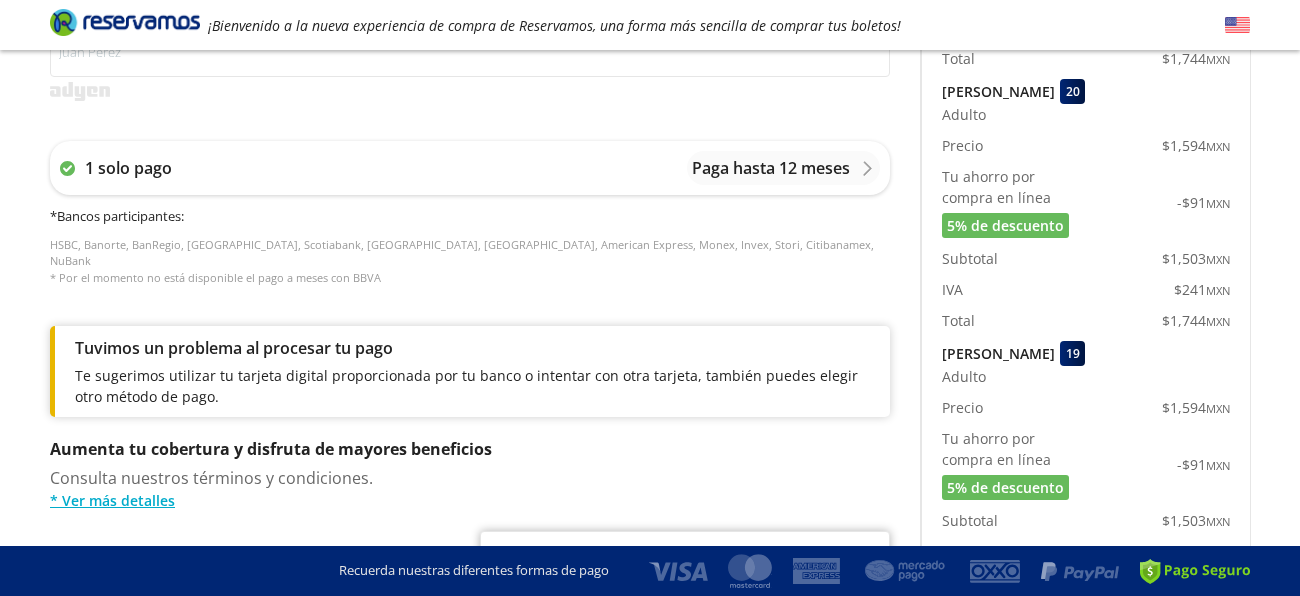 scroll, scrollTop: 759, scrollLeft: 0, axis: vertical 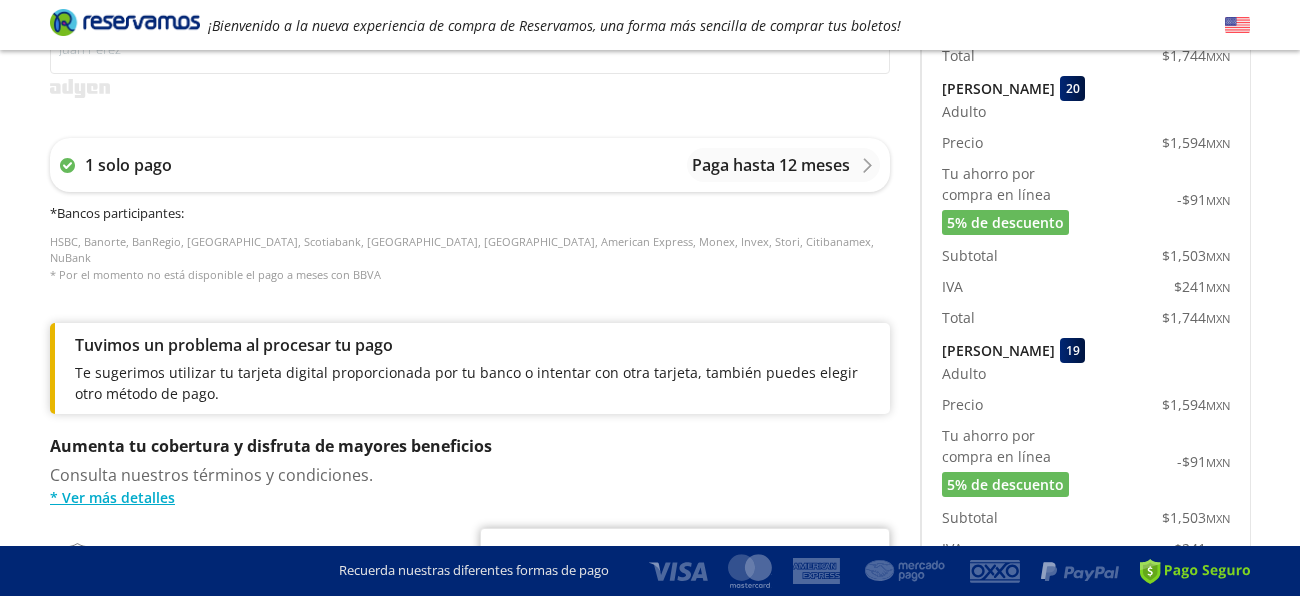 click on "Group 9 Created with Sketch. Pago Manzanillo  -  Ciudad de México ¡Bienvenido a la nueva experiencia de compra de Reservamos, una forma más sencilla de comprar tus boletos! Completa tu compra en : 10:43 Manzanillo  -  Ciudad de México 126 Tu viaje de ida 07:00 PM - 19 Jul Total $ 7,893.12  MXN Detalles Completa tu compra en : 10:43 Asientos  de Ida Pasajeros Pago Paso 3 de 3 Servicios adicionales ¿Tienes un código de descuento? Aplicar Datos del comprador Usar datos del primer pasajero fernanda jeziret Nombre (s) sanchez Apellido Paterno zepeda Apellido Materno (opcional) Código de país Estados Unidos +1 México +52 Colombia +57 Brasil +55 Afganistán +93 Albania +355 Alemania +49 Andorra +376 Angola +244 Anguila +1 Antigua y Barbuda +1 Arabia Saudita +966 Argelia +213 Argentina +54 Armenia +374 Aruba +297 Australia +61 Austria +43 Azerbaiyán +994 Bahamas +1 Bangladés +880 Barbados +1 Baréin +973 Bélgica +32 Belice +501 Benín +229 Bermudas +1 Bielorrusia +375 Birmania +95 Bolivia +591 Bután +975" at bounding box center (650, 172) 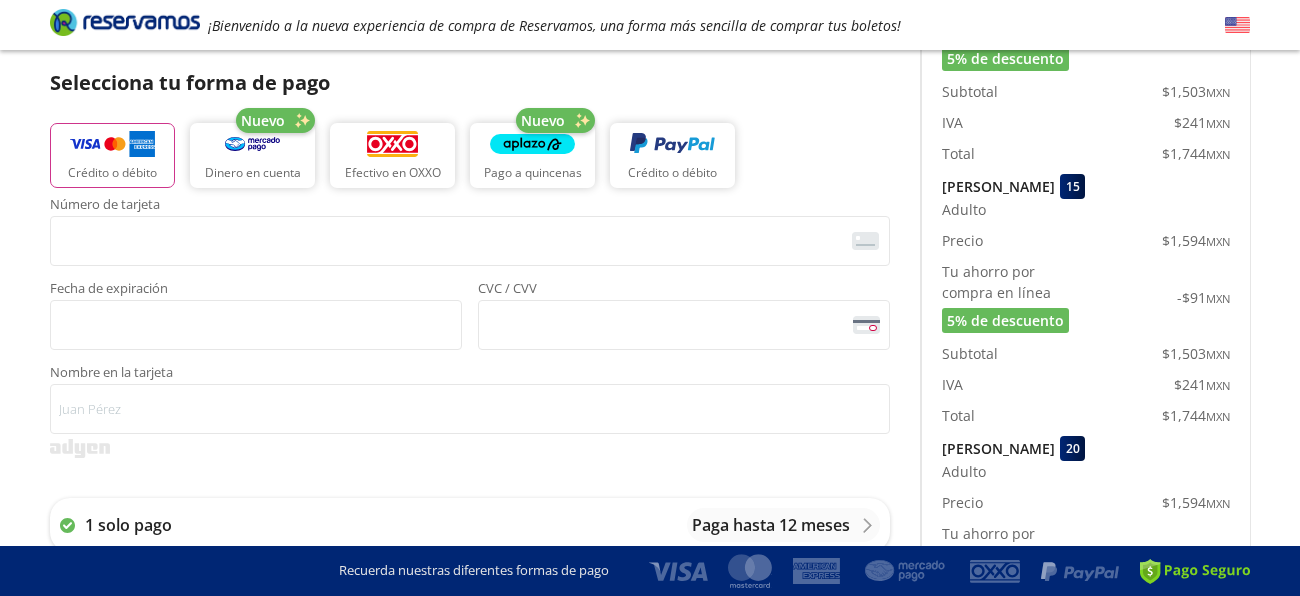 scroll, scrollTop: 359, scrollLeft: 0, axis: vertical 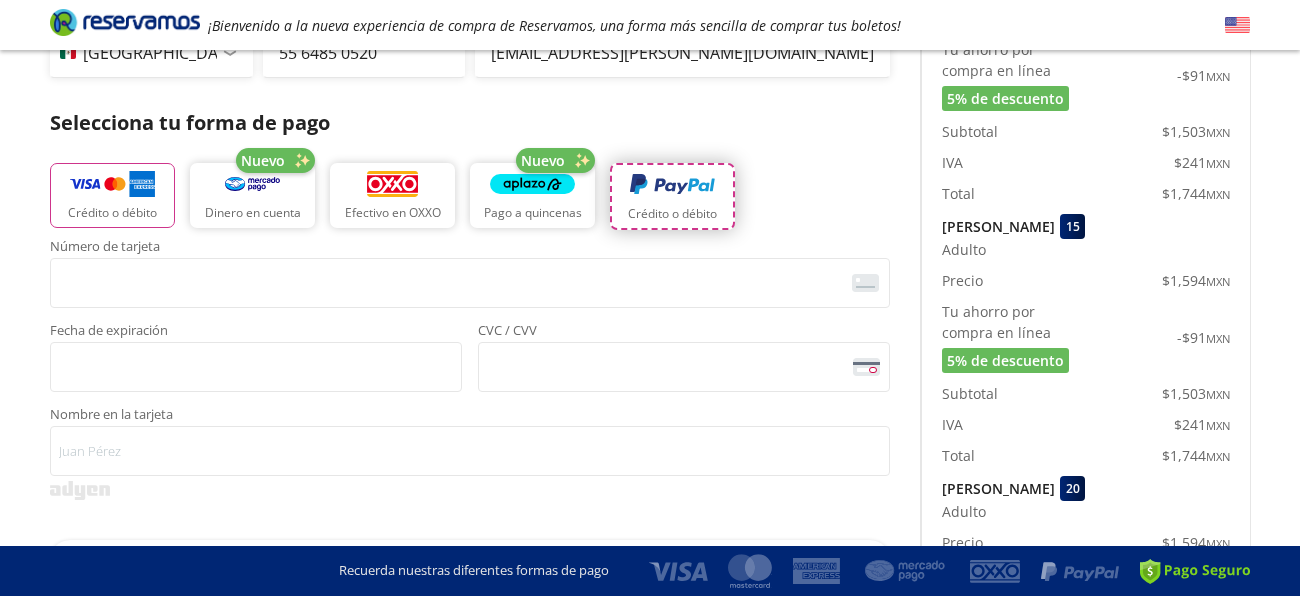 click on "Crédito o débito" at bounding box center [672, 196] 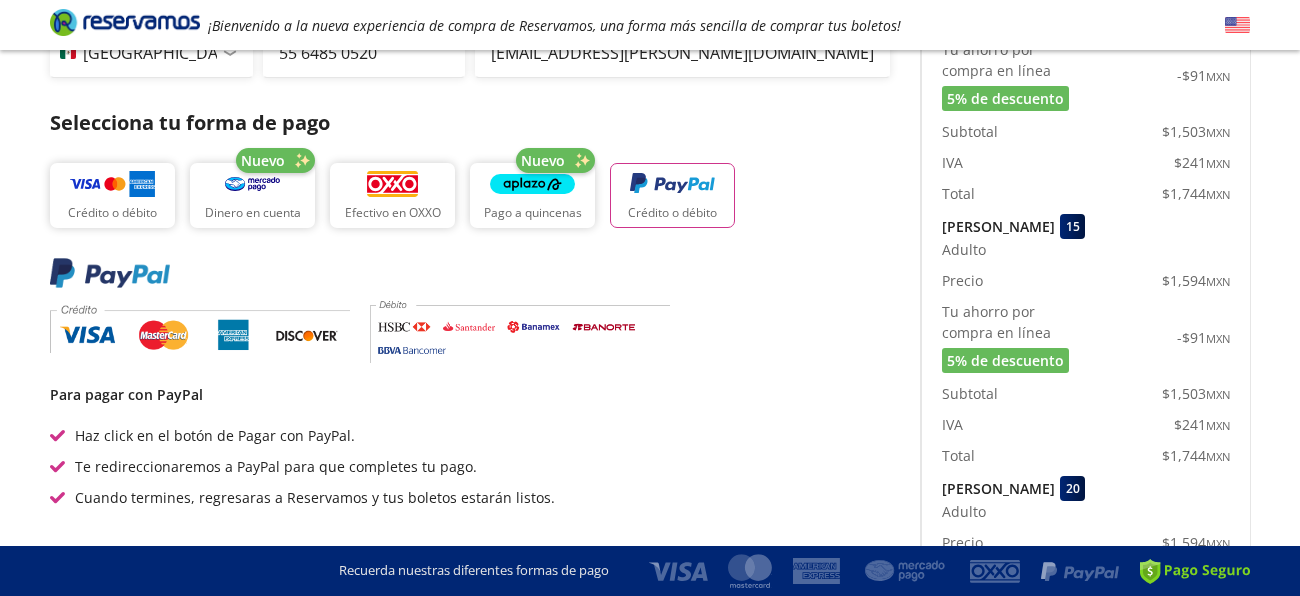click on "Group 9 Created with Sketch. Pago Manzanillo  -  Ciudad de México ¡Bienvenido a la nueva experiencia de compra de Reservamos, una forma más sencilla de comprar tus boletos! Completa tu compra en : 10:35 Manzanillo  -  Ciudad de México 126 Tu viaje de ida 07:00 PM - 19 Jul Total $ 7,893.12  MXN Detalles Completa tu compra en : 10:35 Asientos  de Ida Pasajeros Pago Paso 3 de 3 Servicios adicionales ¿Tienes un código de descuento? Aplicar Datos del comprador Usar datos del primer pasajero fernanda jeziret Nombre (s) sanchez Apellido Paterno zepeda Apellido Materno (opcional) Código de país Estados Unidos +1 México +52 Colombia +57 Brasil +55 Afganistán +93 Albania +355 Alemania +49 Andorra +376 Angola +244 Anguila +1 Antigua y Barbuda +1 Arabia Saudita +966 Argelia +213 Argentina +54 Armenia +374 Aruba +297 Australia +61 Austria +43 Azerbaiyán +994 Bahamas +1 Bangladés +880 Barbados +1 Baréin +973 Bélgica +32 Belice +501 Benín +229 Bermudas +1 Bielorrusia +375 Birmania +95 Bolivia +591 Bután +975" at bounding box center (650, 572) 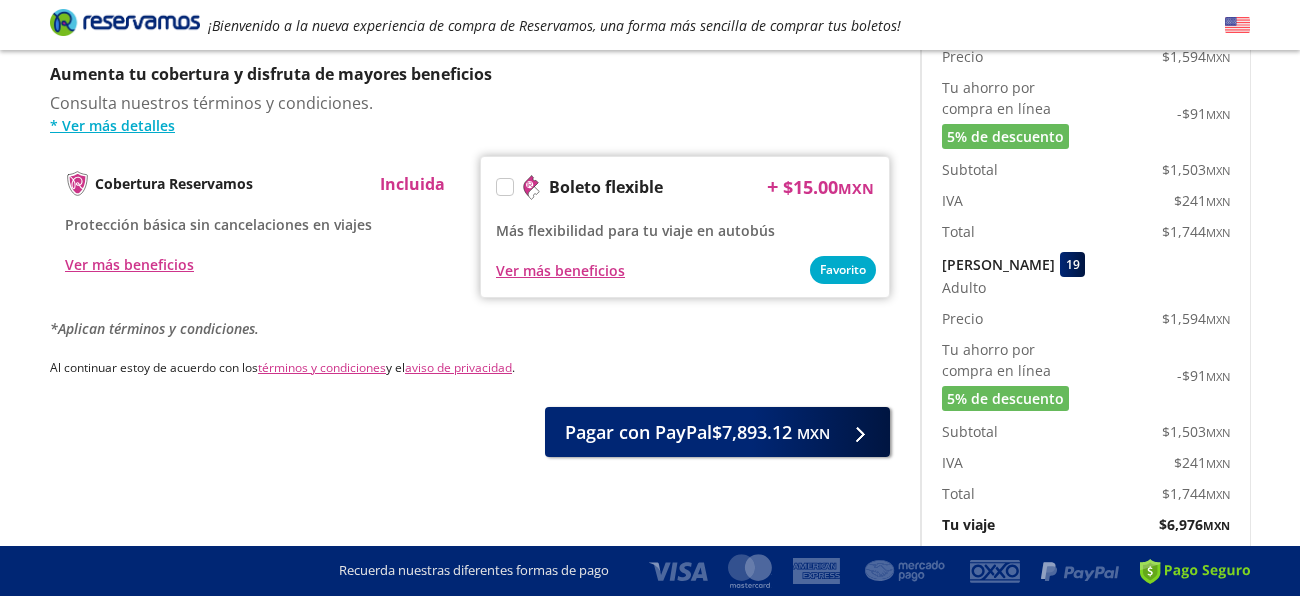 scroll, scrollTop: 879, scrollLeft: 0, axis: vertical 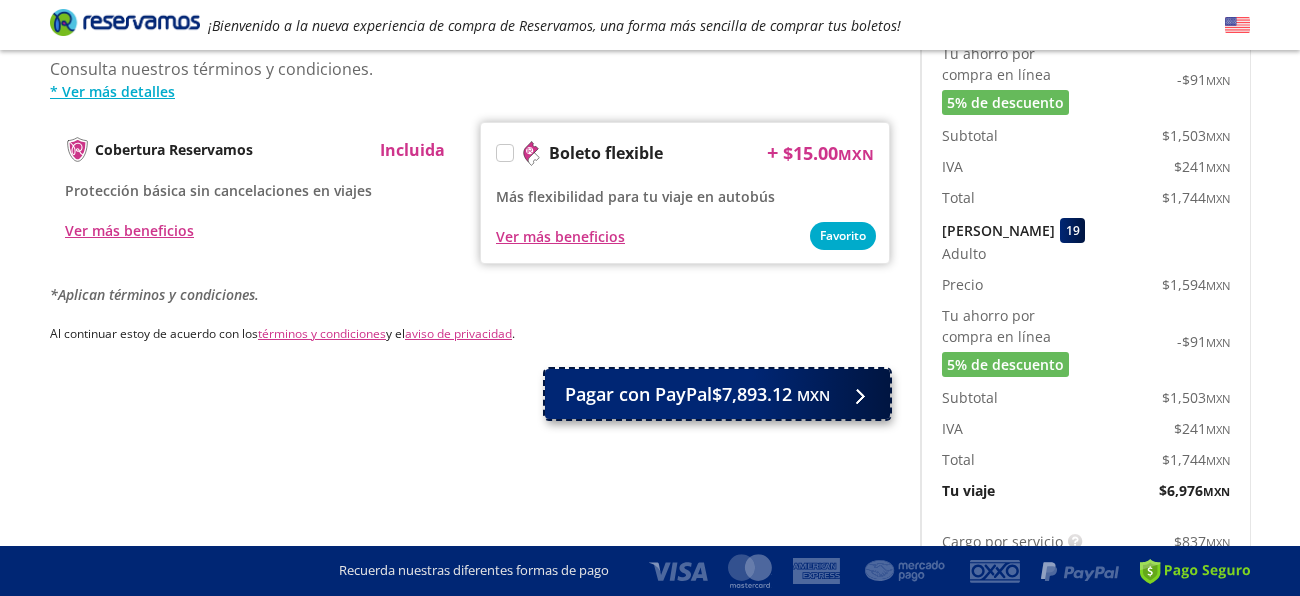 click on "Pagar con PayPal  $7,893.12   MXN" at bounding box center (717, 394) 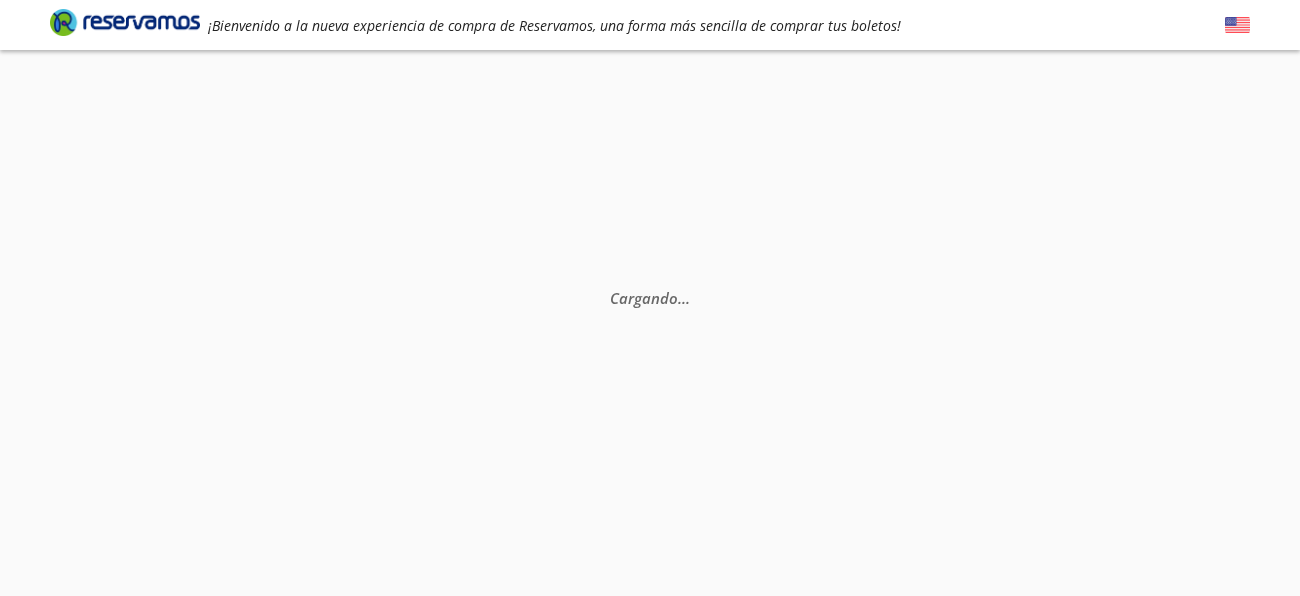 scroll, scrollTop: 0, scrollLeft: 0, axis: both 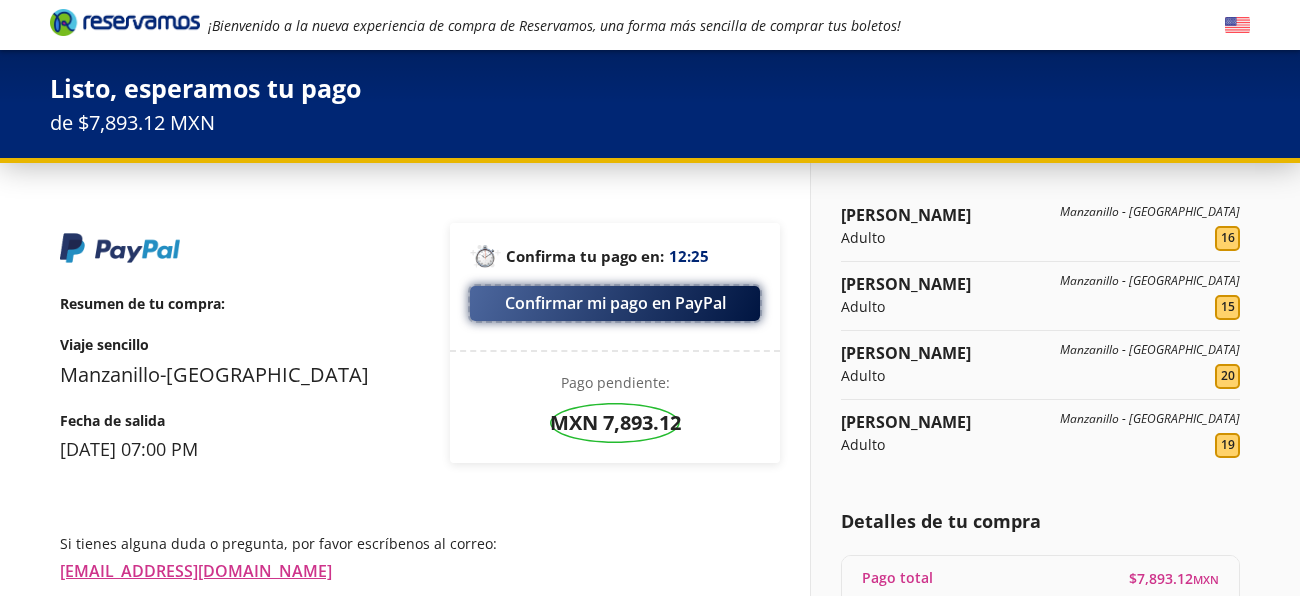 click on "Confirmar mi pago en PayPal" at bounding box center [615, 303] 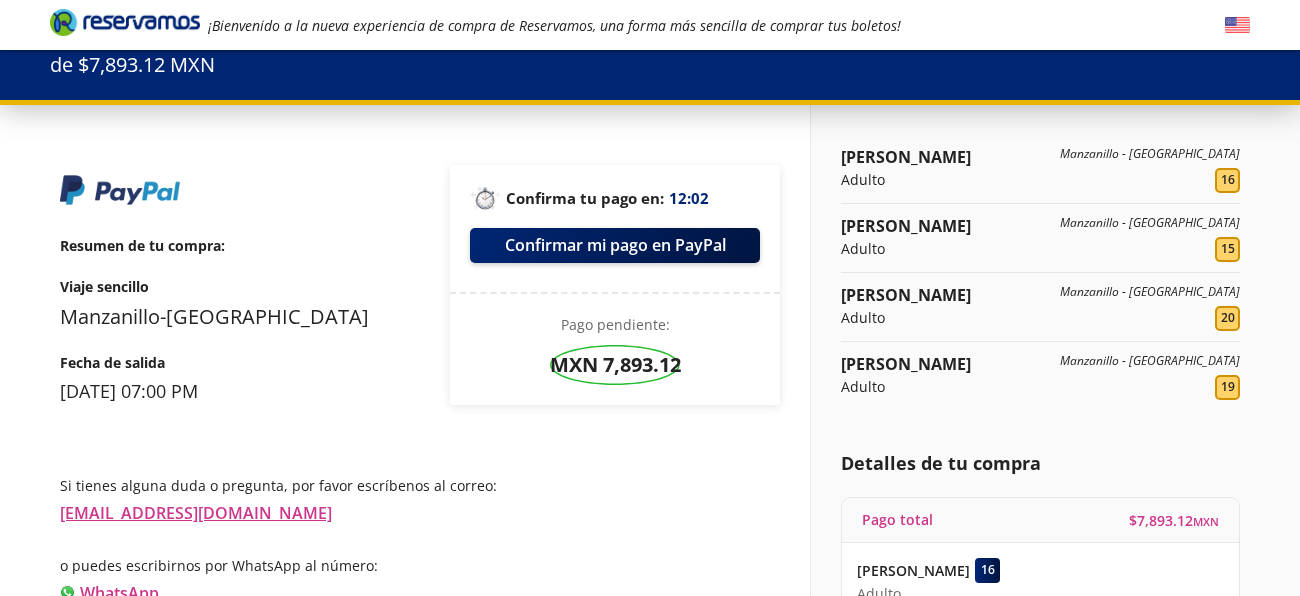 scroll, scrollTop: 18, scrollLeft: 0, axis: vertical 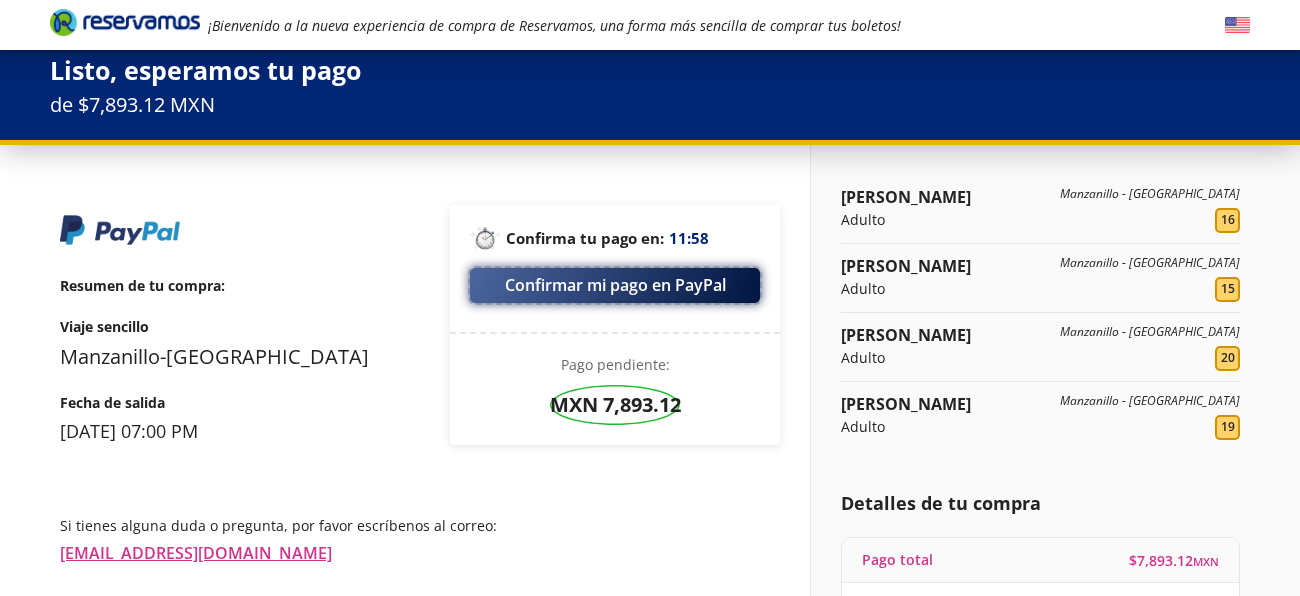 click on "Confirmar mi pago en PayPal" at bounding box center (615, 285) 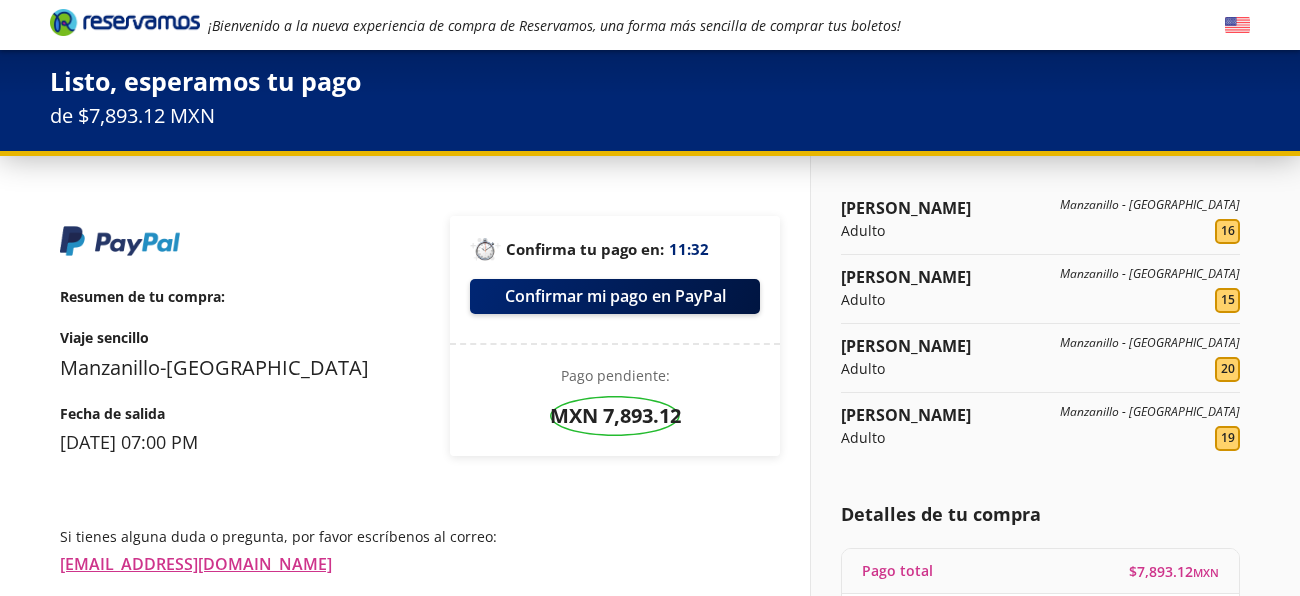 scroll, scrollTop: 0, scrollLeft: 0, axis: both 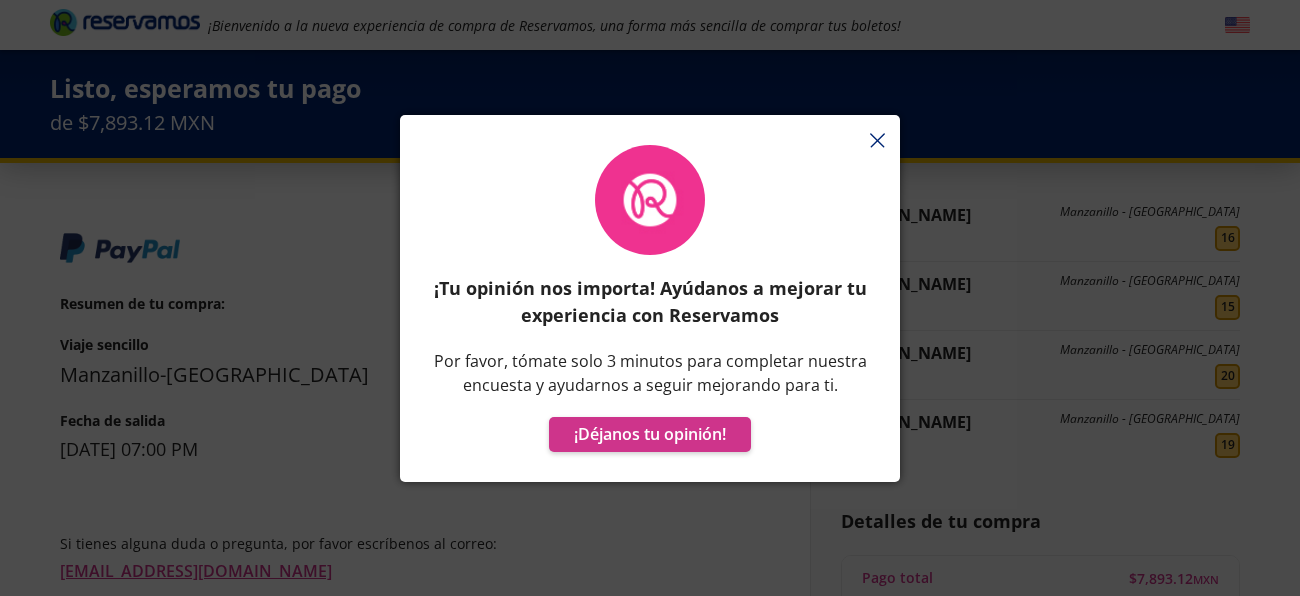 click on "¡Tu opinión nos importa! Ayúdanos a mejorar tu experiencia con Reservamos Por favor, tómate solo 3 minutos para completar nuestra encuesta y ayudarnos a seguir mejorando para ti. ¡Déjanos tu opinión!" at bounding box center [650, 308] 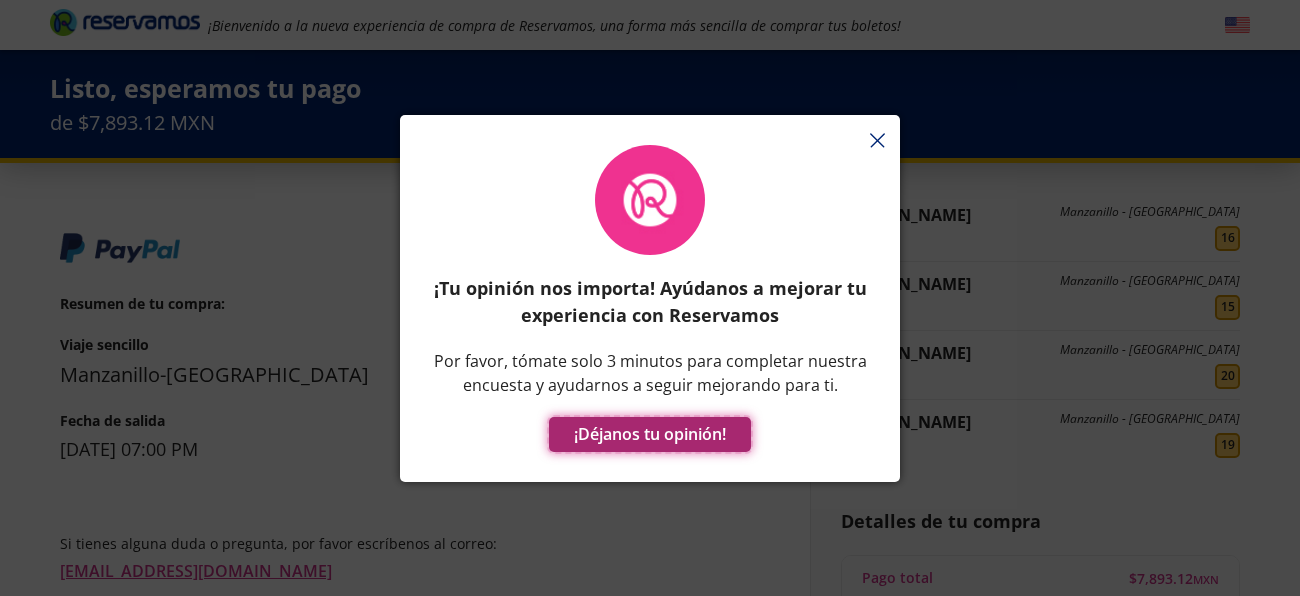 click on "¡Déjanos tu opinión!" at bounding box center (650, 434) 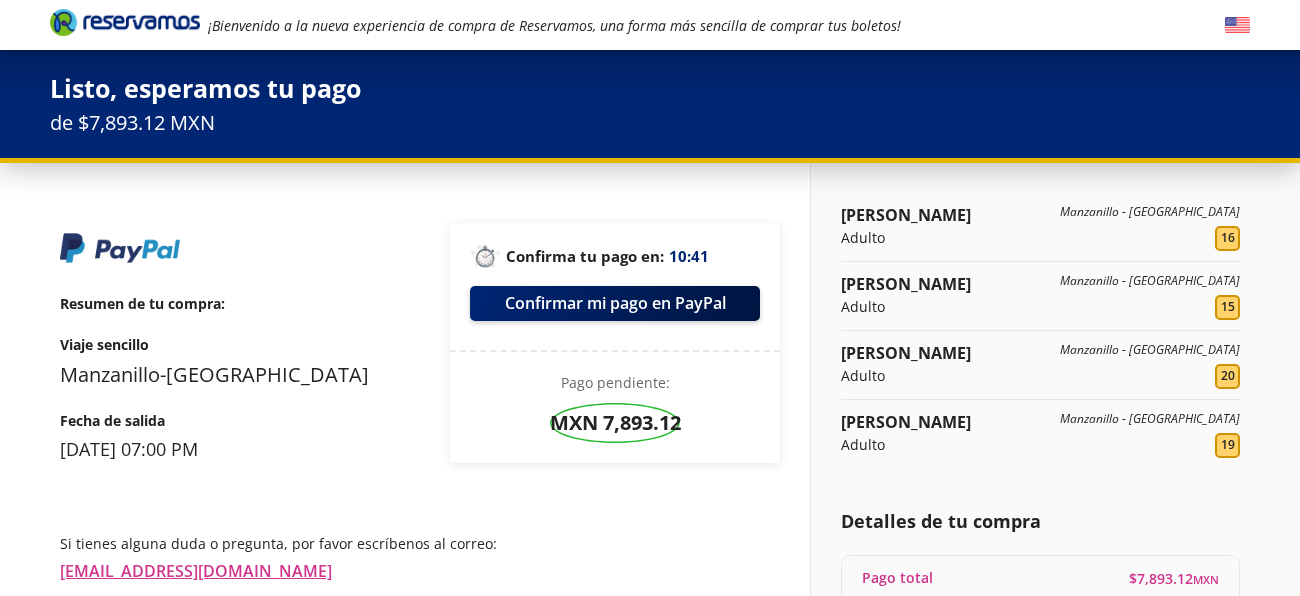 click on "Resumen de tu compra : Viaje sencillo Manzanillo  -  Ciudad de México Fecha de salida sábado, 19 de julio 07:00 PM Confirma tu pago en : 10:41 Confirmar mi pago en PayPal Pago pendiente : MXN 7,893.12" at bounding box center (420, 343) 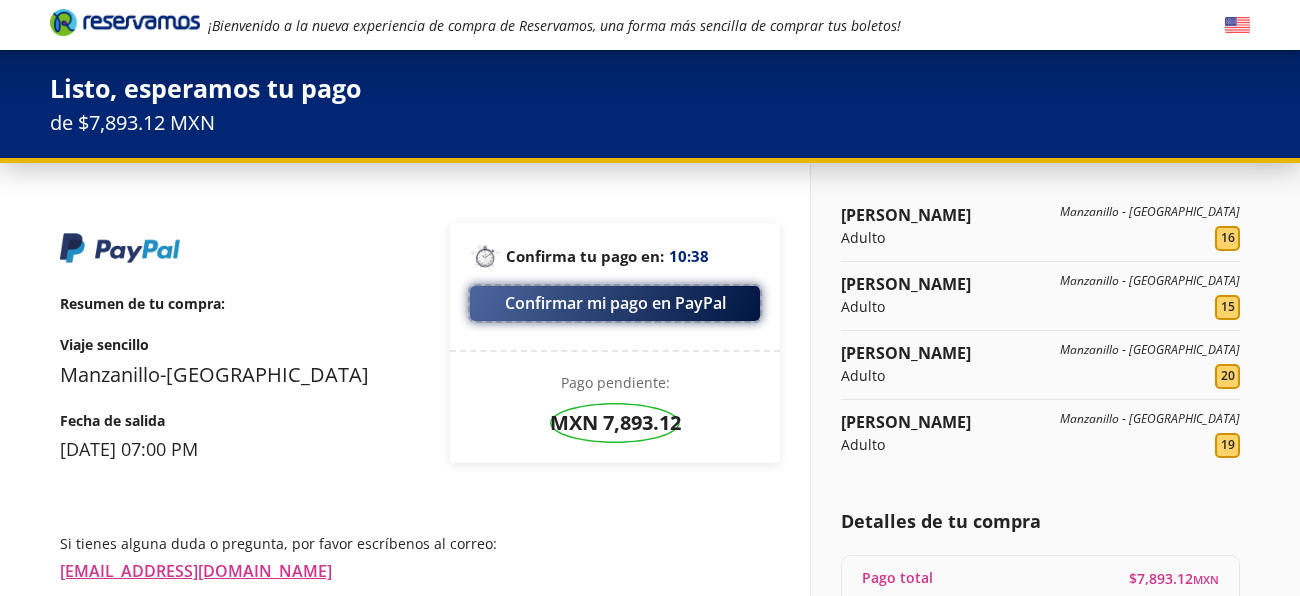 click on "Confirmar mi pago en PayPal" at bounding box center [615, 303] 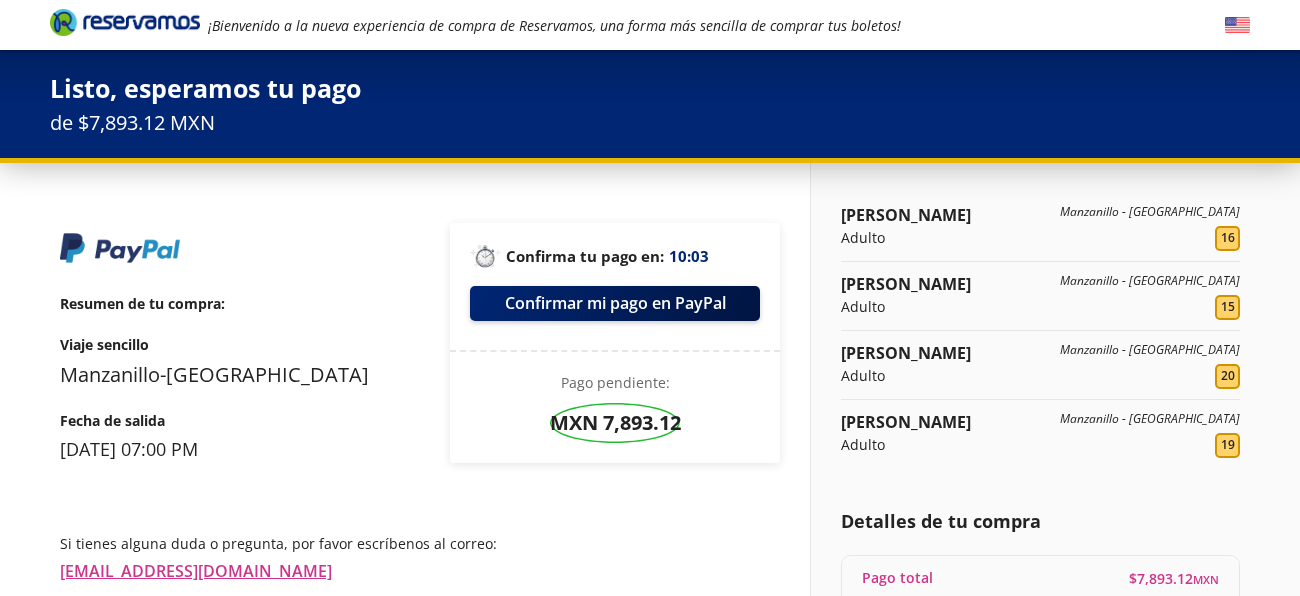 scroll, scrollTop: 0, scrollLeft: 0, axis: both 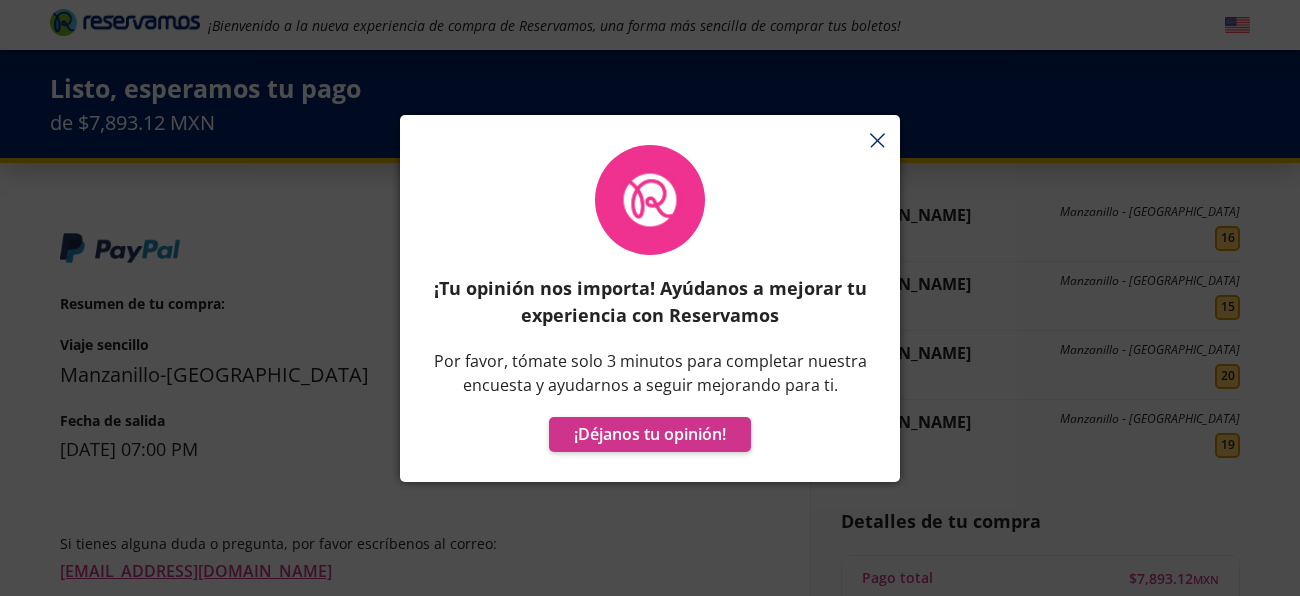 click on "¡Tu opinión nos importa! Ayúdanos a mejorar tu experiencia con Reservamos Por favor, tómate solo 3 minutos para completar nuestra encuesta y ayudarnos a seguir mejorando para ti. ¡Déjanos tu opinión!" at bounding box center (650, 308) 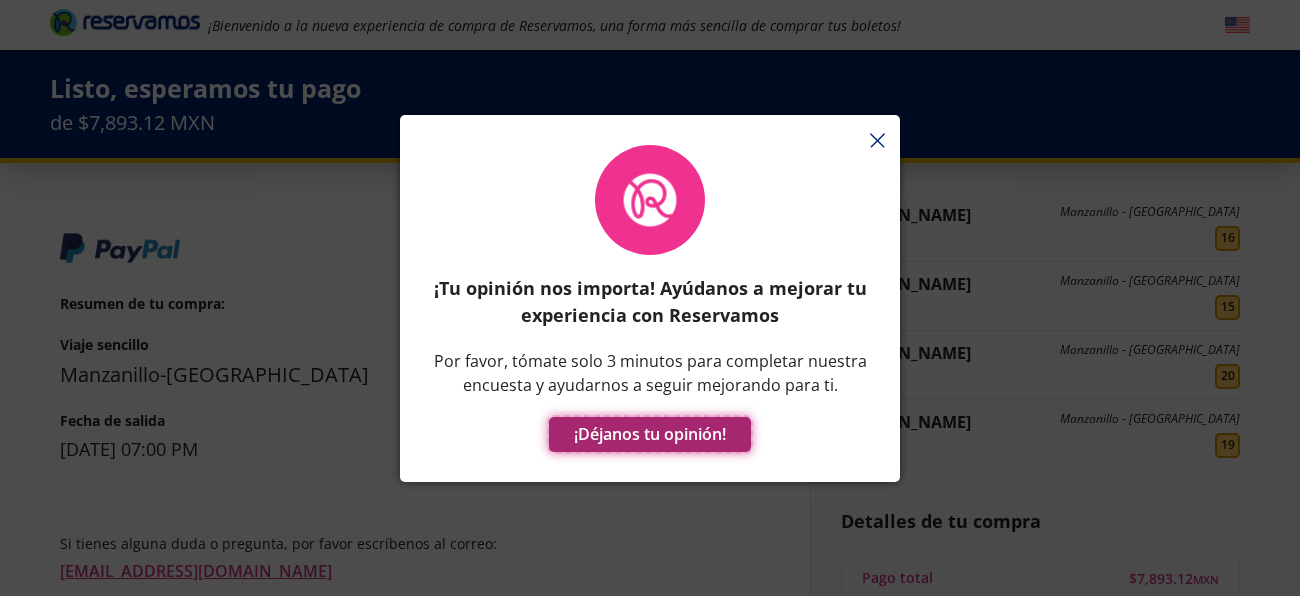 click on "¡Déjanos tu opinión!" at bounding box center [650, 434] 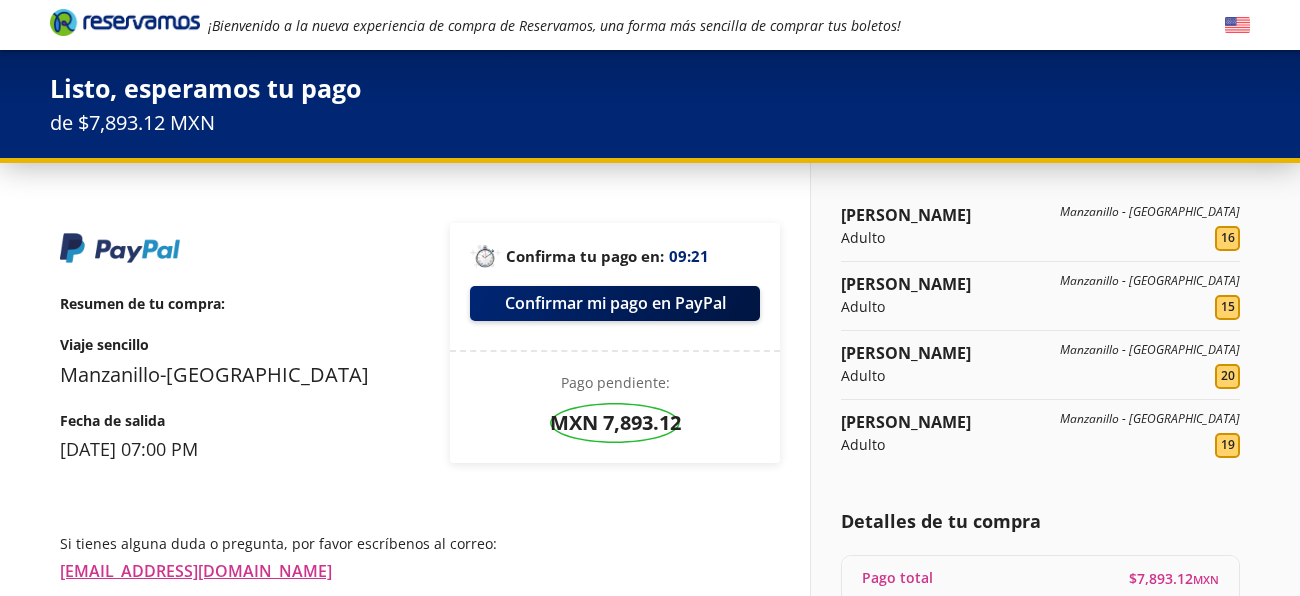 click on "Resumen de tu compra : Viaje sencillo Manzanillo  -  Ciudad de México Fecha de salida sábado, 19 de julio 07:00 PM Confirma tu pago en : 09:21 Confirmar mi pago en PayPal Pago pendiente : MXN 7,893.12 El tiempo se ha agotado Se ha terminado el tiempo para poder reservar tus asientos. Puedes volver a seleccionar un horario para terminar la compra de tu viaje. Volver a seleccionar un horario Serás redireccionado a los resultados de búsqueda en breve ... Si tienes alguna duda o pregunta,  por favor escríbenos al correo:  contacto@reservamos.mx o puedes escribirnos por WhatsApp al número: WhatsApp ¿Necesitas facturar tu viaje? ingresa al siguiente enlace:  Información para obtener tu factura" at bounding box center (420, 468) 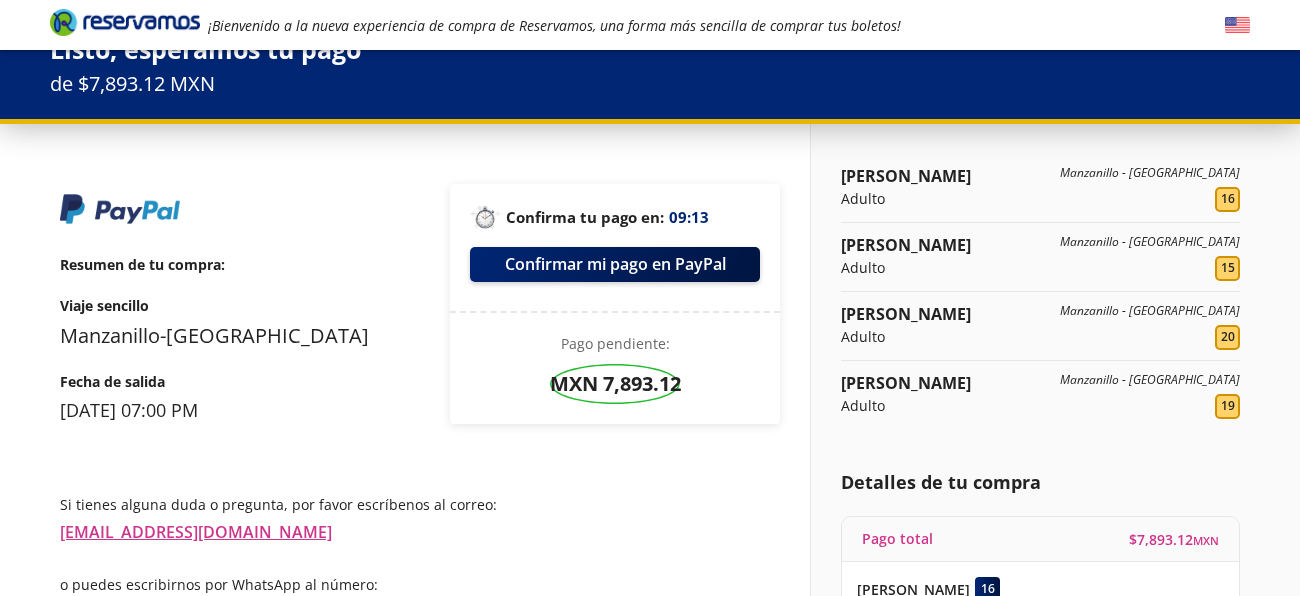 scroll, scrollTop: 0, scrollLeft: 0, axis: both 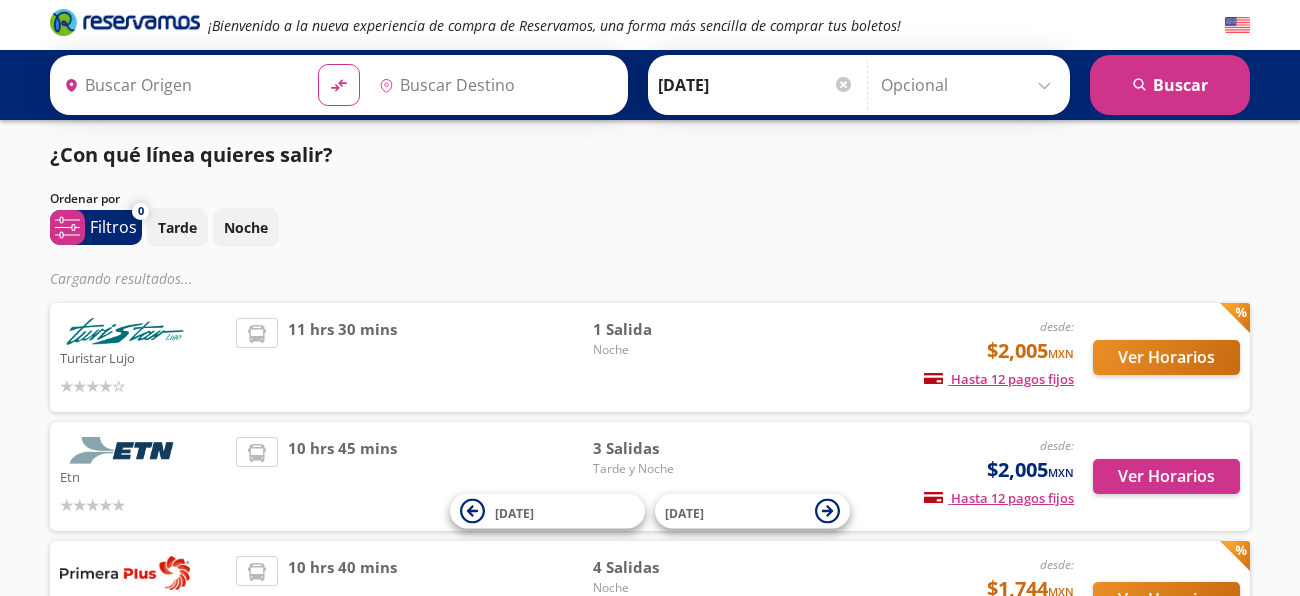 type on "Manzanillo, Colima" 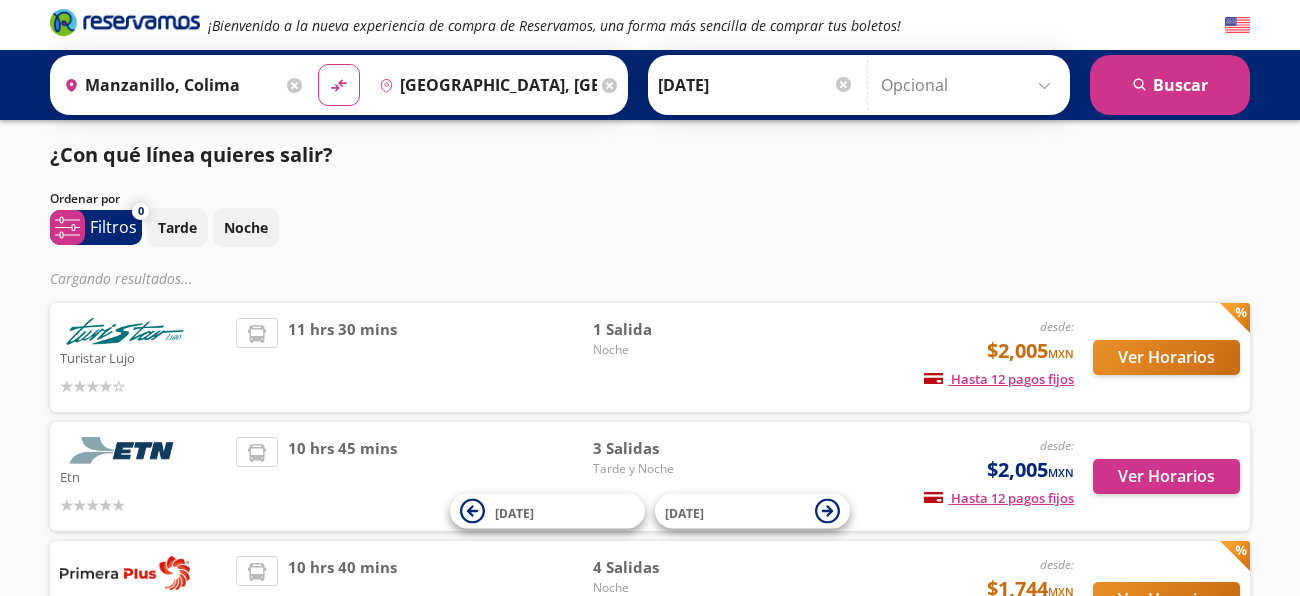 scroll, scrollTop: 0, scrollLeft: 0, axis: both 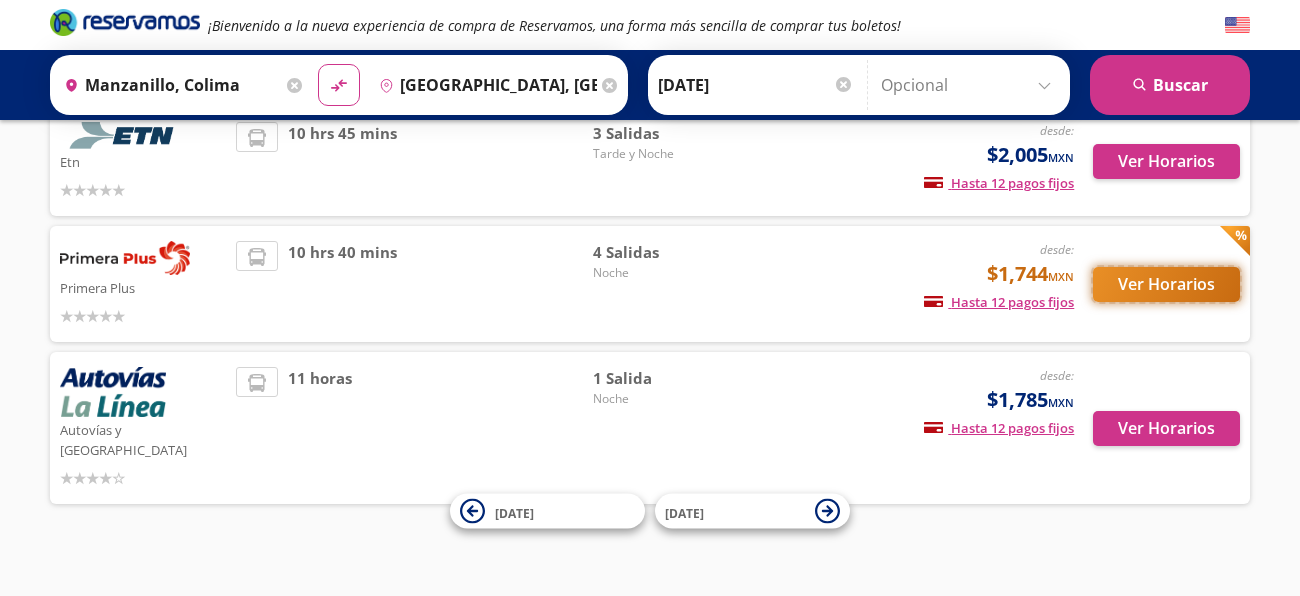 click on "Ver Horarios" at bounding box center [1166, 284] 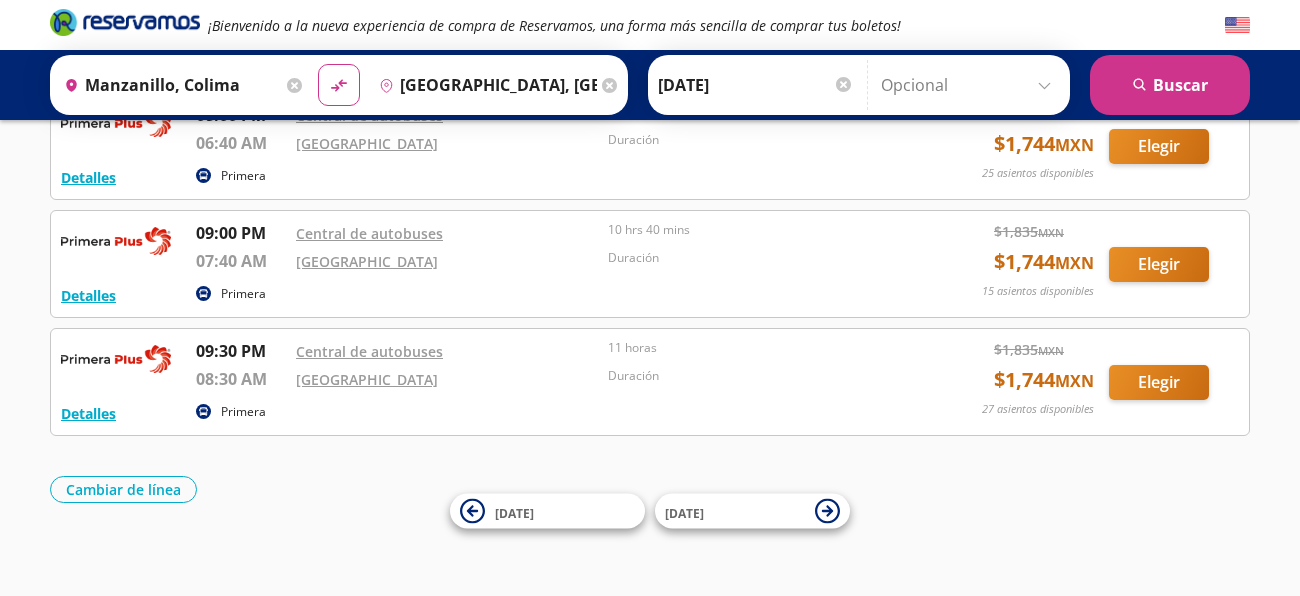 scroll, scrollTop: 0, scrollLeft: 0, axis: both 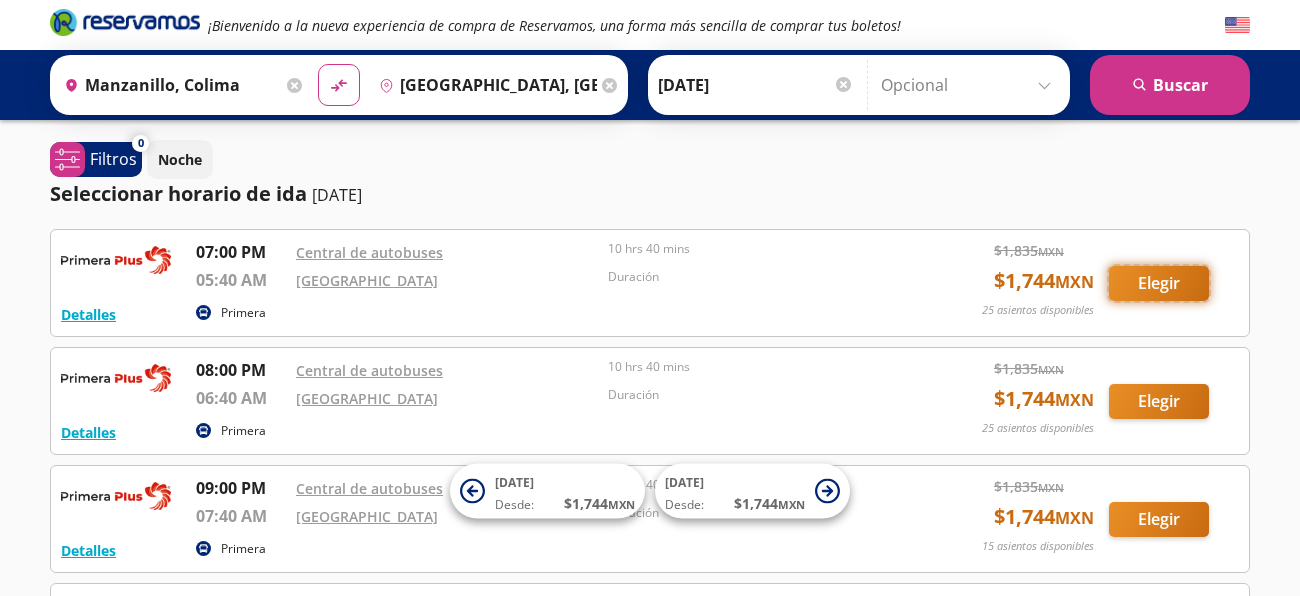click on "Elegir" at bounding box center (1159, 283) 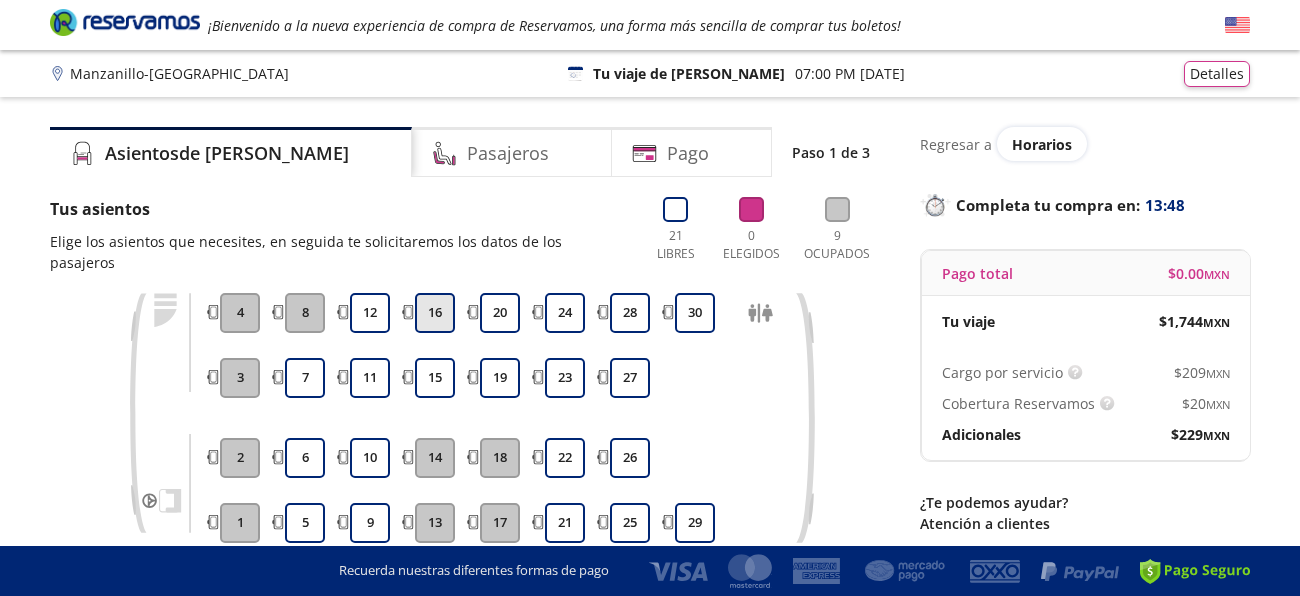 click on "16" at bounding box center [435, 313] 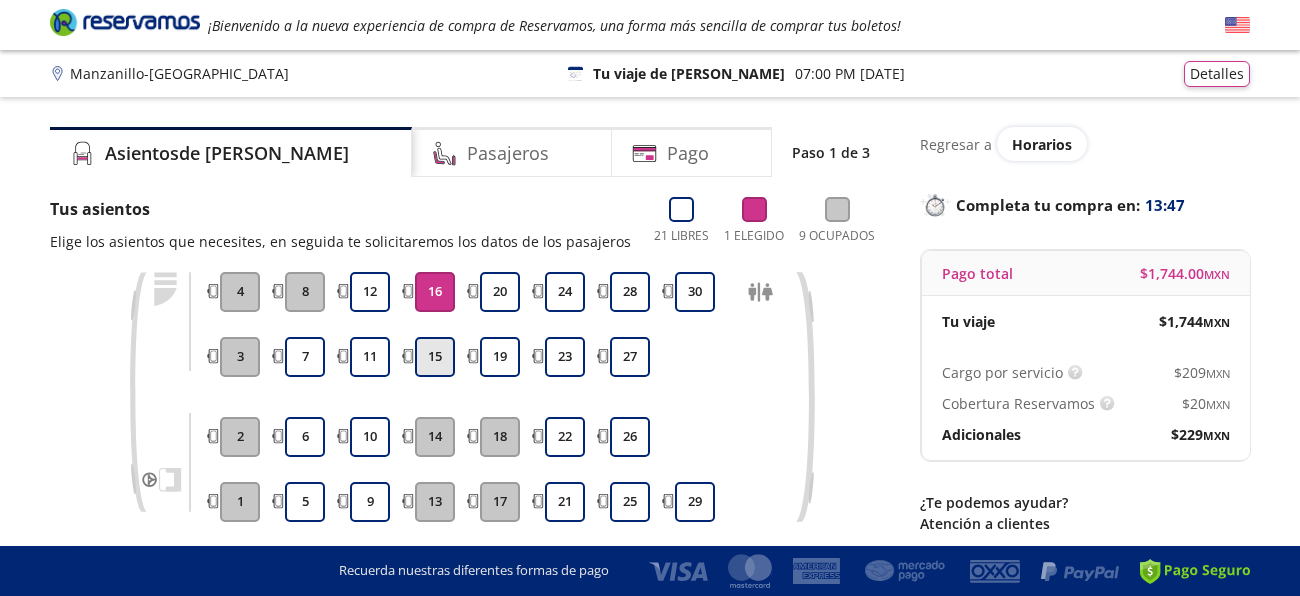 click on "15" at bounding box center [435, 357] 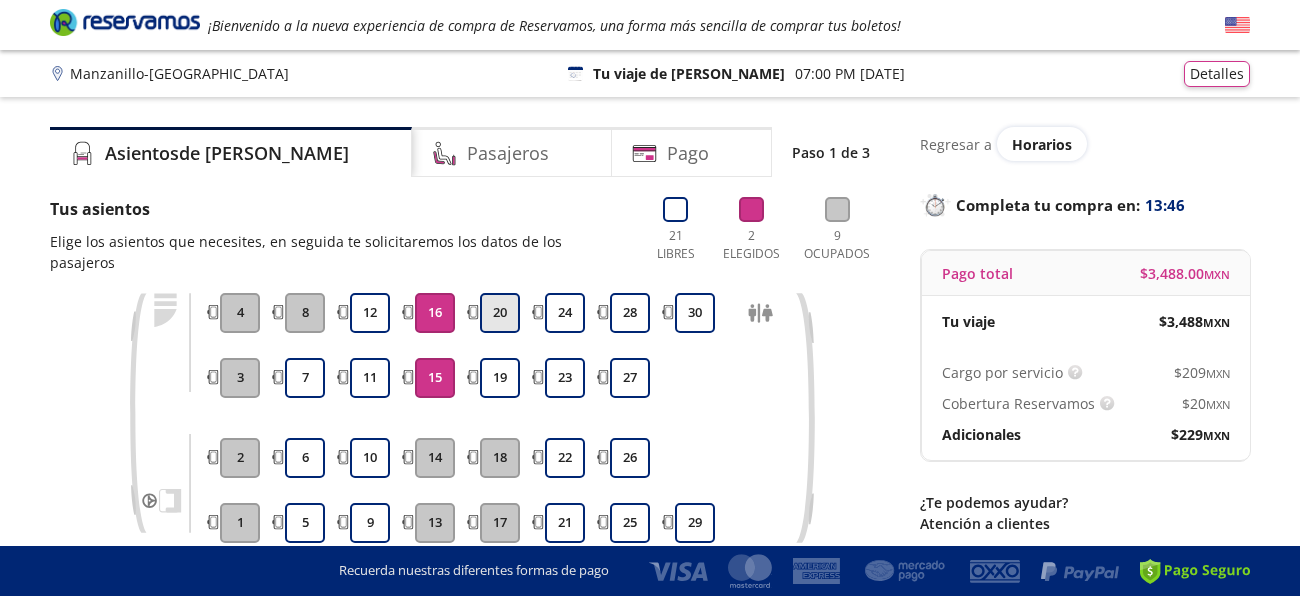 click on "20" at bounding box center (500, 313) 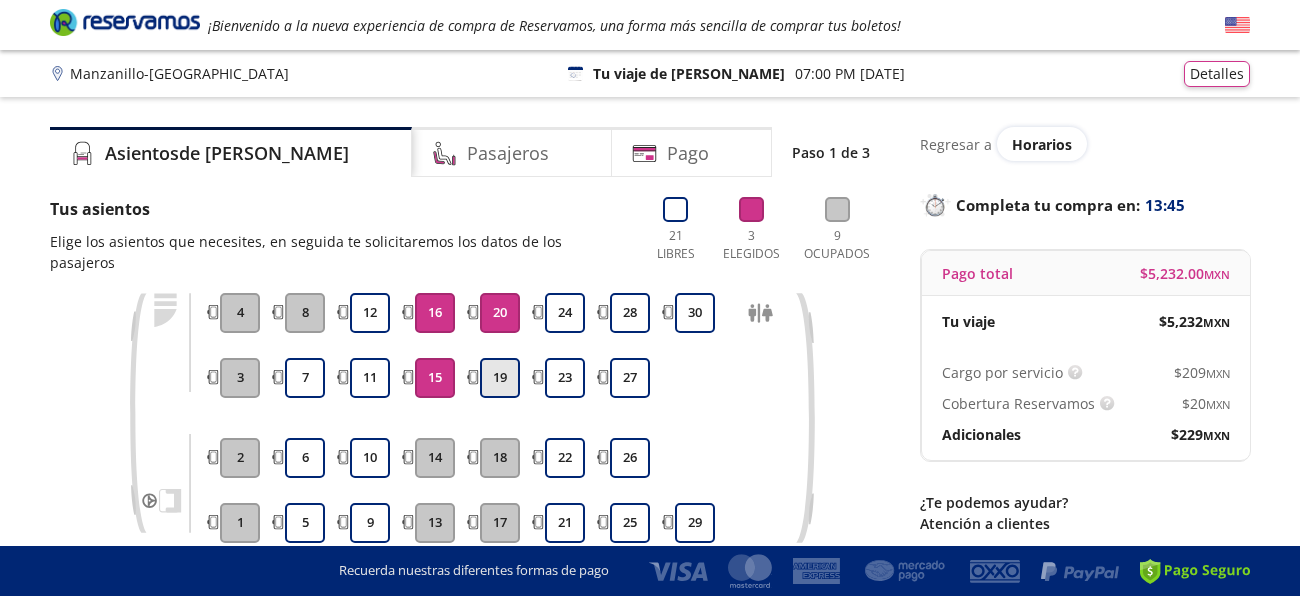 click on "19" at bounding box center (500, 378) 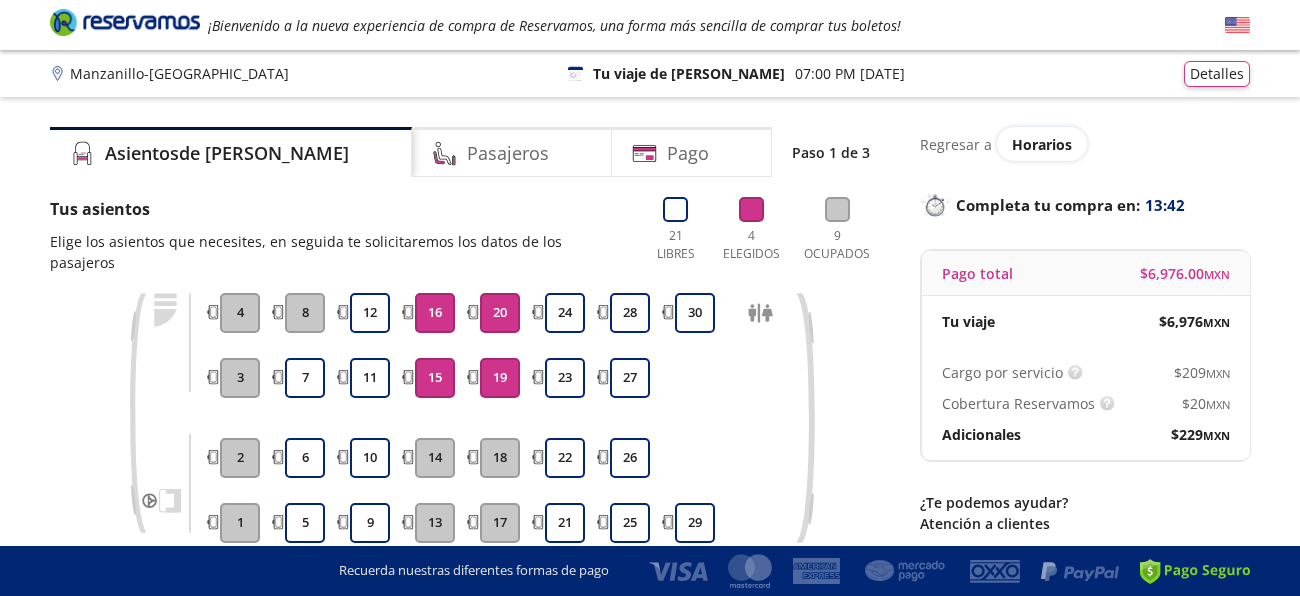 type 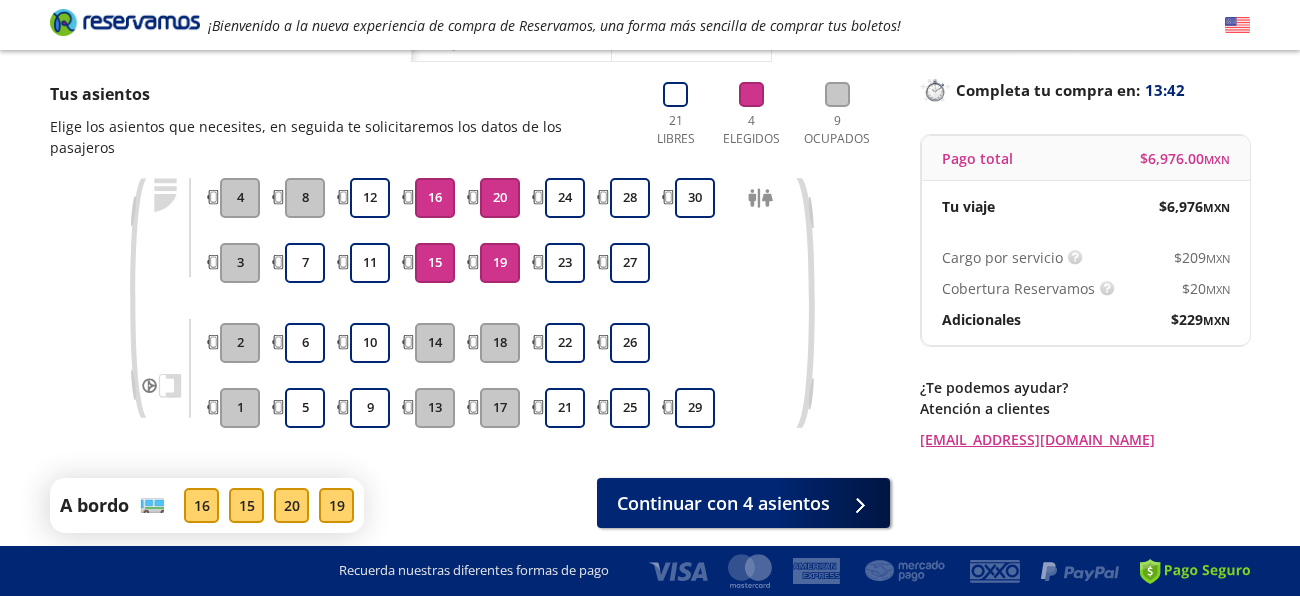 scroll, scrollTop: 119, scrollLeft: 0, axis: vertical 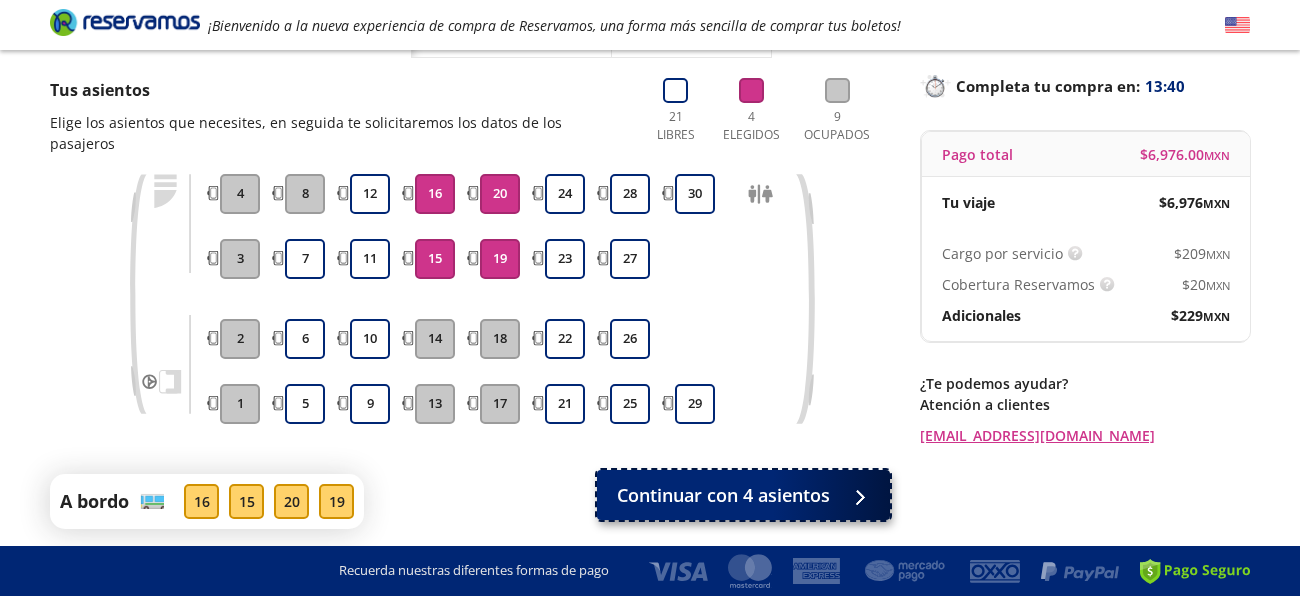 click on "Continuar con 4 asientos" at bounding box center (743, 495) 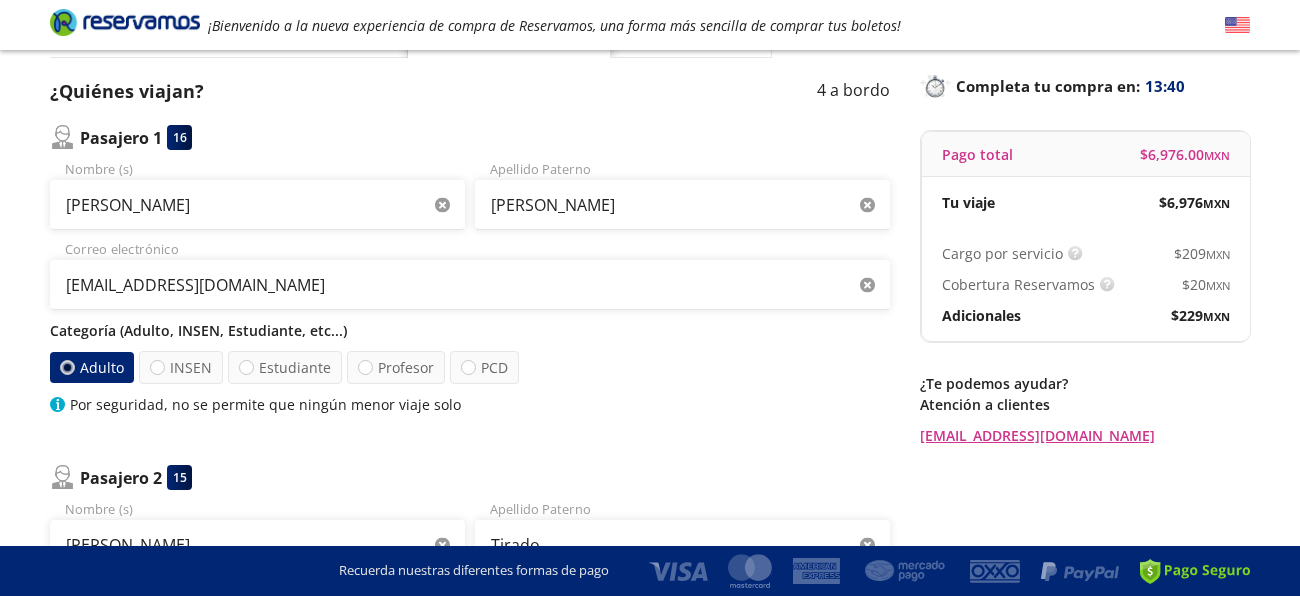 scroll, scrollTop: 0, scrollLeft: 0, axis: both 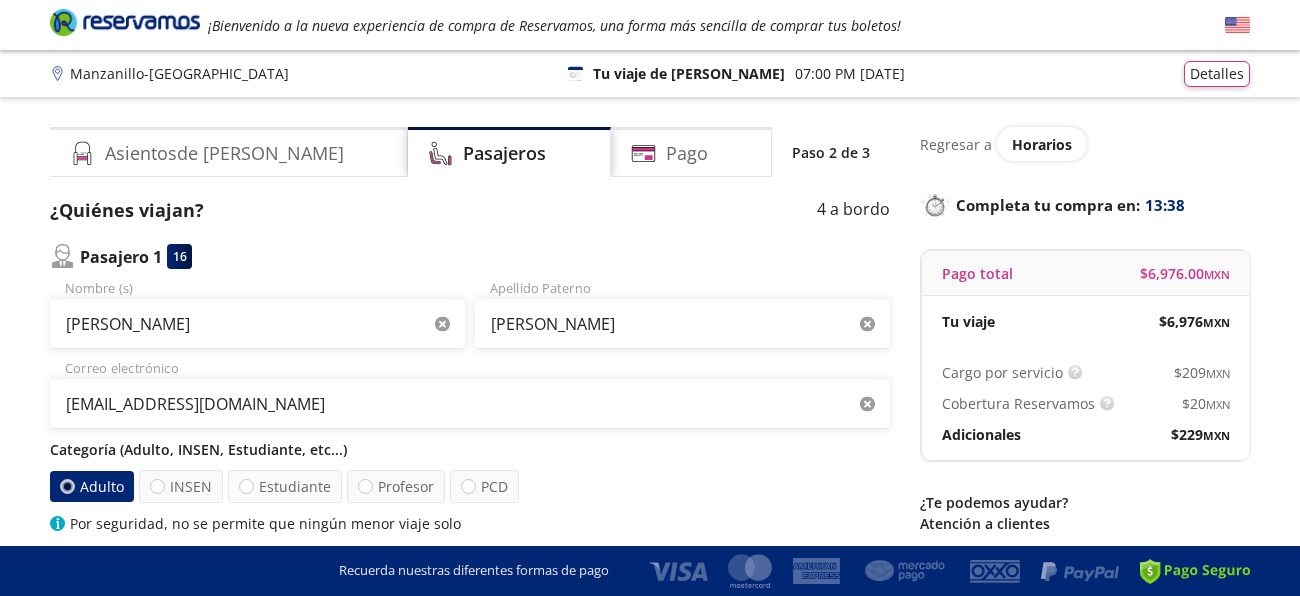 click on "Group 9 Created with Sketch. Datos para la compra Manzanillo  -  Ciudad de México ¡Bienvenido a la nueva experiencia de compra de Reservamos, una forma más sencilla de comprar tus boletos! Completa tu compra en : 13:38 Manzanillo  -  Ciudad de México 126 Tu viaje de ida 07:00 PM - 18 Jul Detalles Completa tu compra en : 13:38 Asientos  de Ida Pasajeros Pago Paso 2 de 3 ¿Quiénes viajan? 4 a bordo Pasajero 1 16 MARLENE MADELINE Nombre (s) SANCHEZ Apellido Paterno marly14237@gmail.com Correo electrónico Categoría (Adulto, INSEN, Estudiante, etc...) Adulto INSEN Estudiante Profesor PCD Por seguridad, no se permite que ningún menor viaje solo Pasajero 2 15 Erick Yahel Nombre (s) Tirado Apellido Paterno Correo electrónico (opcional) Categoría (Adulto, INSEN, Estudiante, etc...) Adulto Menor (3 a 11 años) INSEN Estudiante Profesor PCD Pasajero 3 20 Ian Emmanuel Nombre (s) Tirado Apellido Paterno Correo electrónico (opcional) Categoría (Adulto, INSEN, Estudiante, etc...) Adulto Menor (3 a 11 años) PCD" at bounding box center (650, 917) 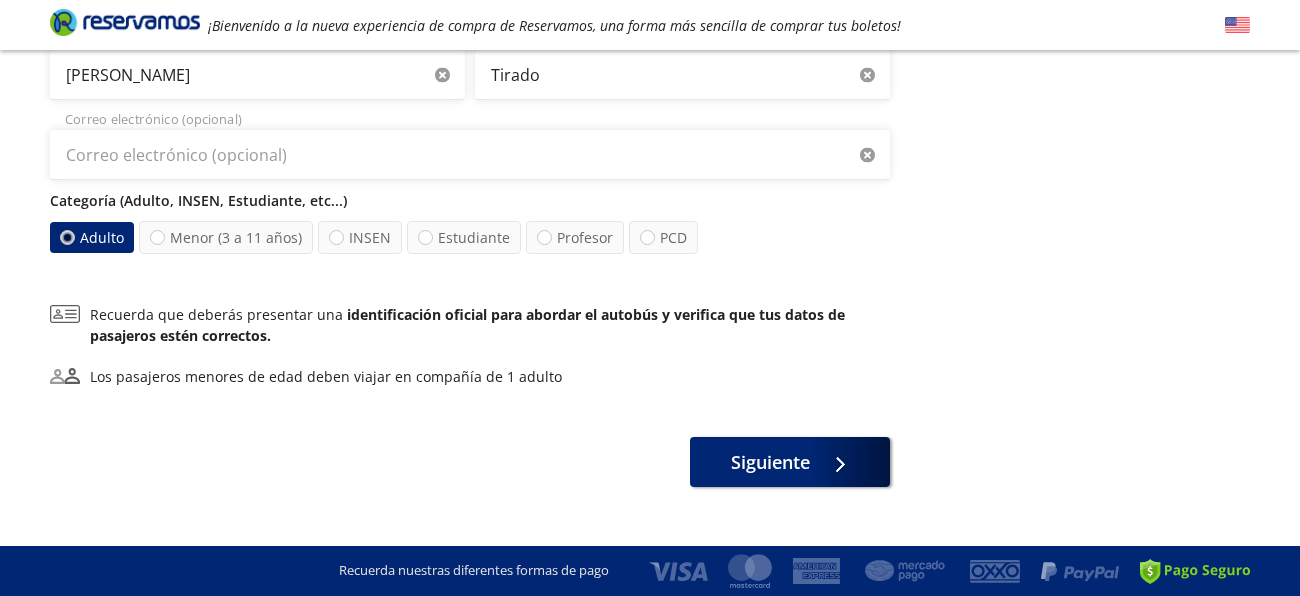 scroll, scrollTop: 1237, scrollLeft: 0, axis: vertical 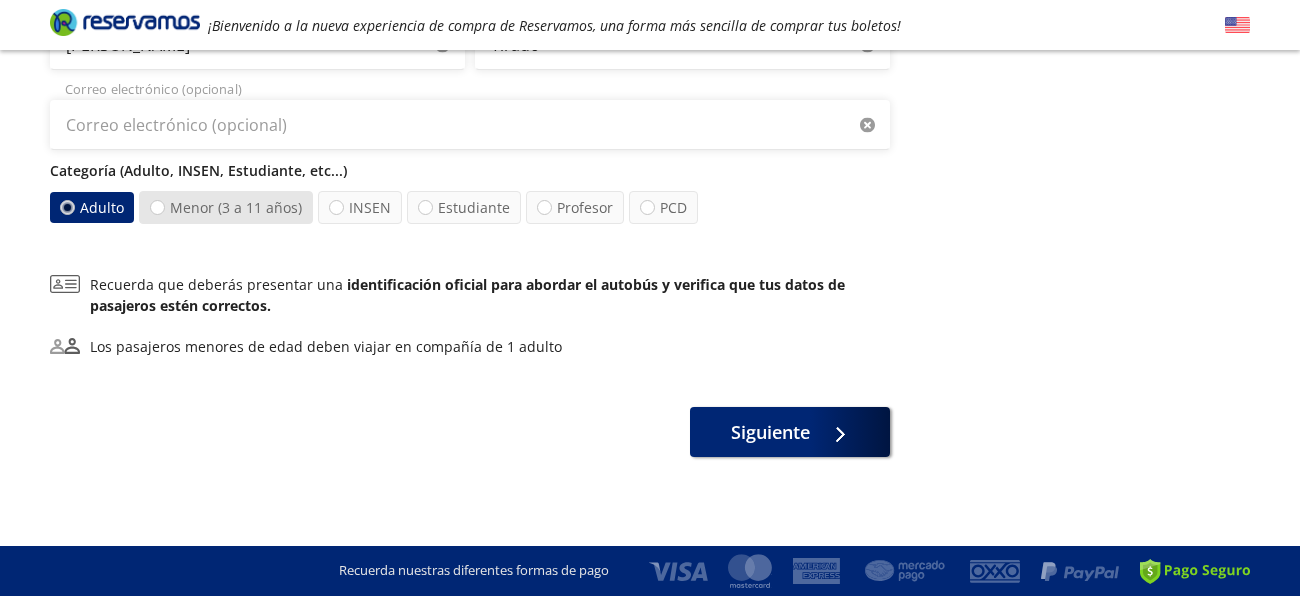 click on "Menor (3 a 11 años)" at bounding box center [226, 207] 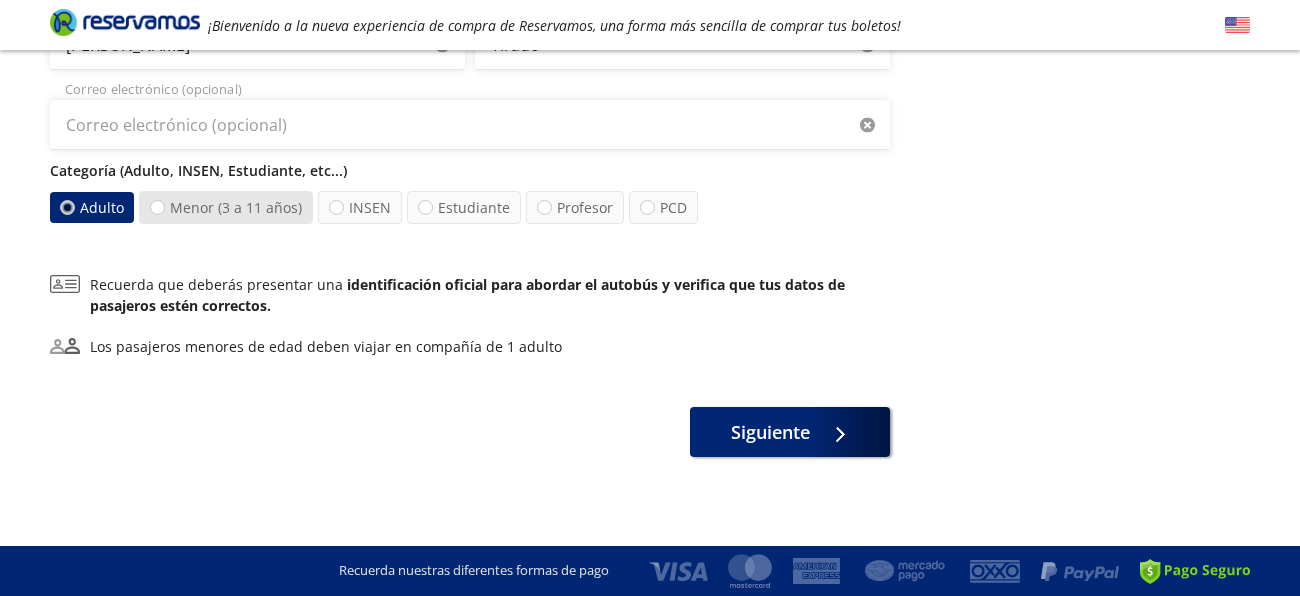 radio on "true" 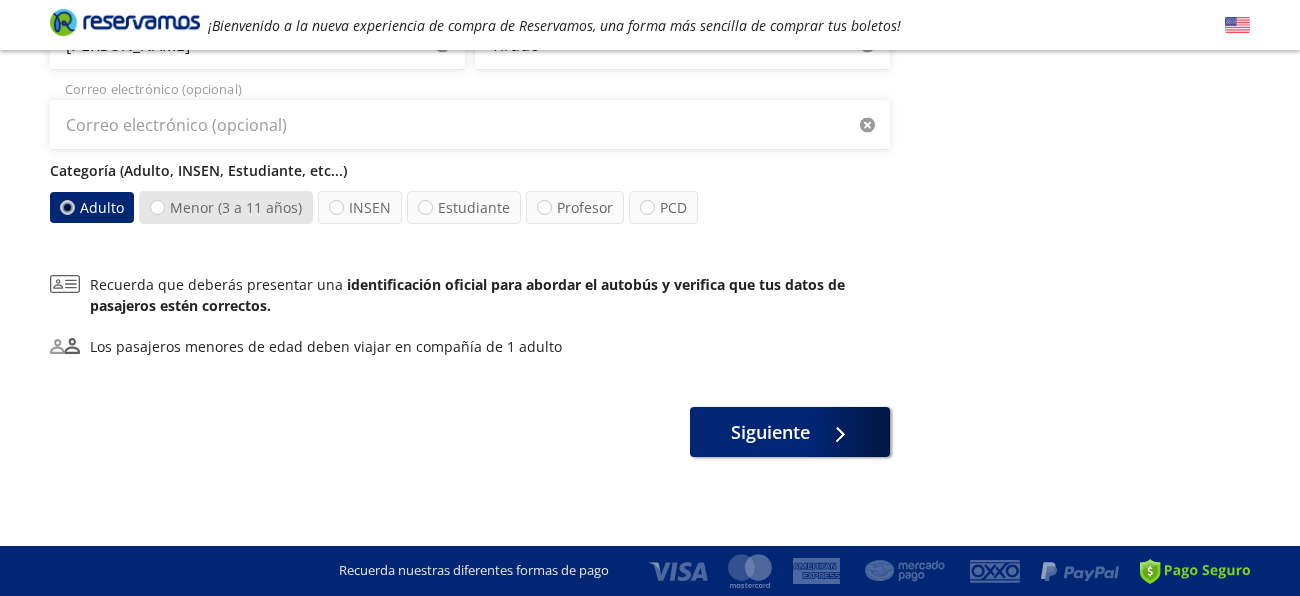 radio on "false" 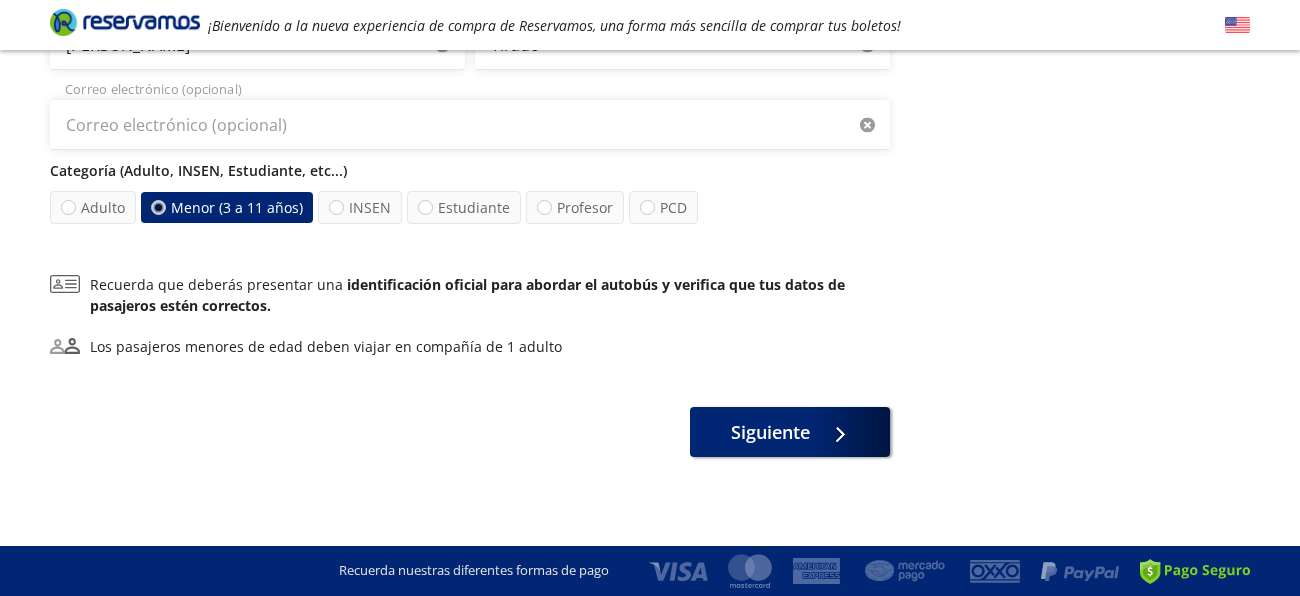 click on "Group 9 Created with Sketch. Datos para la compra Manzanillo  -  Ciudad de México ¡Bienvenido a la nueva experiencia de compra de Reservamos, una forma más sencilla de comprar tus boletos! Completa tu compra en : 13:20 Manzanillo  -  Ciudad de México User 4 Viaje sencillo Detalles Completa tu compra en : 13:20 Asientos  de Ida Pasajeros Pago Paso 2 de 3 ¿Quiénes viajan? 4 a bordo Pasajero 1 16 MARLENE MADELINE Nombre (s) SANCHEZ Apellido Paterno marly14237@gmail.com Correo electrónico Categoría (Adulto, INSEN, Estudiante, etc...) Adulto INSEN Estudiante Profesor PCD Por seguridad, no se permite que ningún menor viaje solo Pasajero 2 15 Erick Yahel Nombre (s) Tirado Apellido Paterno Correo electrónico (opcional) Categoría (Adulto, INSEN, Estudiante, etc...) Adulto Menor (3 a 11 años) INSEN Estudiante Profesor PCD Pasajero 3 20 Ian Emmanuel Nombre (s) Tirado Apellido Paterno Correo electrónico (opcional) Categoría (Adulto, INSEN, Estudiante, etc...) Adulto Menor (3 a 11 años) INSEN Estudiante PCD" at bounding box center (650, -320) 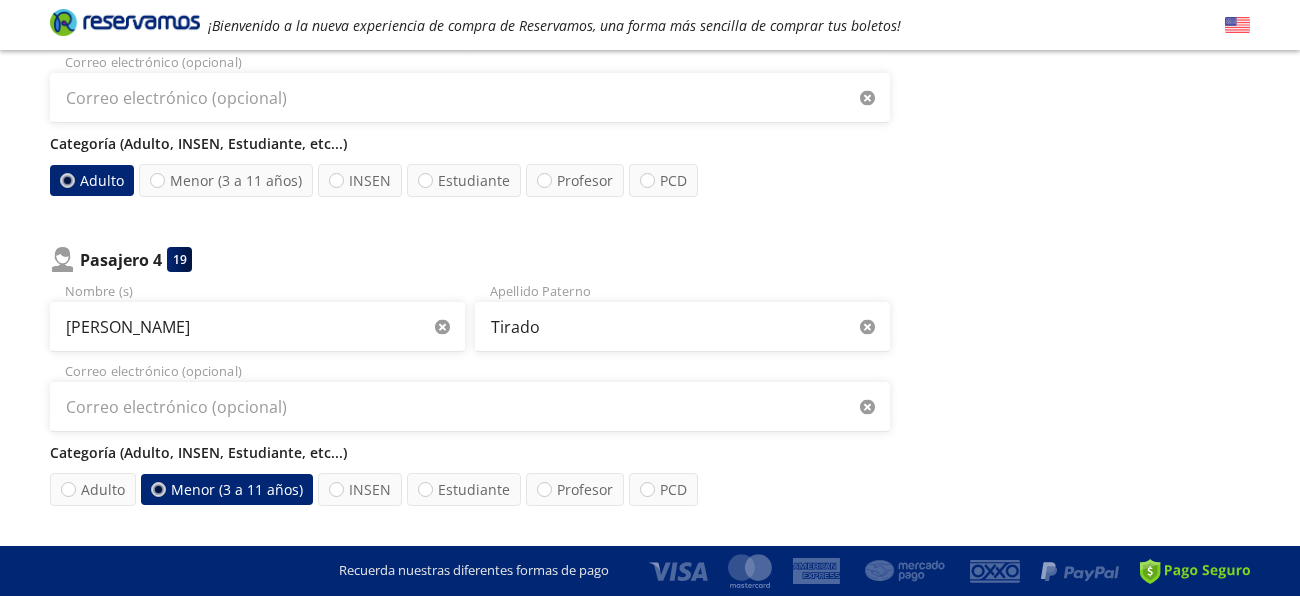 scroll, scrollTop: 877, scrollLeft: 0, axis: vertical 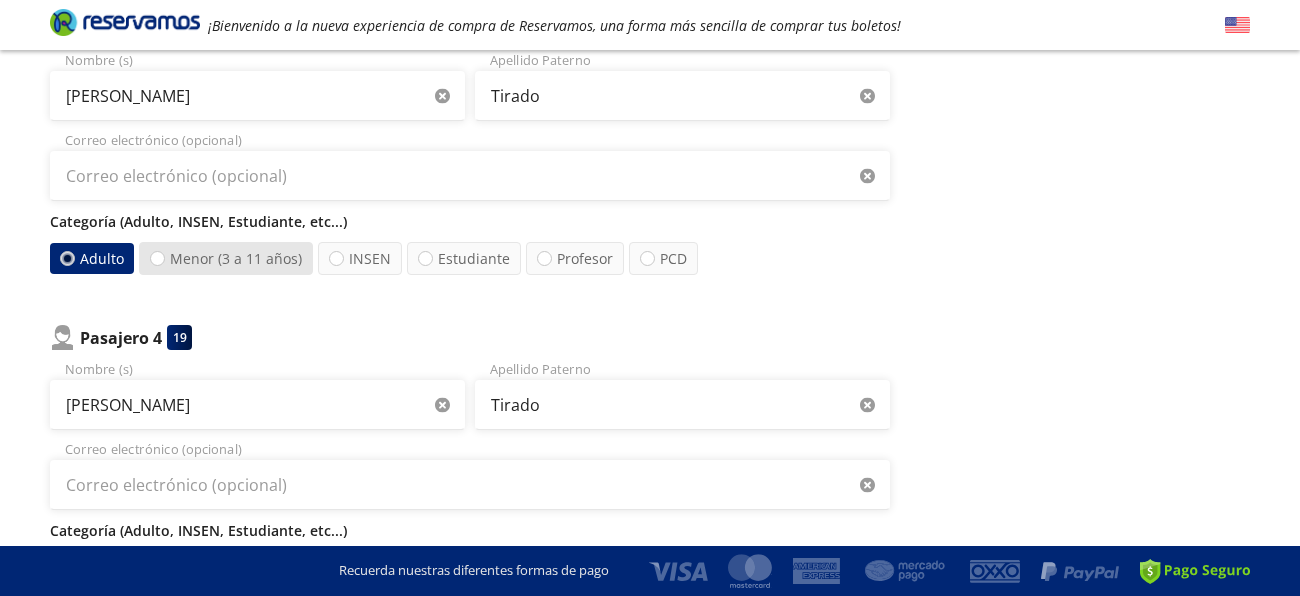 click on "Menor (3 a 11 años)" at bounding box center [226, 258] 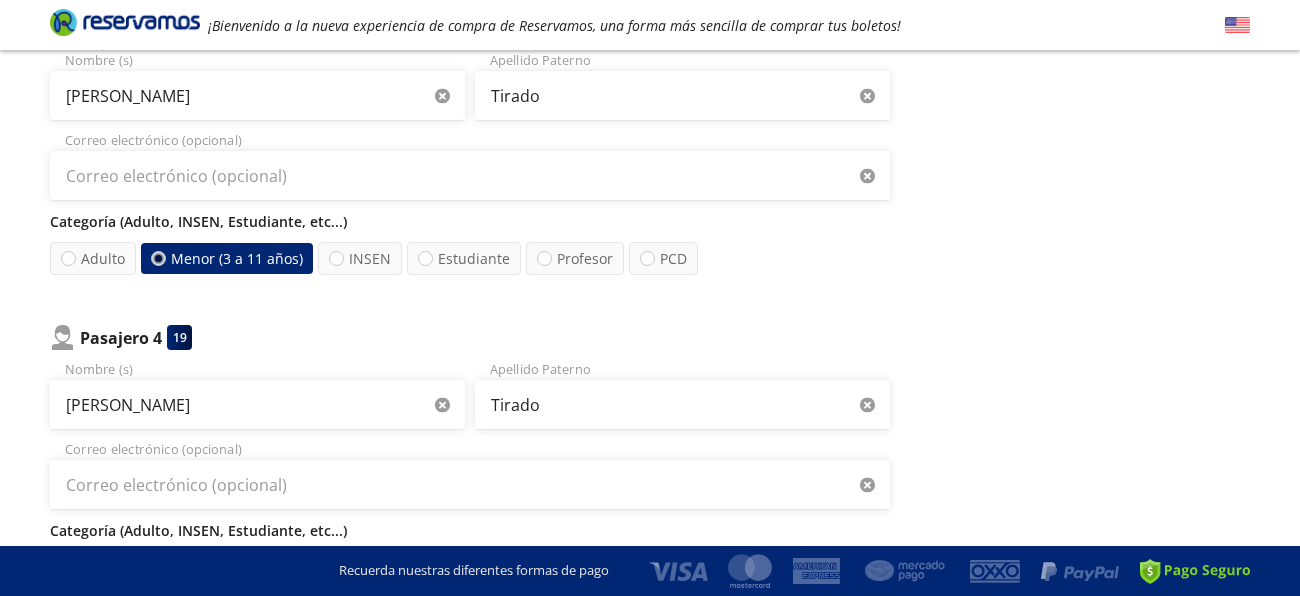 click on "Group 9 Created with Sketch. Datos para la compra Manzanillo  -  Ciudad de México ¡Bienvenido a la nueva experiencia de compra de Reservamos, una forma más sencilla de comprar tus boletos! Completa tu compra en : 13:16 Manzanillo  -  Ciudad de México 126 Tu viaje de ida 07:00 PM - 18 Jul Detalles Completa tu compra en : 13:16 Asientos  de Ida Pasajeros Pago Paso 2 de 3 ¿Quiénes viajan? 4 a bordo Pasajero 1 16 MARLENE MADELINE Nombre (s) SANCHEZ Apellido Paterno marly14237@gmail.com Correo electrónico Categoría (Adulto, INSEN, Estudiante, etc...) Adulto INSEN Estudiante Profesor PCD Por seguridad, no se permite que ningún menor viaje solo Pasajero 2 15 Erick Yahel Nombre (s) Tirado Apellido Paterno Correo electrónico (opcional) Categoría (Adulto, INSEN, Estudiante, etc...) Adulto INSEN Estudiante Profesor PCD       Menor (3 a 11 años),  no disponibles Pasajero 3 20 Ian Emmanuel Nombre (s) Tirado Apellido Paterno Correo electrónico (opcional) Categoría (Adulto, INSEN, Estudiante, etc...) Adulto" at bounding box center (650, 40) 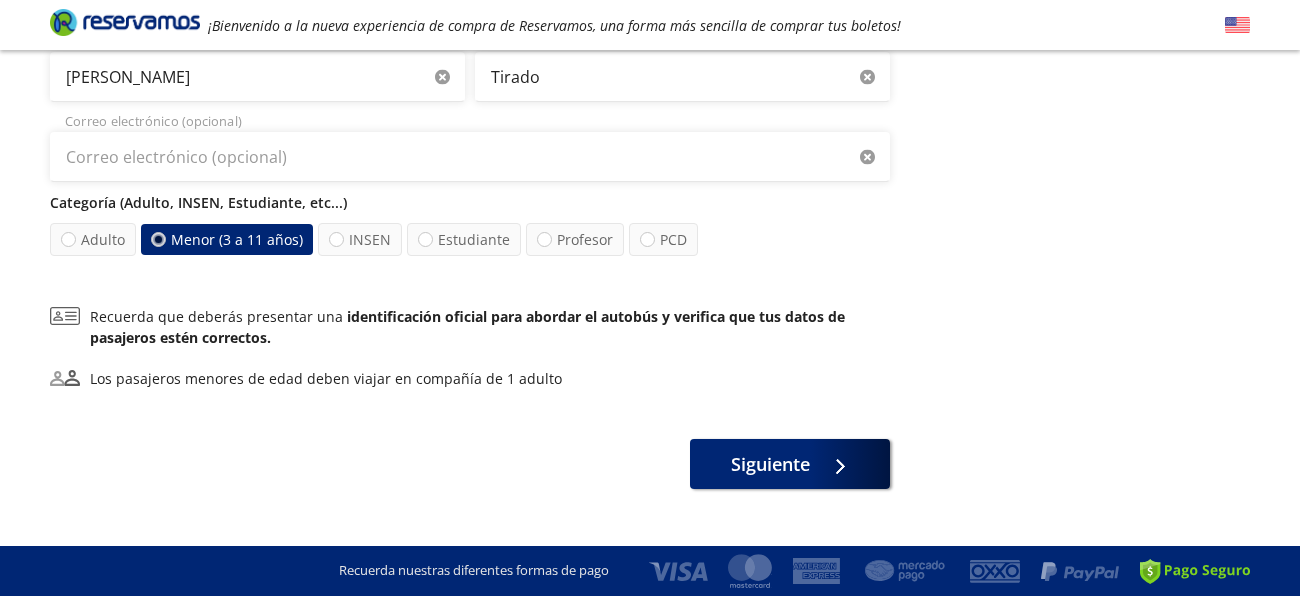 scroll, scrollTop: 1237, scrollLeft: 0, axis: vertical 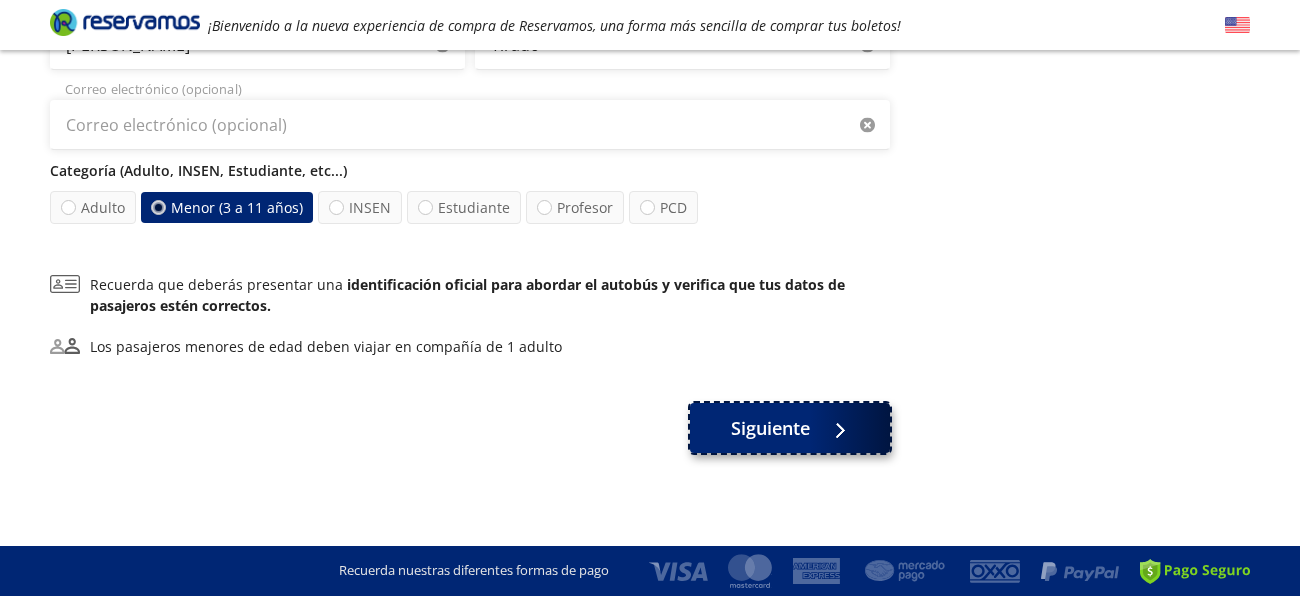click on "Siguiente" at bounding box center (770, 428) 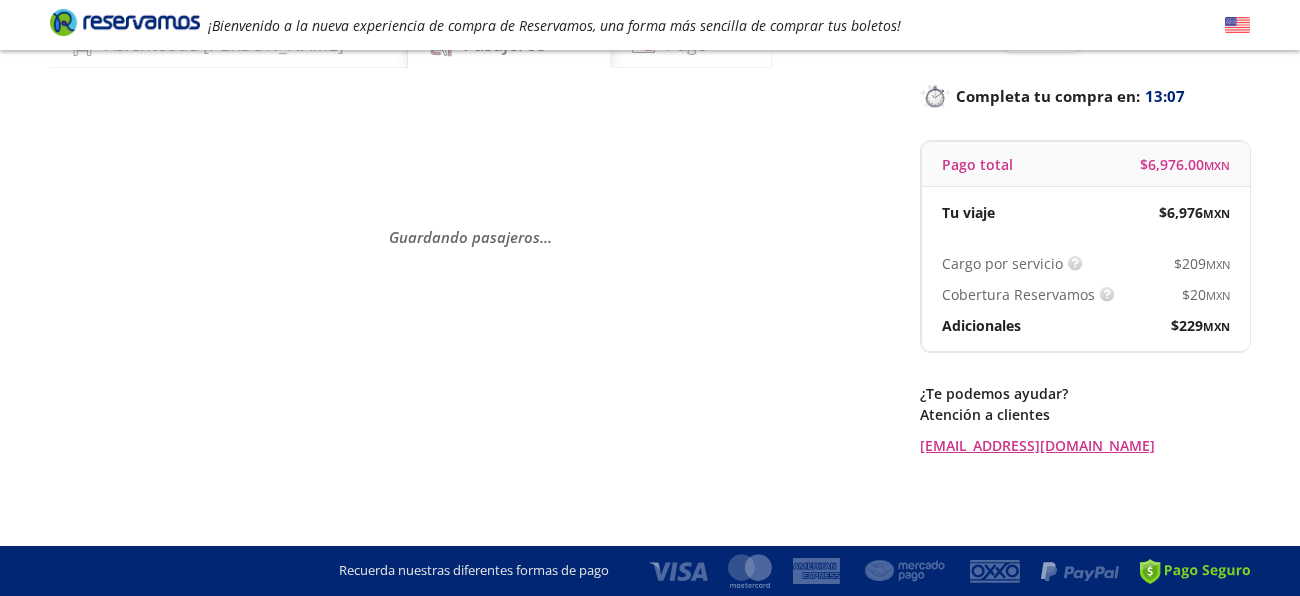 scroll, scrollTop: 0, scrollLeft: 0, axis: both 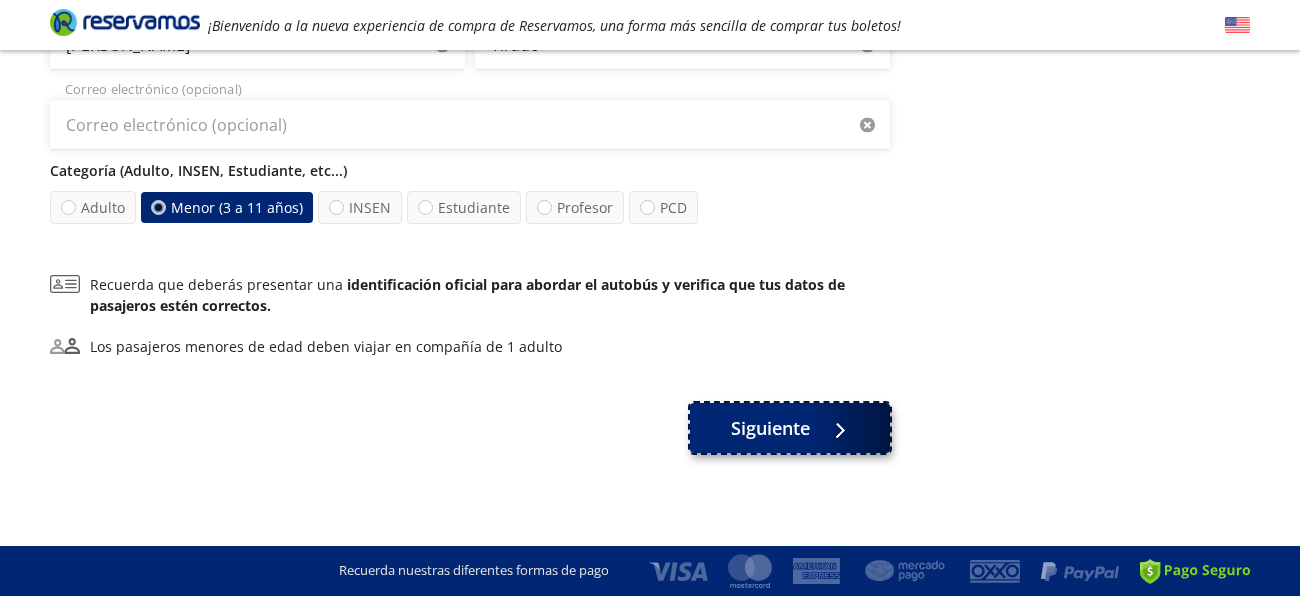 click on "Siguiente" at bounding box center [770, 428] 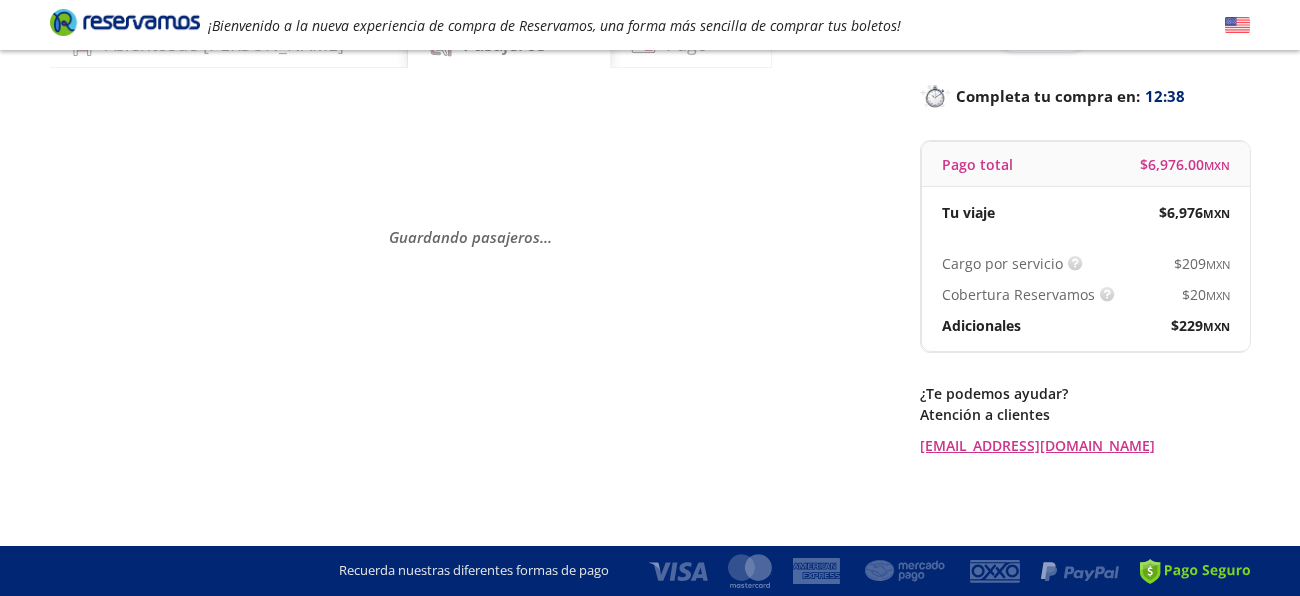 scroll, scrollTop: 0, scrollLeft: 0, axis: both 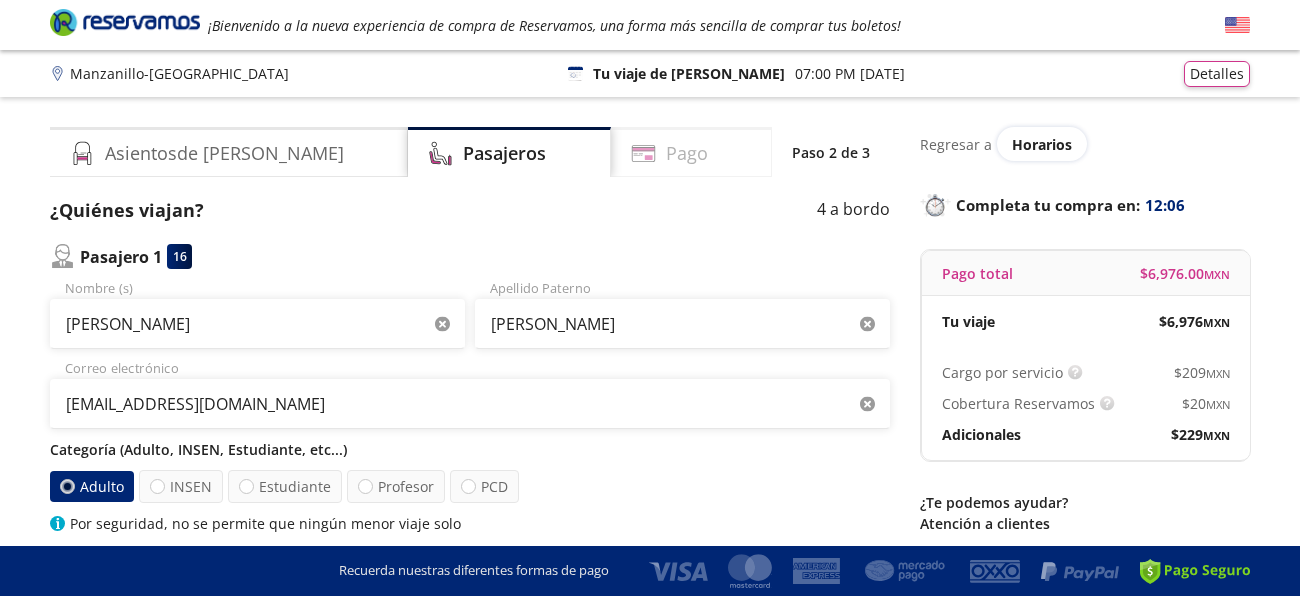 click on "Pago" at bounding box center [691, 152] 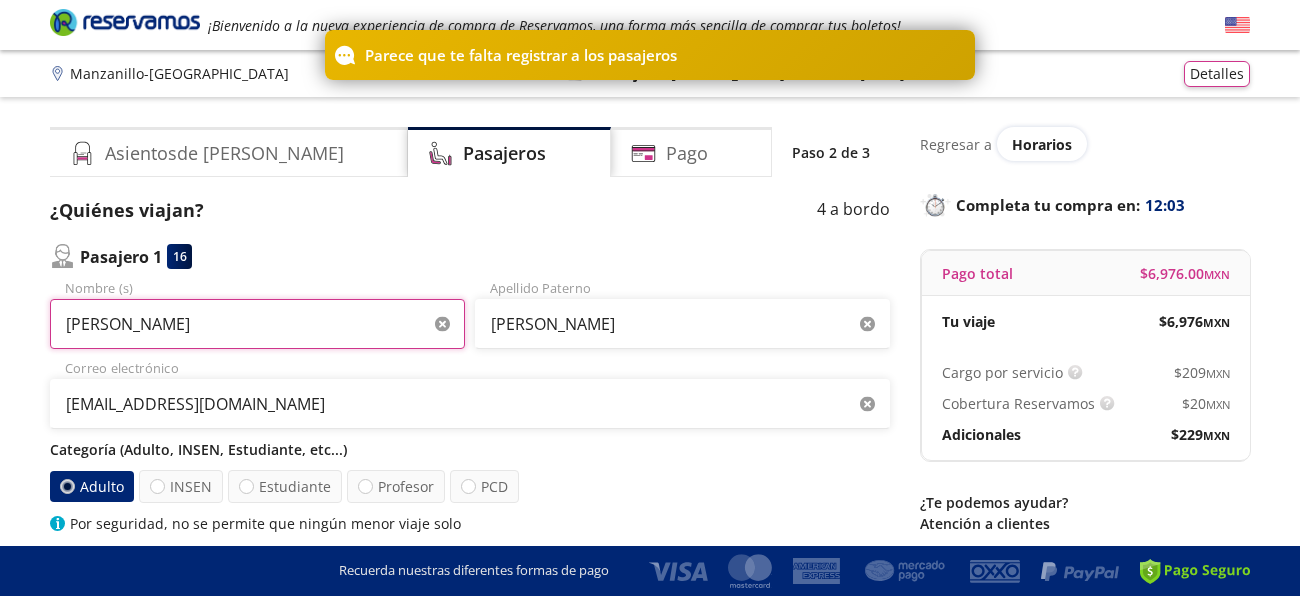 click on "MARLENE MADELINE" at bounding box center [257, 324] 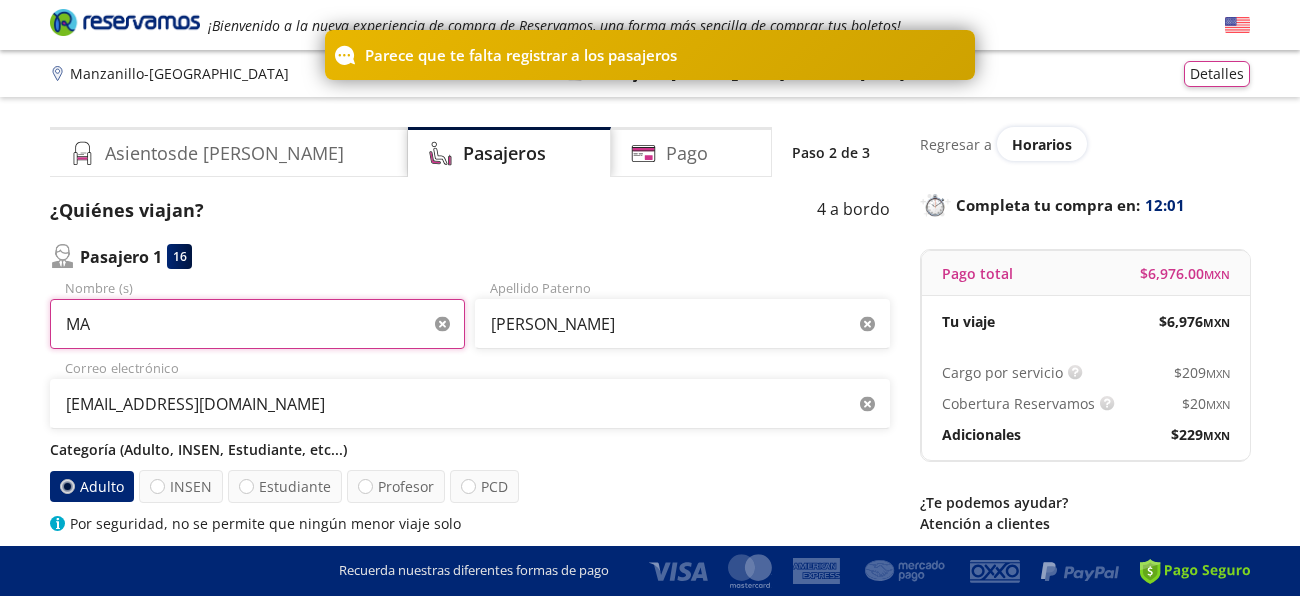 type on "M" 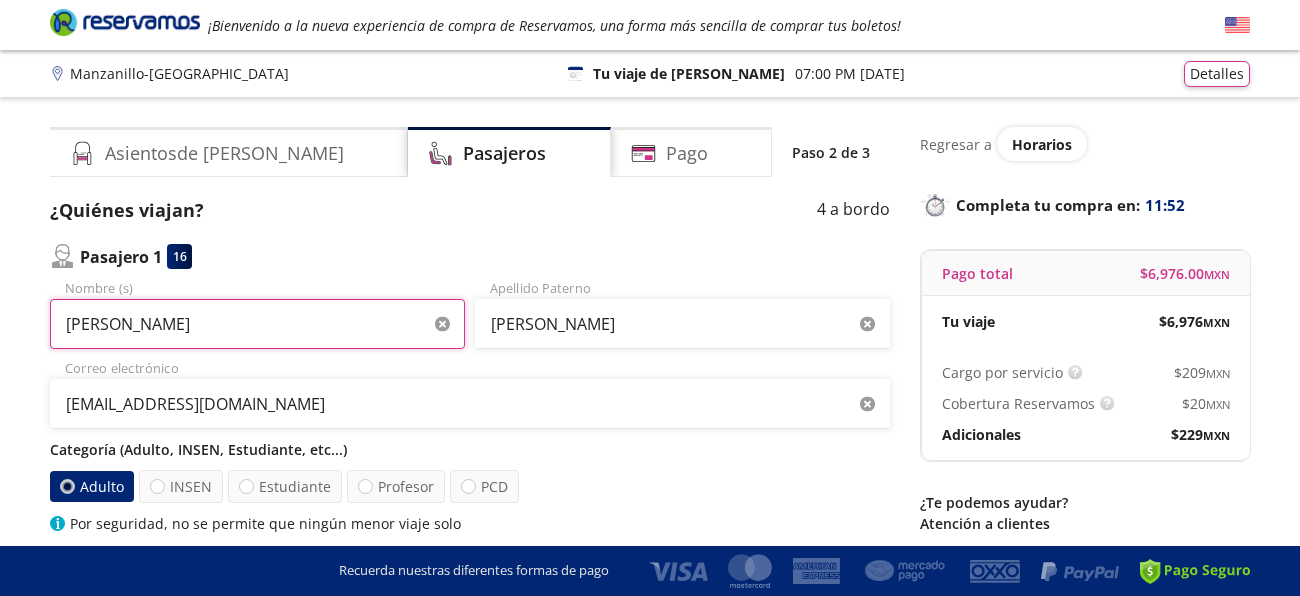 type on "[PERSON_NAME] [PERSON_NAME]" 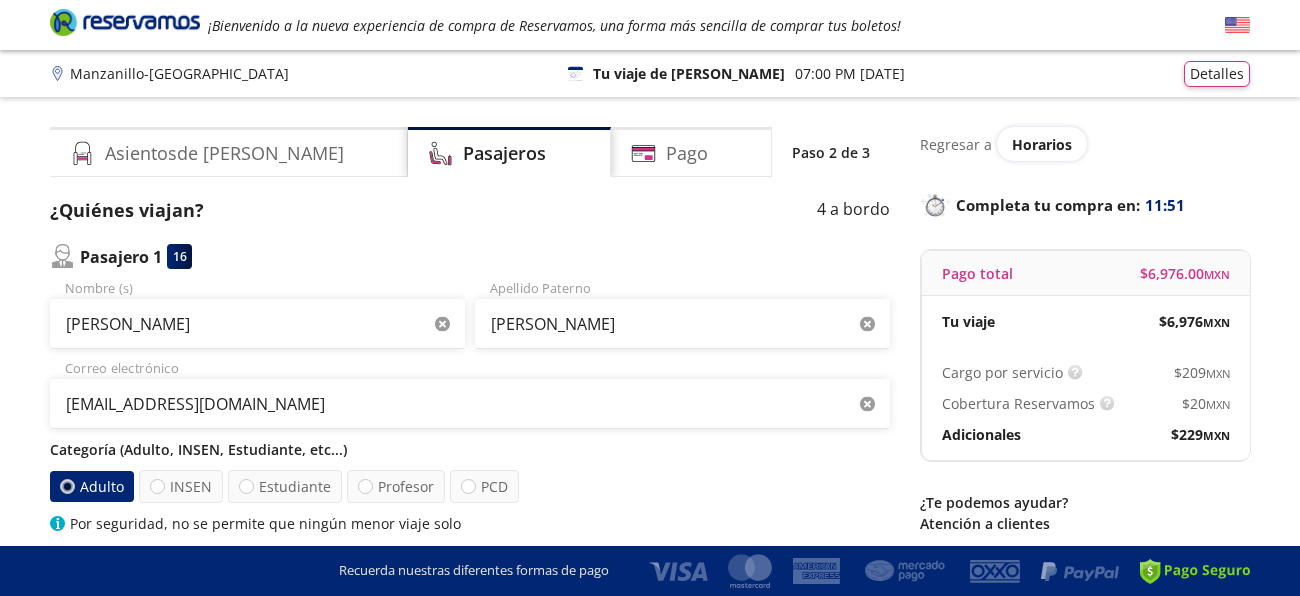 type 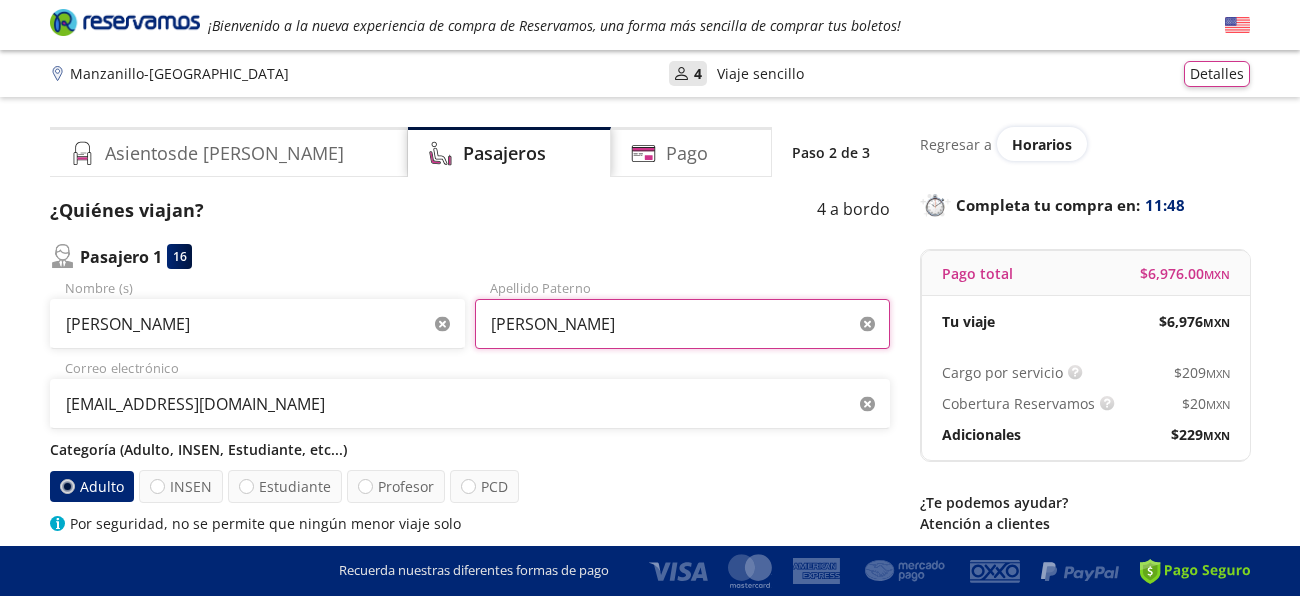 type on "[PERSON_NAME]" 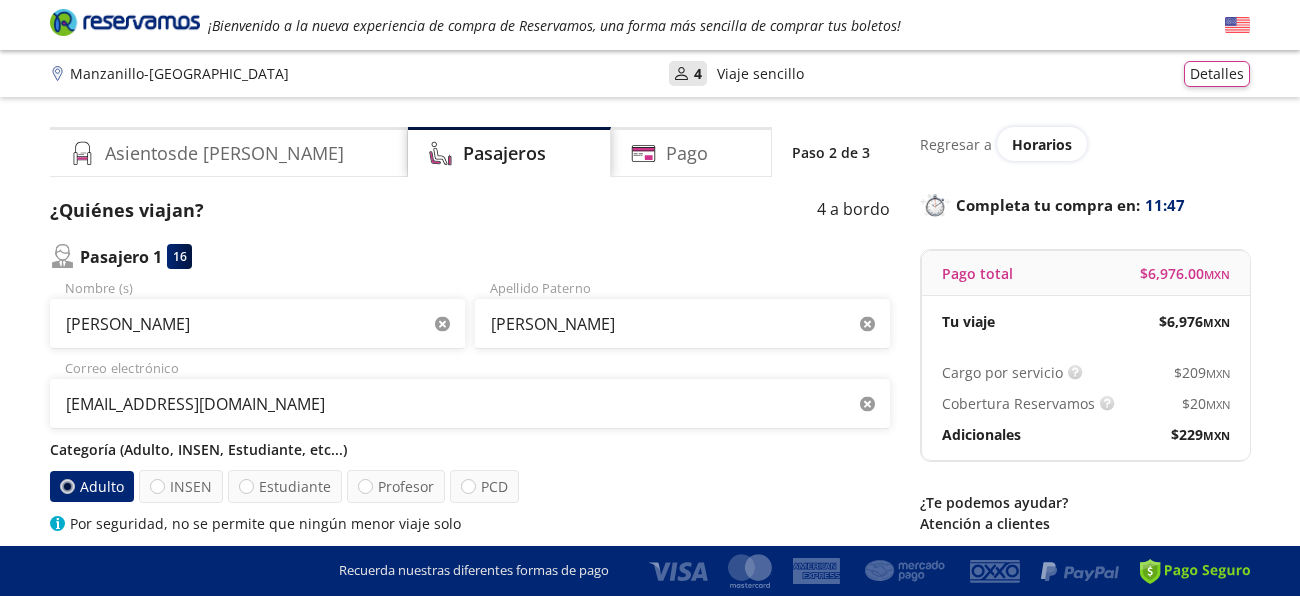 type 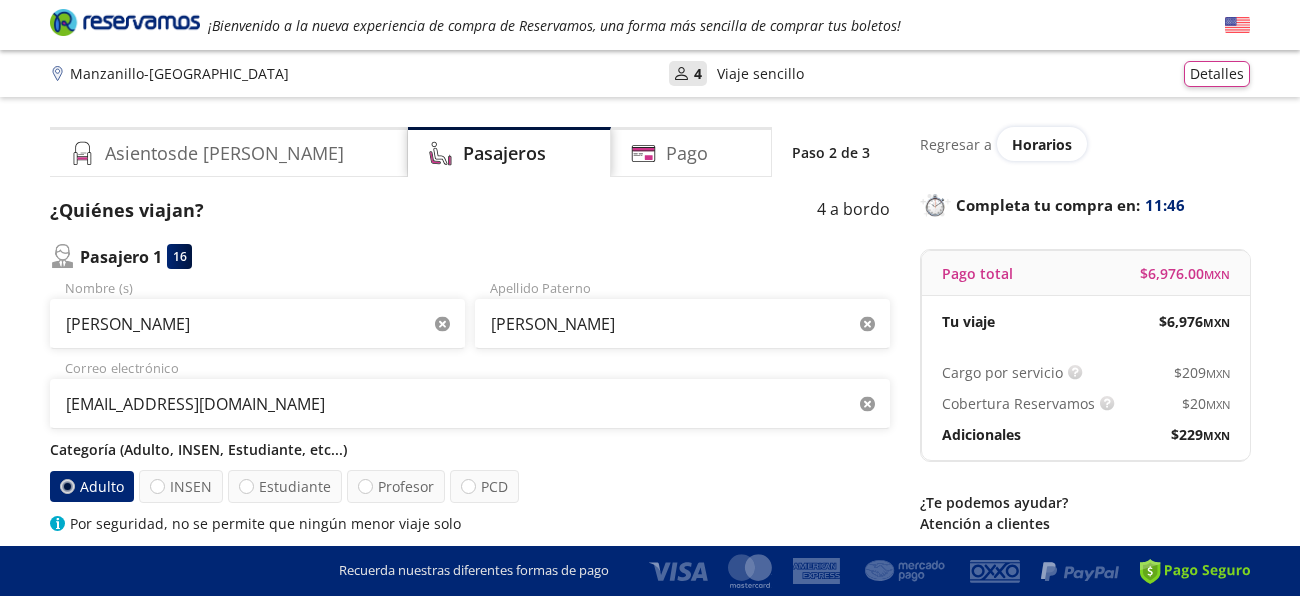 type 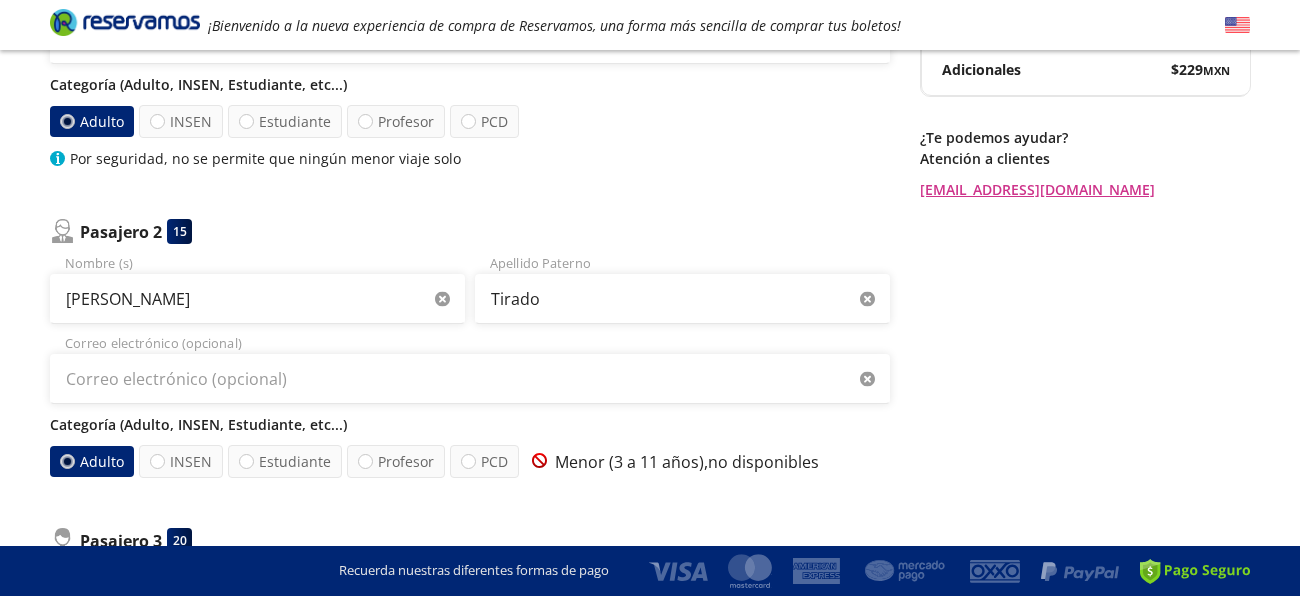 type 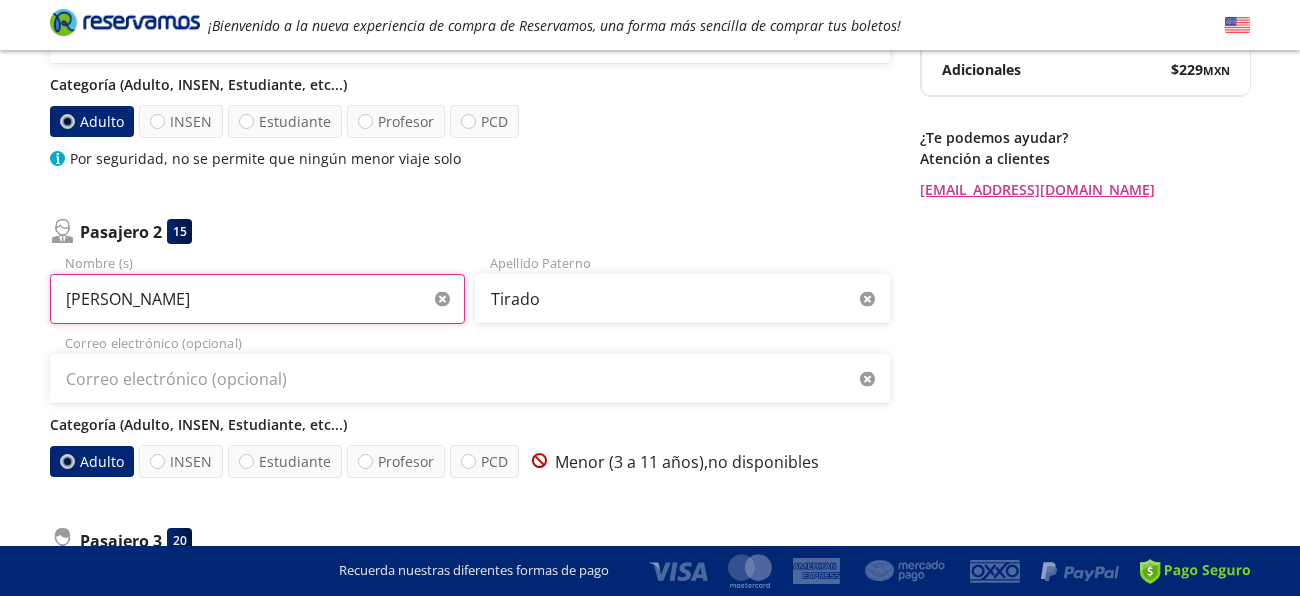 click on "Erick Yahel" at bounding box center [257, 299] 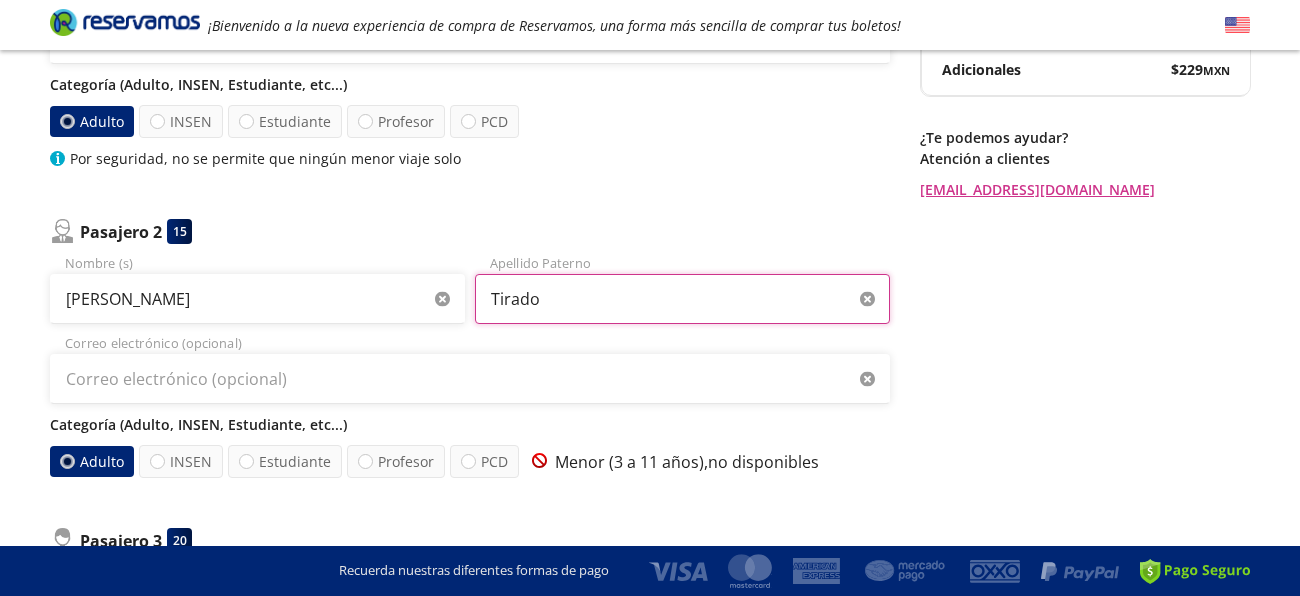 click on "Tirado" at bounding box center (682, 299) 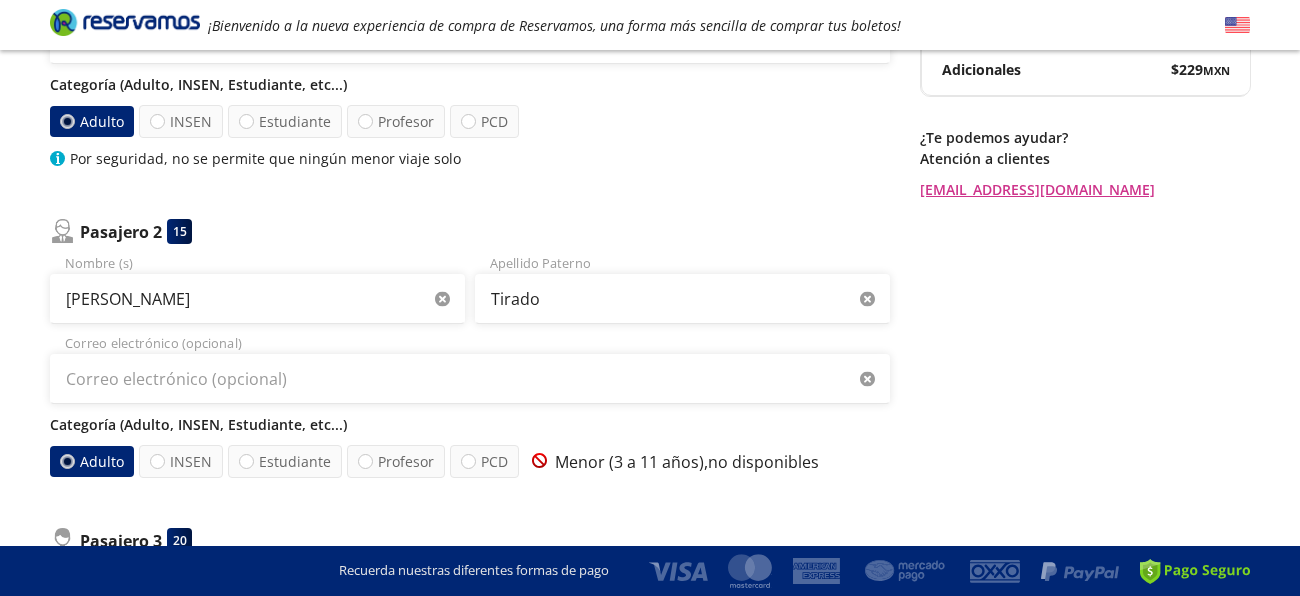 type 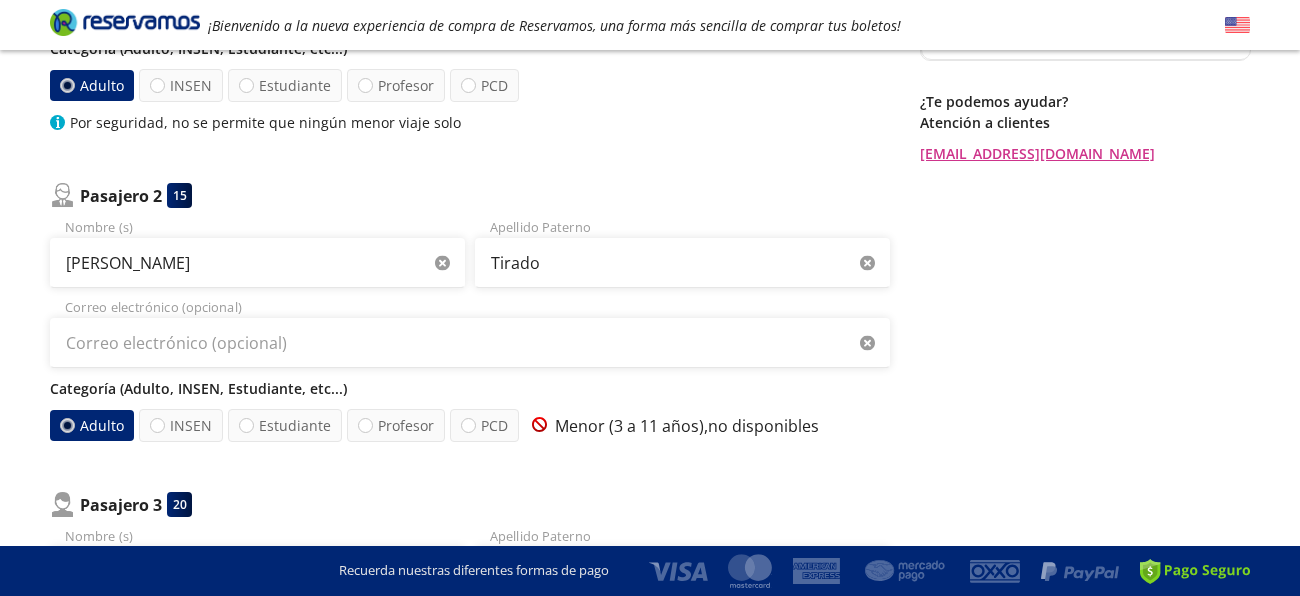 type 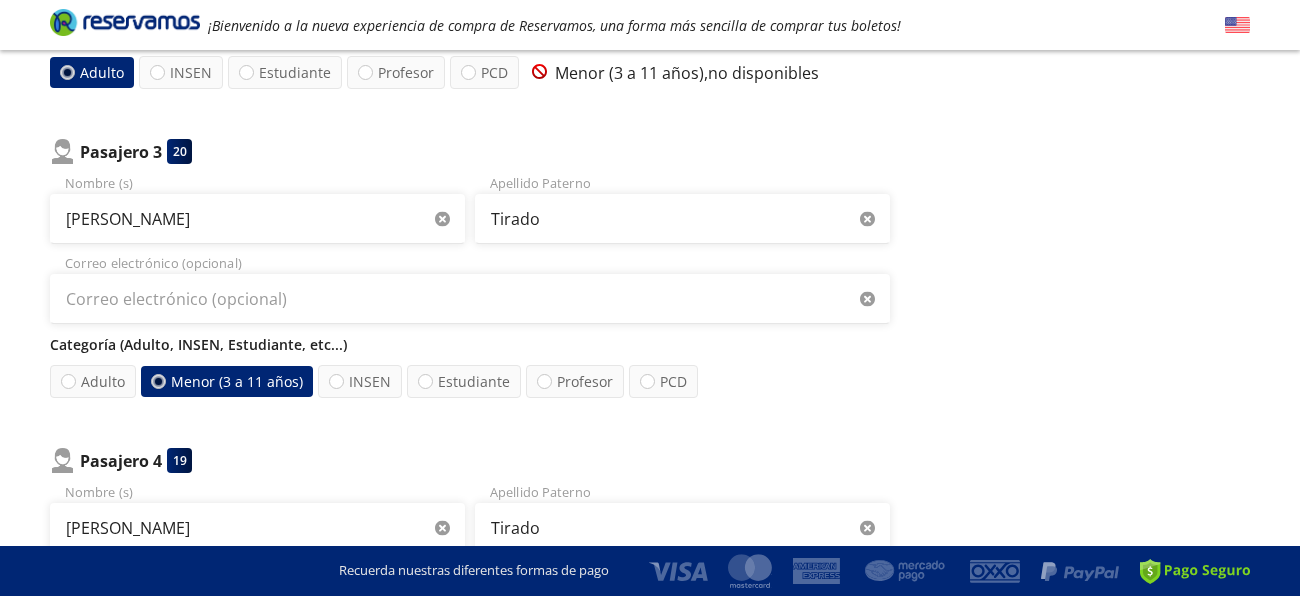 type 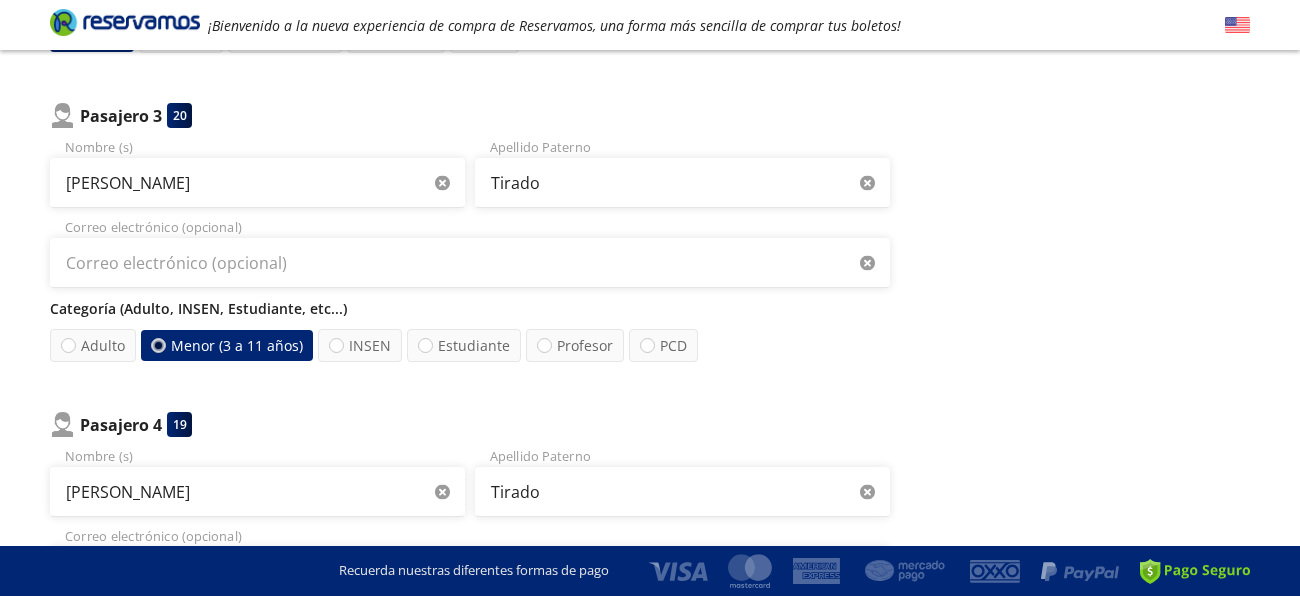 type 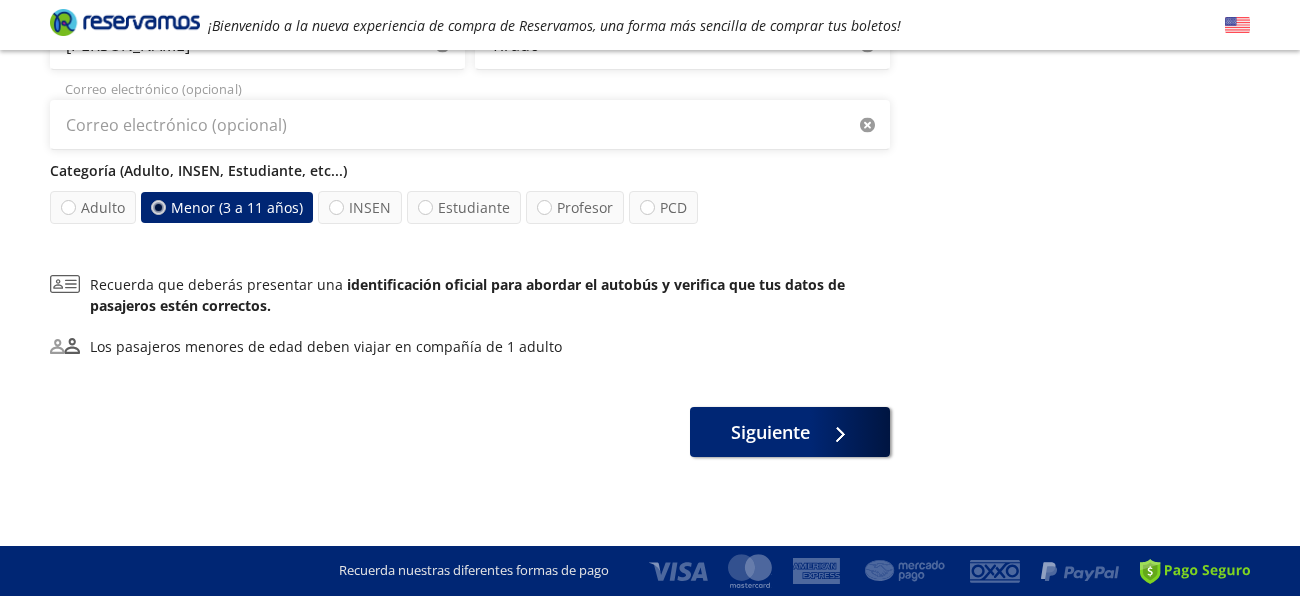 scroll, scrollTop: 256, scrollLeft: 0, axis: vertical 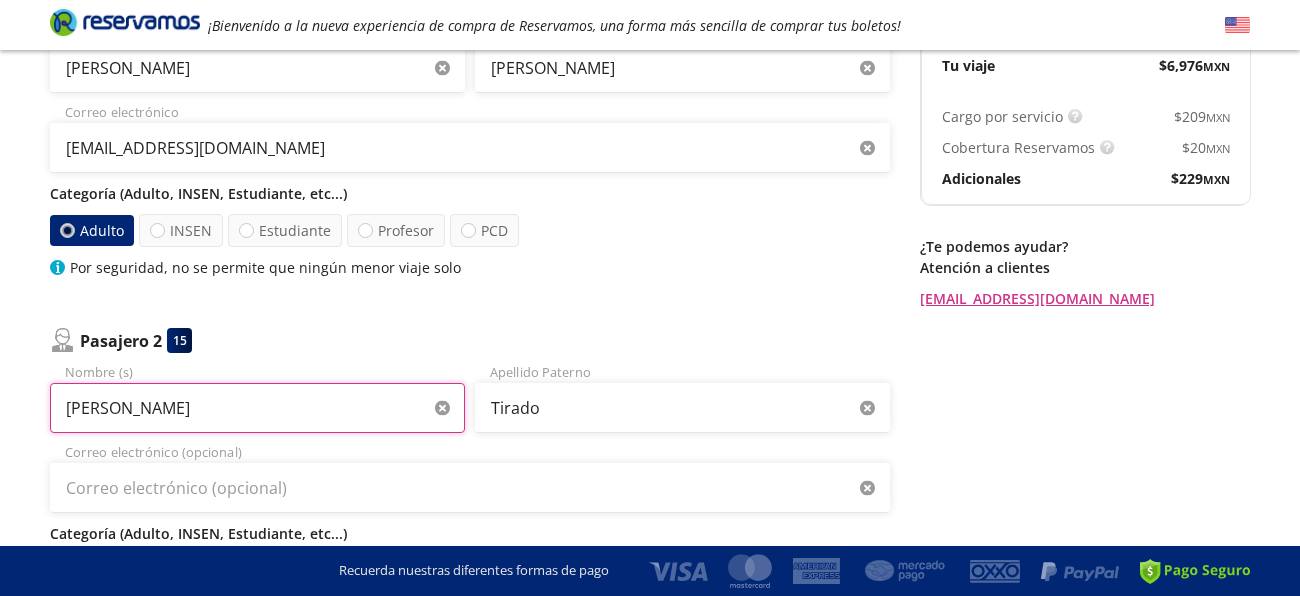 click on "Erick Yahel" at bounding box center [257, 408] 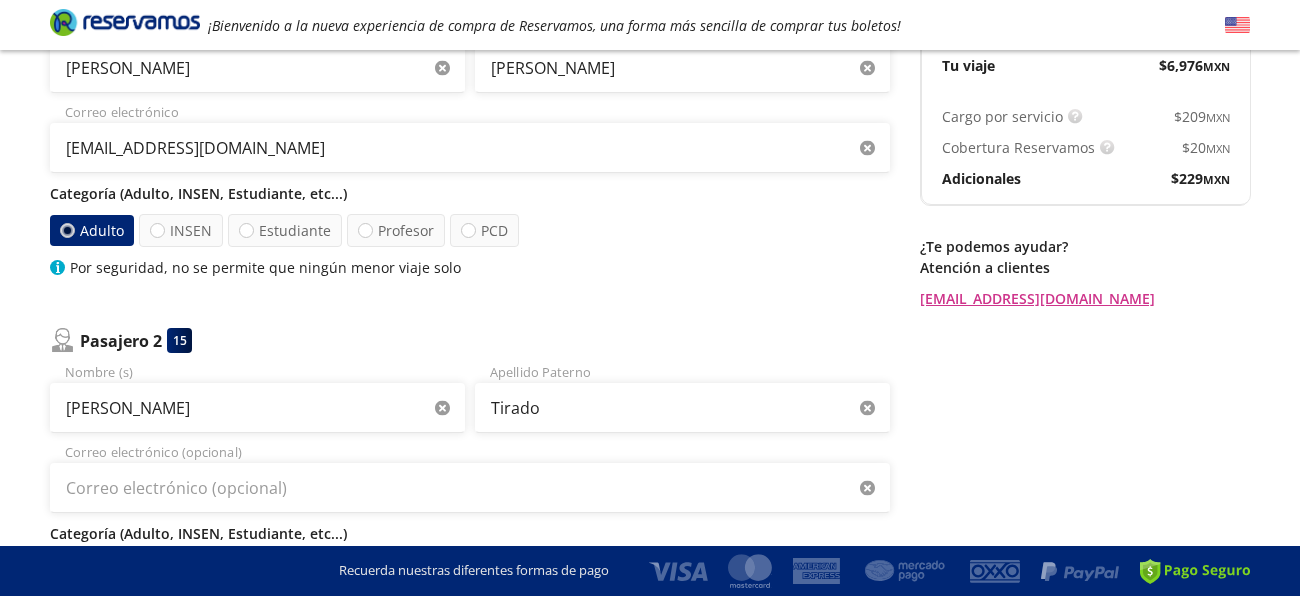 click on "Group 9 Created with Sketch. Datos para la compra Manzanillo  -  Ciudad de México ¡Bienvenido a la nueva experiencia de compra de Reservamos, una forma más sencilla de comprar tus boletos! Completa tu compra en : 11:30 Manzanillo  -  Ciudad de México 126 Tu viaje de ida 07:00 PM - 18 Jul Detalles Completa tu compra en : 11:30 Asientos  de Ida Pasajeros Pago Paso 2 de 3 ¿Quiénes viajan? 4 a bordo Pasajero 1 16 Marlene Madeline Nombre (s) Sanchez Apellido Paterno marly14237@gmail.com Correo electrónico Categoría (Adulto, INSEN, Estudiante, etc...) Adulto INSEN Estudiante Profesor PCD Por seguridad, no se permite que ningún menor viaje solo Pasajero 2 15 Erick Yahel Nombre (s) Tirado Apellido Paterno Correo electrónico (opcional) Categoría (Adulto, INSEN, Estudiante, etc...) Adulto INSEN Estudiante Profesor PCD       Menor (3 a 11 años),  no disponibles Pasajero 3 20 Ian Emmanuel Nombre (s) Tirado Apellido Paterno Correo electrónico (opcional) Categoría (Adulto, INSEN, Estudiante, etc...) Adulto" at bounding box center [650, 661] 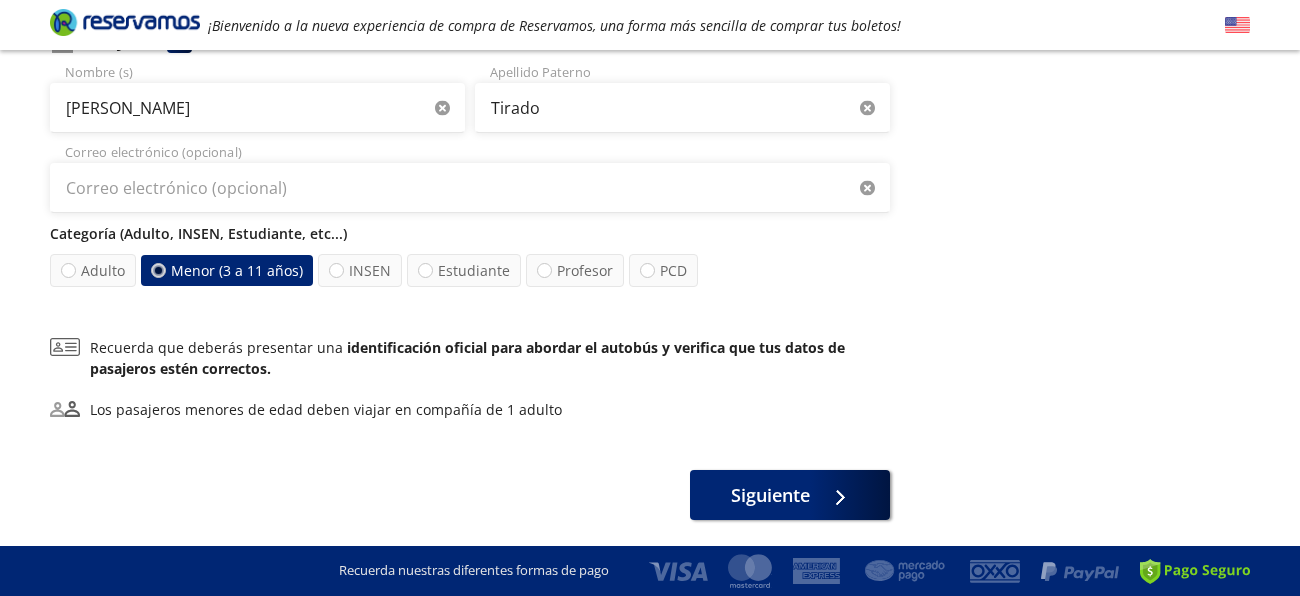 scroll, scrollTop: 1175, scrollLeft: 0, axis: vertical 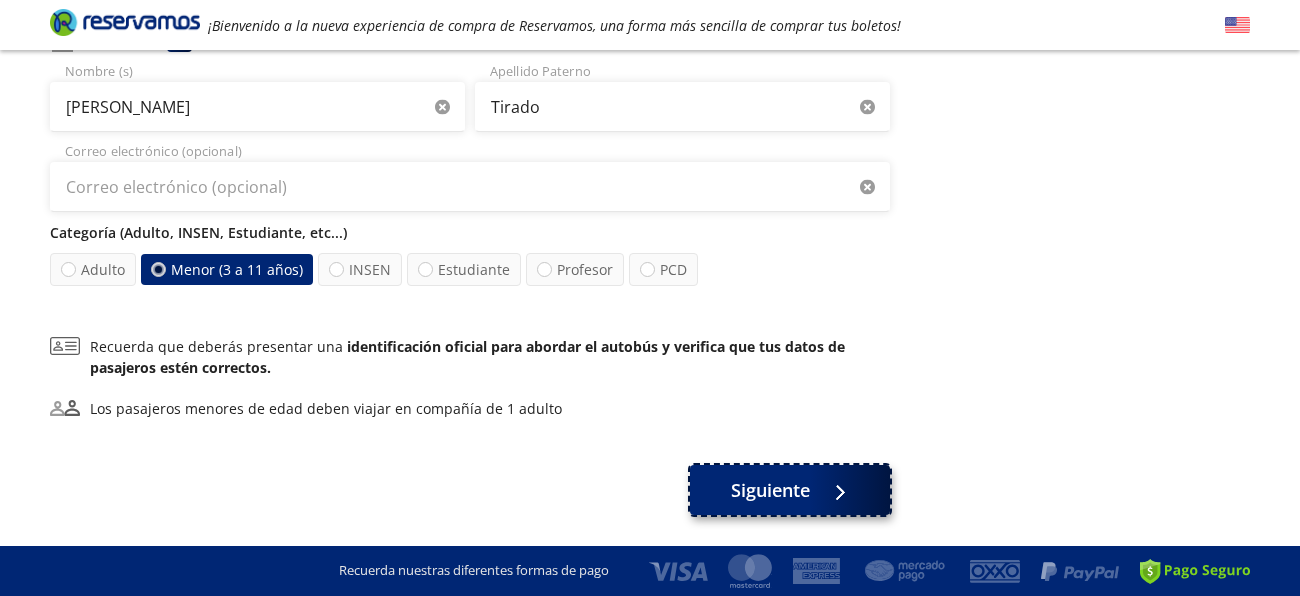 click on "Siguiente" at bounding box center (790, 490) 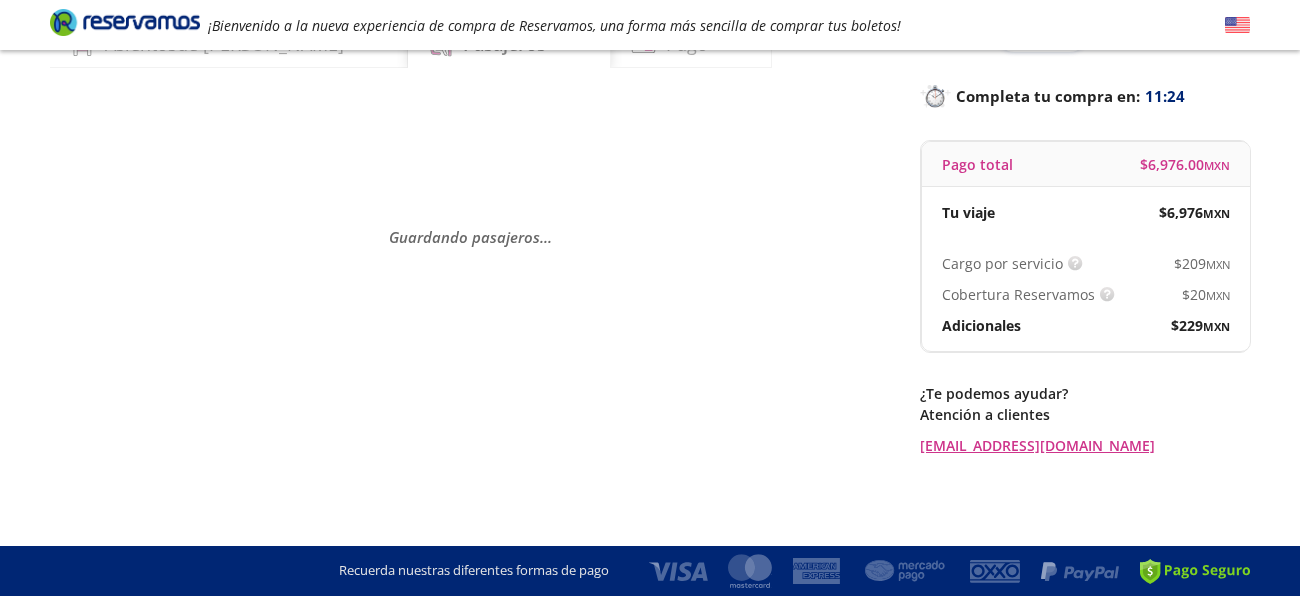 scroll, scrollTop: 0, scrollLeft: 0, axis: both 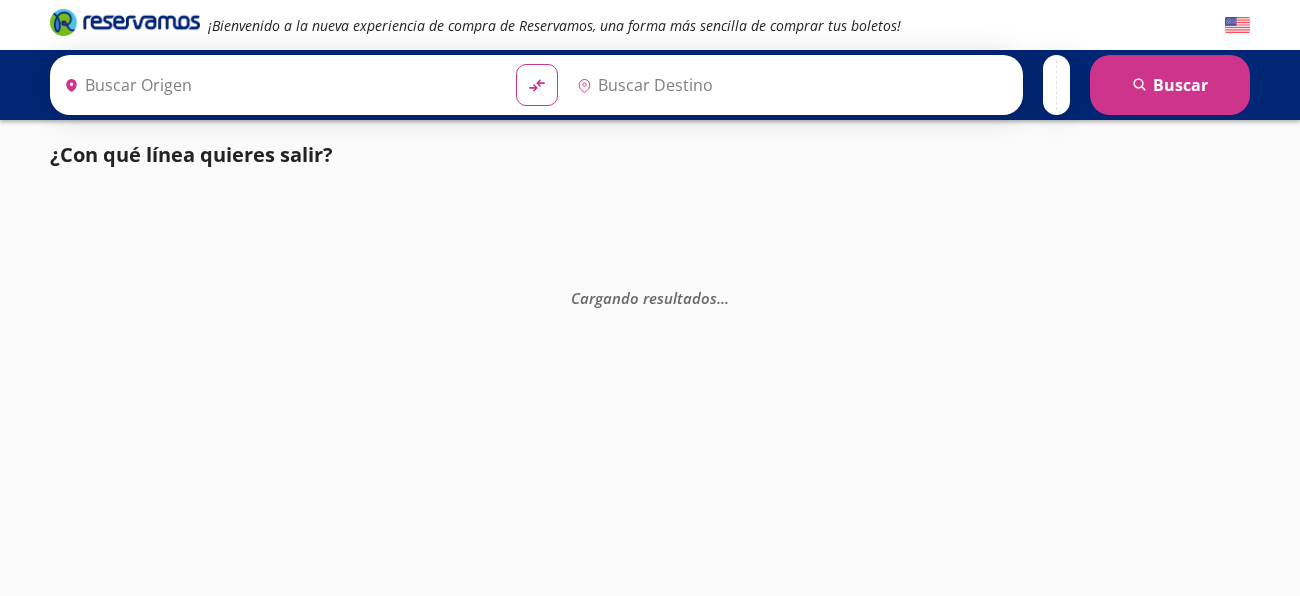 type on "Manzanillo, Colima" 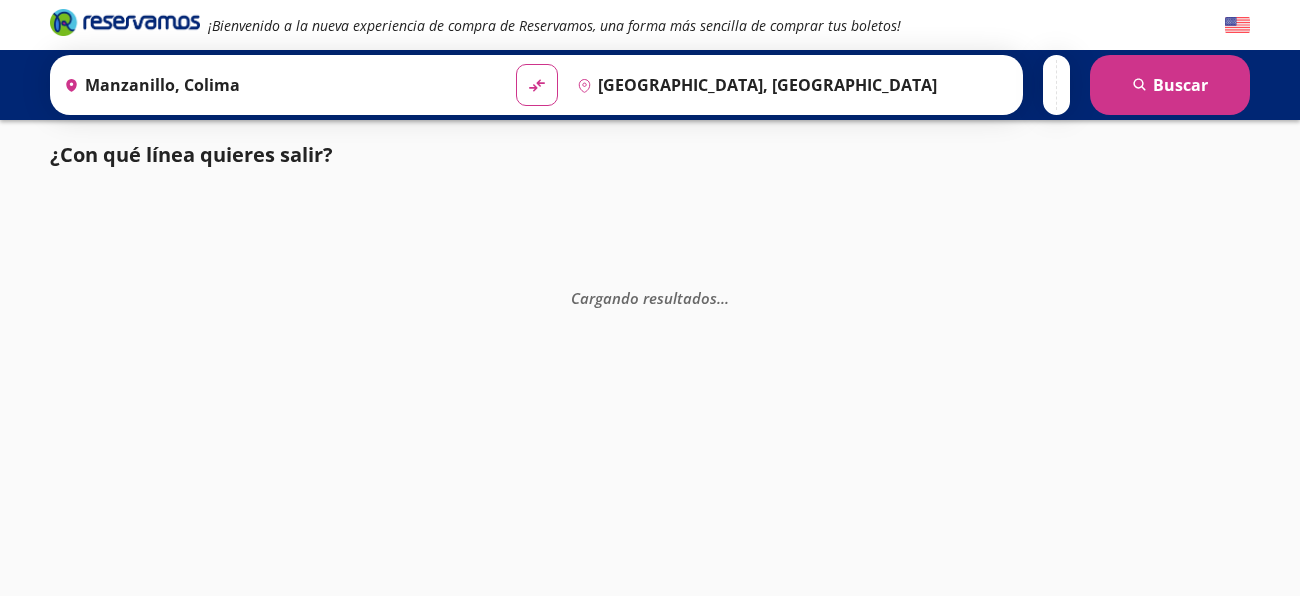 scroll, scrollTop: 0, scrollLeft: 0, axis: both 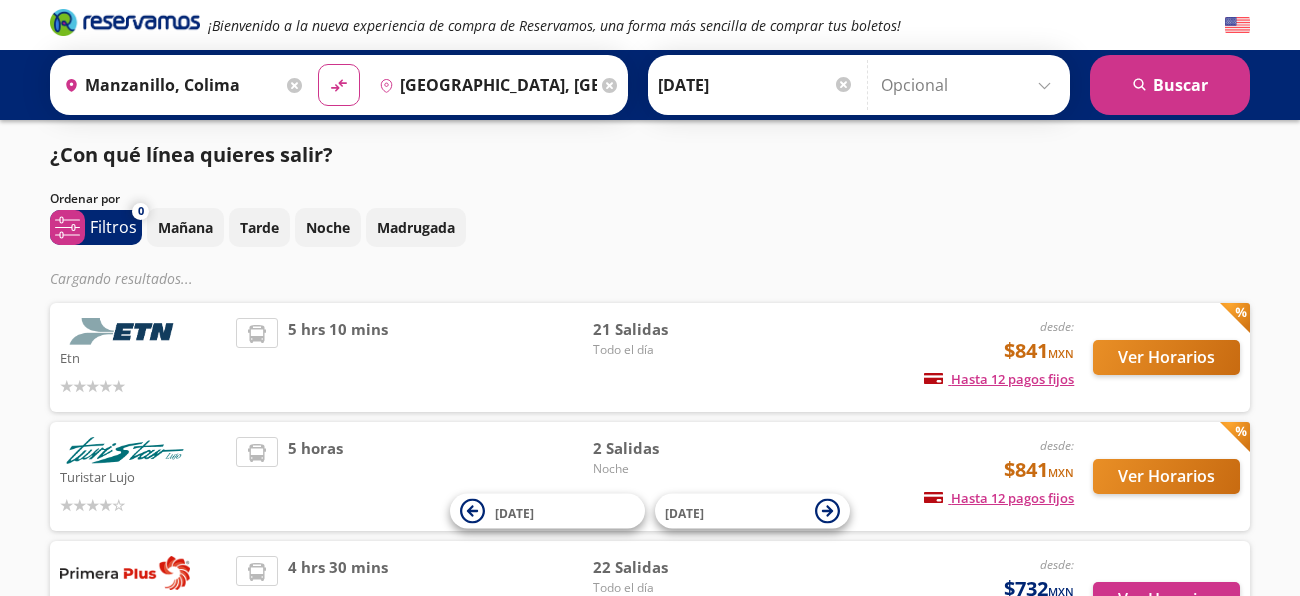 click on "¿Con qué línea quieres salir? Ordenar por 0 system-uicons:filtering Filtros chevron Mañana Tarde Noche Madrugada Cargando resultados ... Etn desde: $841  MXN   Hasta 12 pagos fijos Pagos fijos en compras mayores a $30 MXN, con tarjetas de bancos participantes 5 hrs 10 mins 21 Salidas Todo el día Ver Horarios Turistar Lujo desde: $841  MXN   Hasta 12 pagos fijos Pagos fijos en compras mayores a $30 MXN, con tarjetas de bancos participantes 5 horas 2 Salidas Noche Ver Horarios Primera Plus desde: $732  MXN   Hasta 12 pagos fijos Pagos fijos en compras mayores a $30 MXN, con tarjetas de bancos participantes 4 hrs 30 mins 22 Salidas Todo el día Ver Horarios Autovías y La Línea desde: $775  MXN   Hasta 12 pagos fijos Pagos fijos en compras mayores a $30 MXN, con tarjetas de bancos participantes 4 hrs 20 mins 19 Salidas Todo el día Ver Horarios Autovías y La Línea desde: $775  MXN   Hasta 12 pagos fijos Pagos fijos en compras mayores a $30 MXN, con tarjetas de bancos participantes 4 hrs 20 mins 7 Salidas" at bounding box center [650, 565] 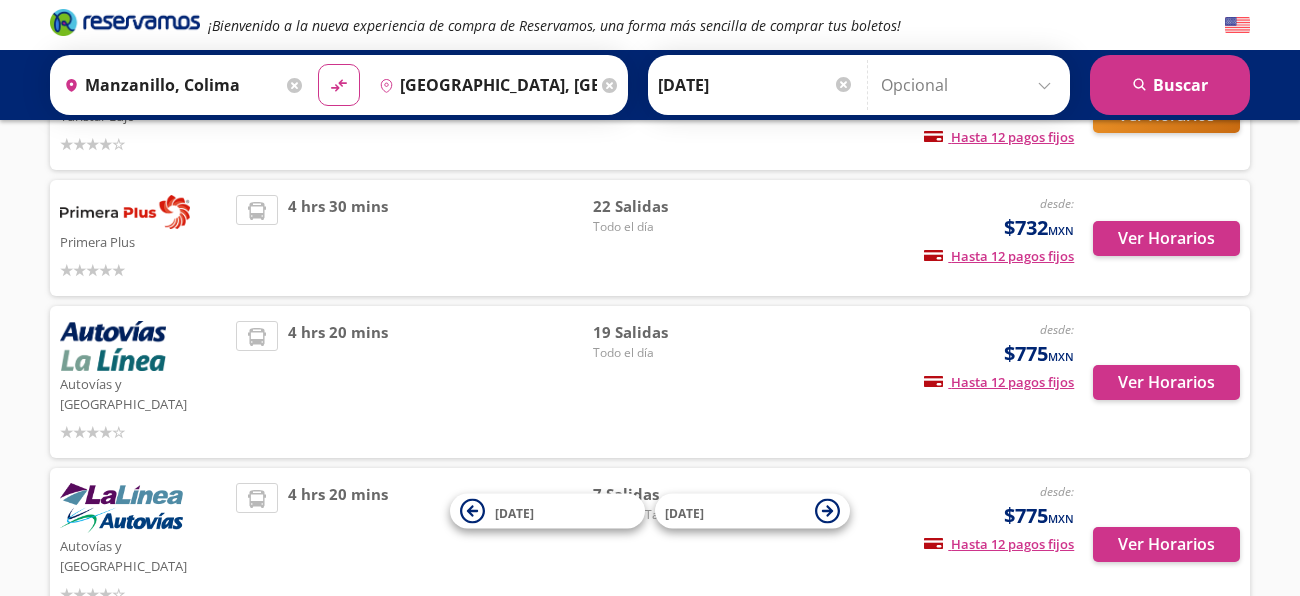 scroll, scrollTop: 359, scrollLeft: 0, axis: vertical 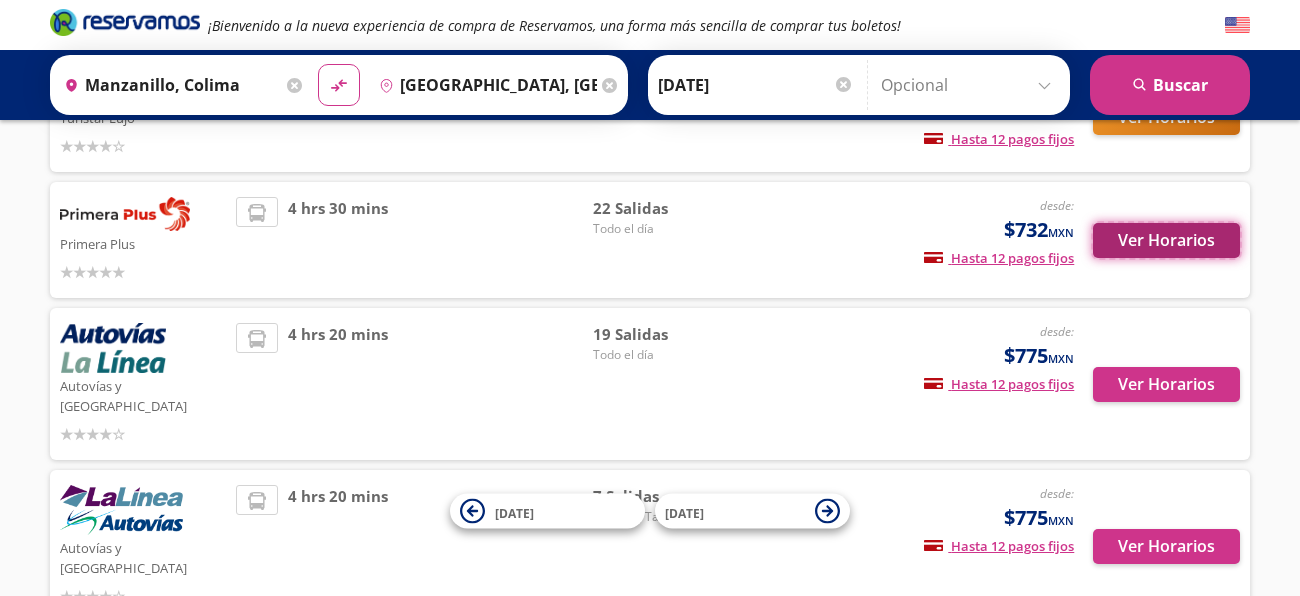 click on "Ver Horarios" at bounding box center [1166, 240] 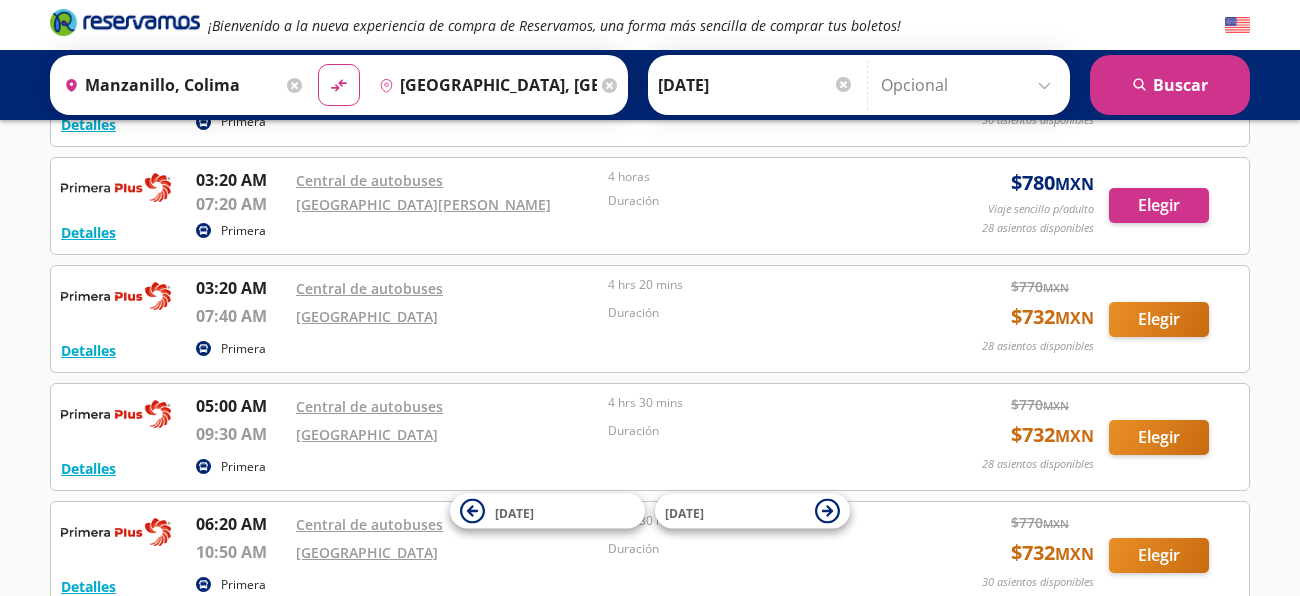 scroll, scrollTop: 0, scrollLeft: 0, axis: both 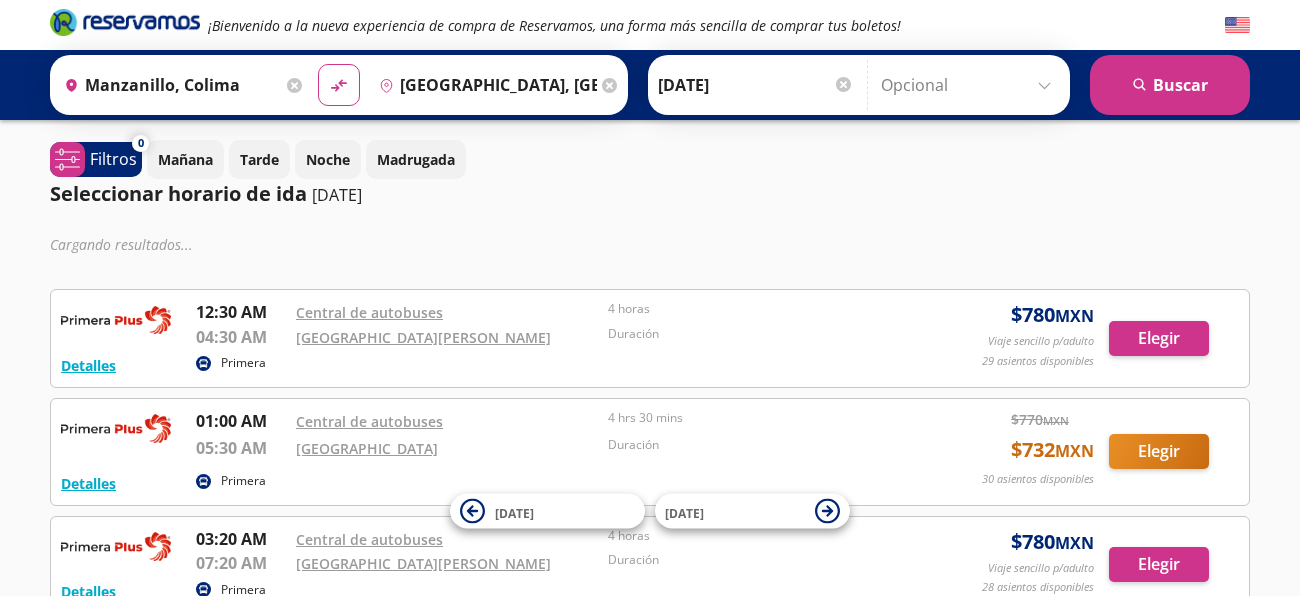 click on "Cargando resultados ..." at bounding box center [650, 244] 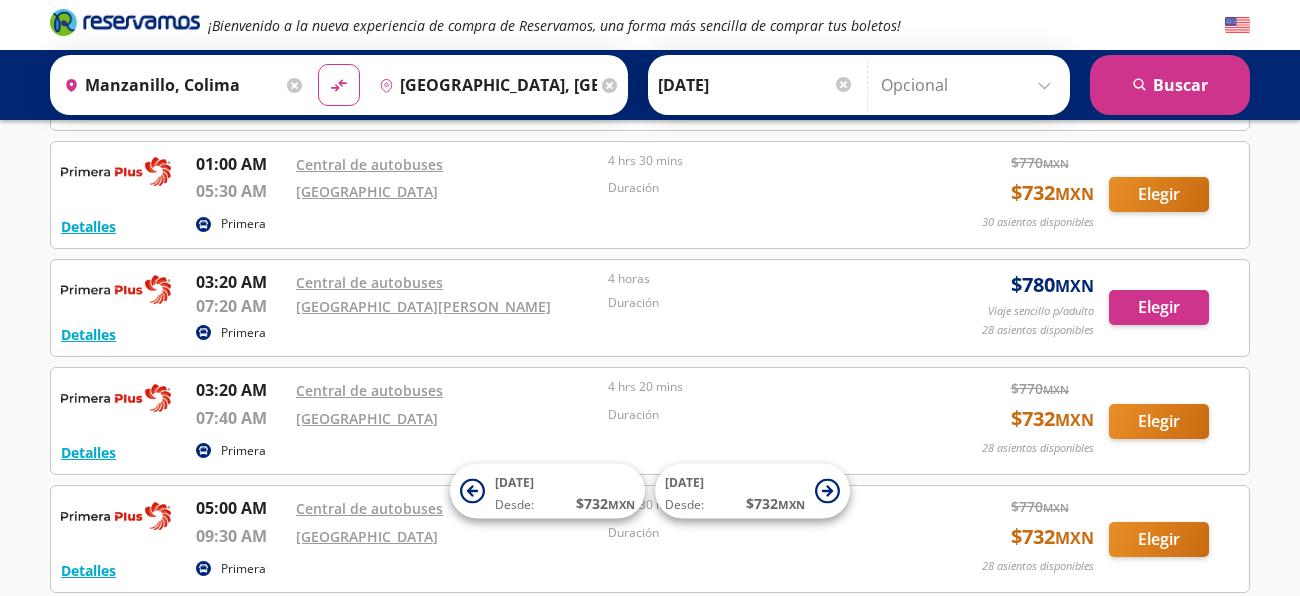 scroll, scrollTop: 199, scrollLeft: 0, axis: vertical 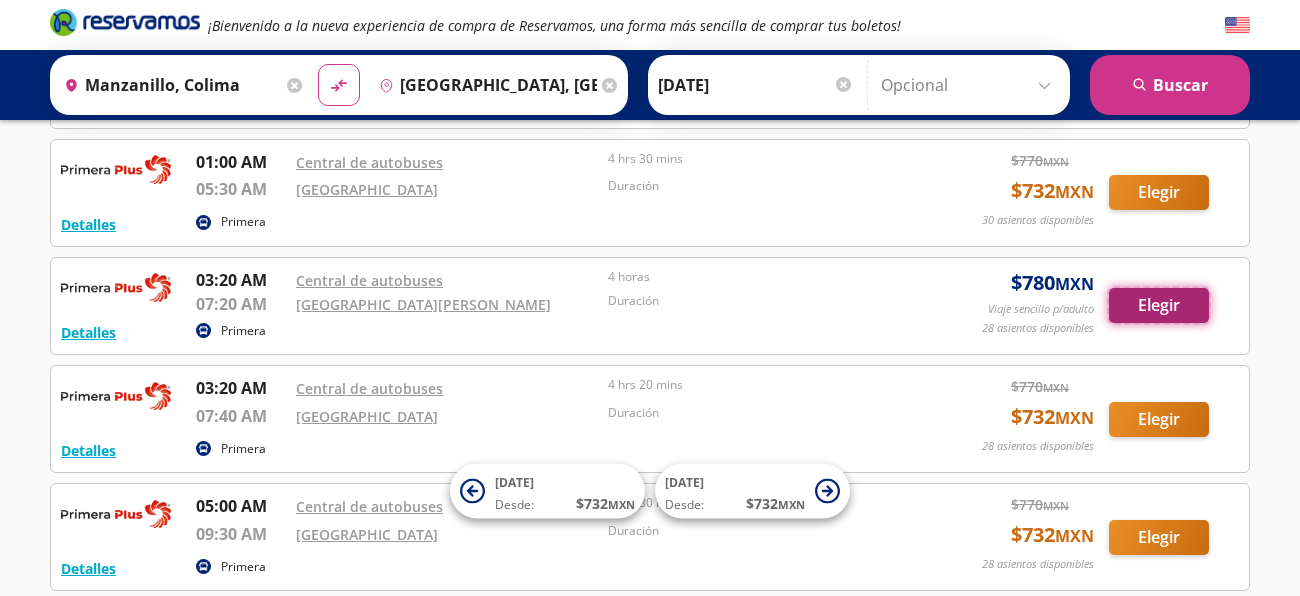 click on "Elegir" at bounding box center (1159, 305) 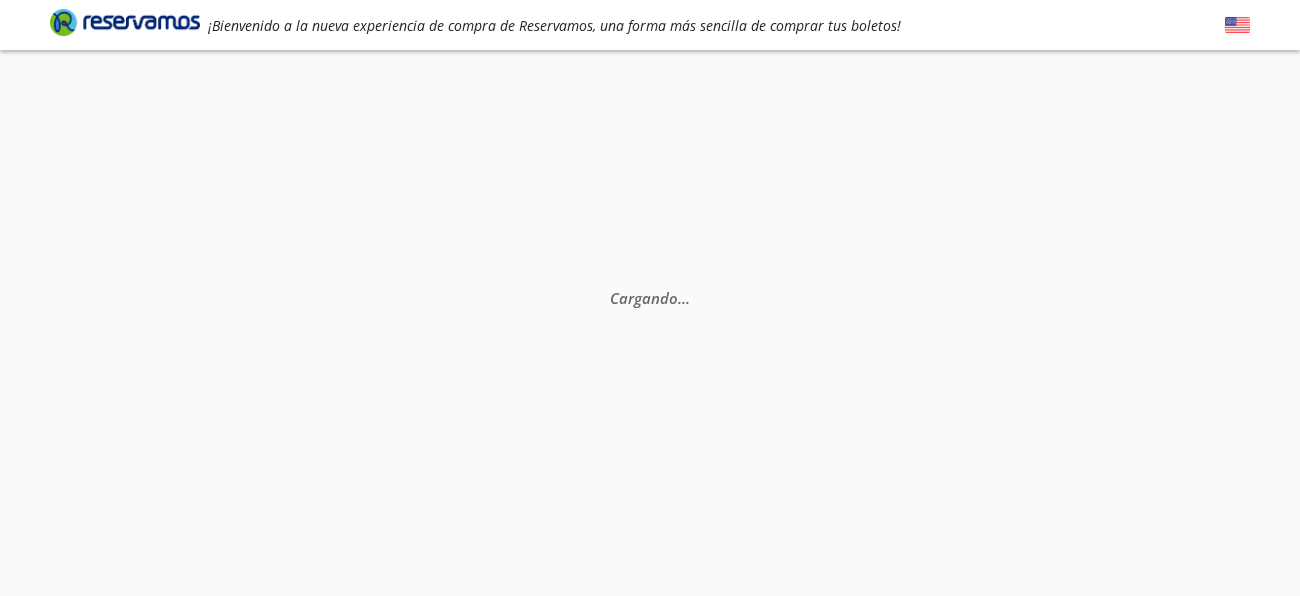 scroll, scrollTop: 0, scrollLeft: 0, axis: both 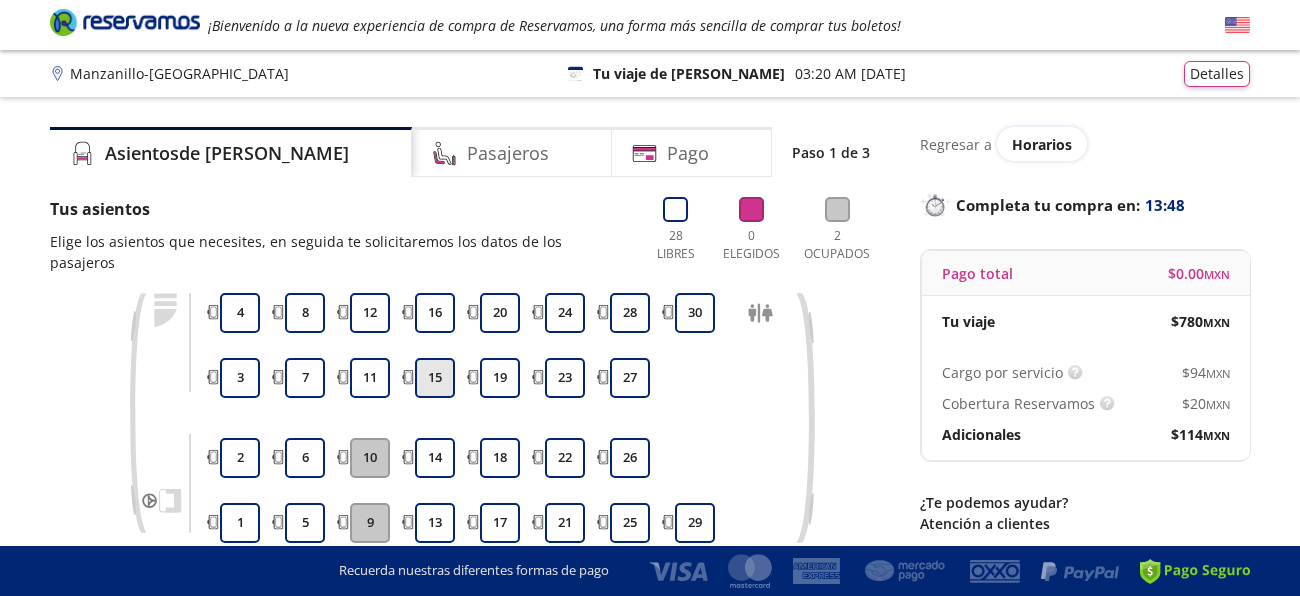 click on "15" at bounding box center [435, 378] 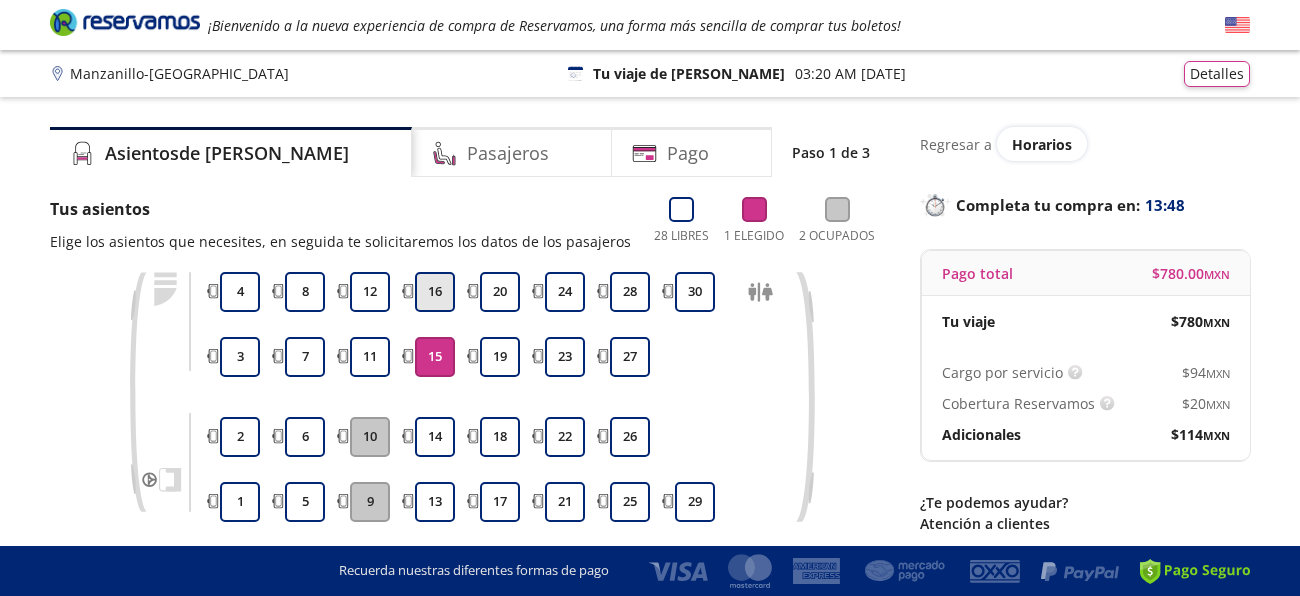 click on "16" at bounding box center (435, 292) 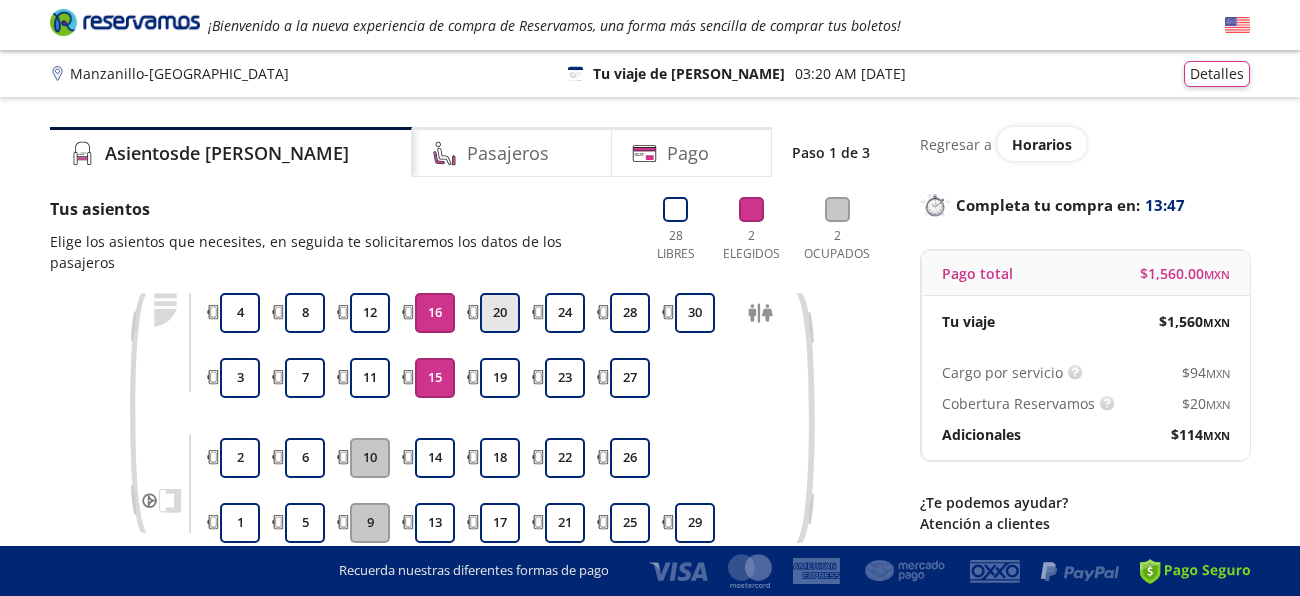 click on "20" at bounding box center (500, 313) 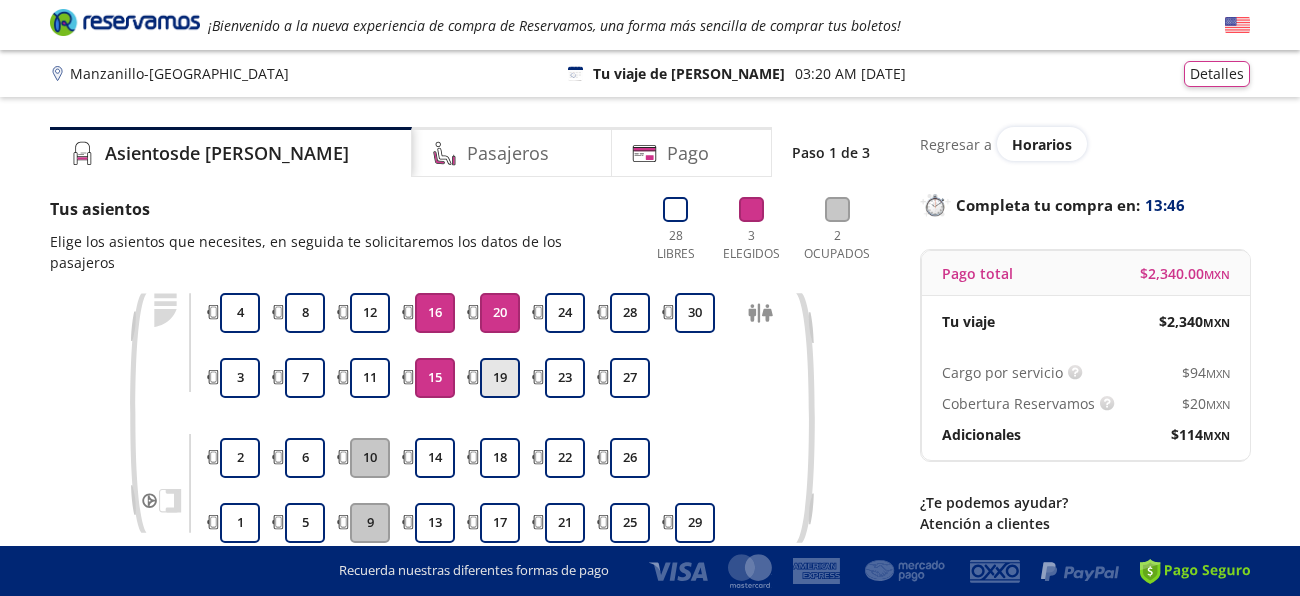 click on "19" at bounding box center (500, 378) 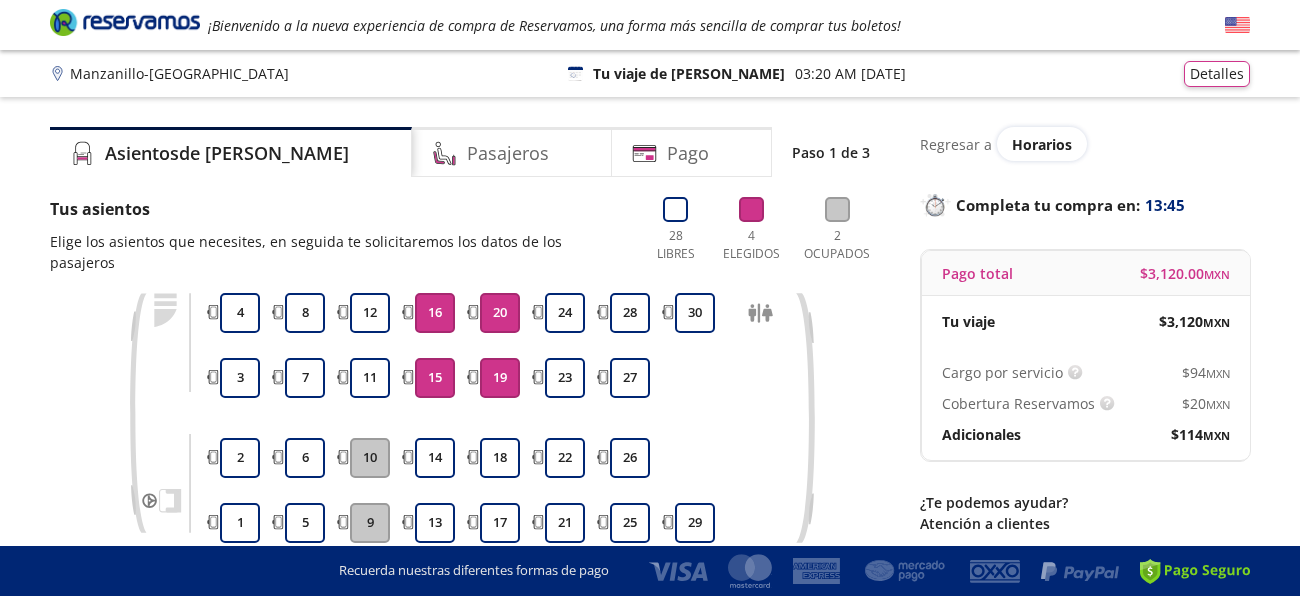 click on "Group 9 Created with Sketch. Elige tus asientos Manzanillo  -  Guadalajara ¡Bienvenido a la nueva experiencia de compra de Reservamos, una forma más sencilla de comprar tus boletos! Completa tu compra en : 13:45 Manzanillo  -  Guadalajara 126 Tu viaje de ida 03:20 AM - 18 Jul Detalles Completa tu compra en : 13:45 Asientos  de Ida Pasajeros Pago Paso 1 de 3 Tus asientos Elige los asientos que necesites, en seguida te solicitaremos los datos de los pasajeros 28 Libres 4 Elegidos 2 Ocupados 1 2 3 4   5 6 7 8   9 10 11 12   13 14 15 16   17 18 19 20   21 22 23 24   25 26 27 28   29 30     A bordo 15 16 20 19 Continuar con 4 asientos Regresar a Horarios Completa tu compra en : 13:45 Pago total $ 3,120.00  MXN Tu viaje  $ 3,120  MXN Cargo por servicio  Esto nos permite seguir trabajando para ofrecerte la mayor cobertura de rutas y brindarte una experiencia de compra segura y garantizada. $ 94  MXN Cobertura Reservamos  $ 20  MXN Adicionales  $ 114  MXN ¿Te podemos ayudar? Atención a clientes ..." at bounding box center (650, 394) 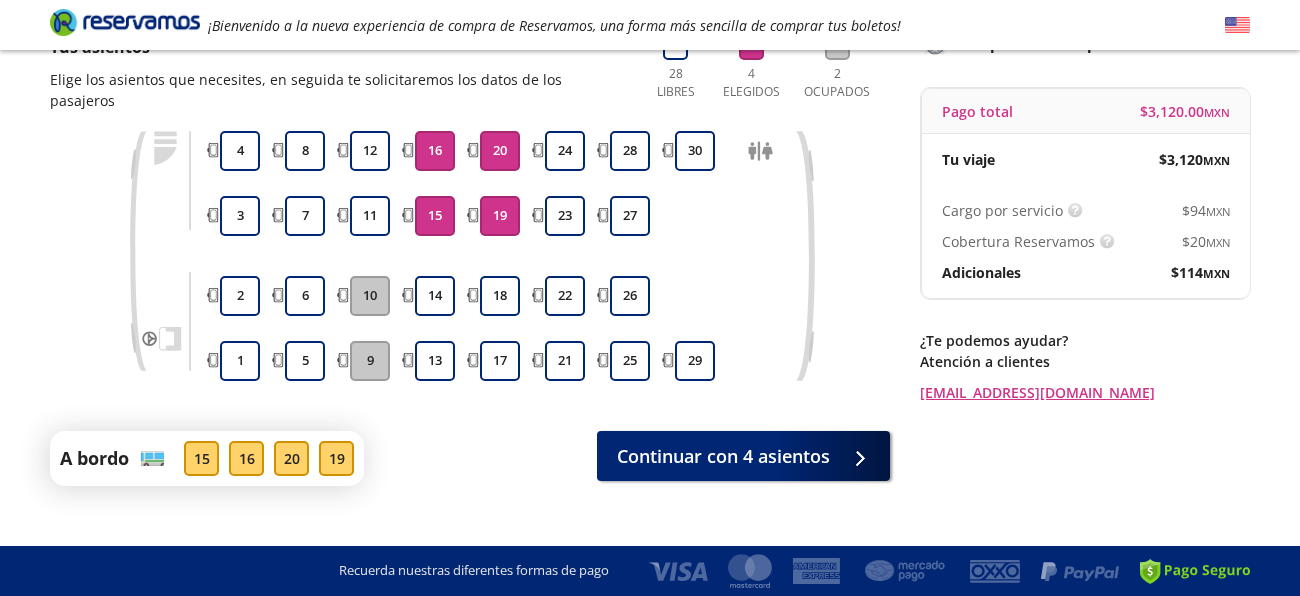 scroll, scrollTop: 171, scrollLeft: 0, axis: vertical 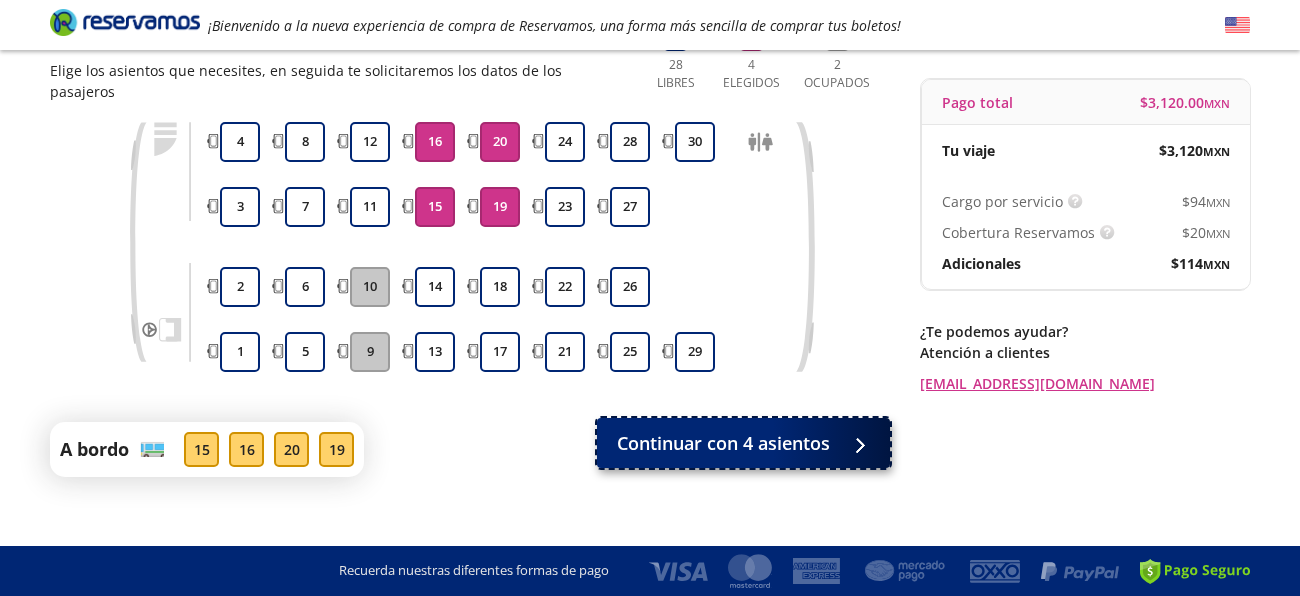 click on "Continuar con 4 asientos" at bounding box center (723, 443) 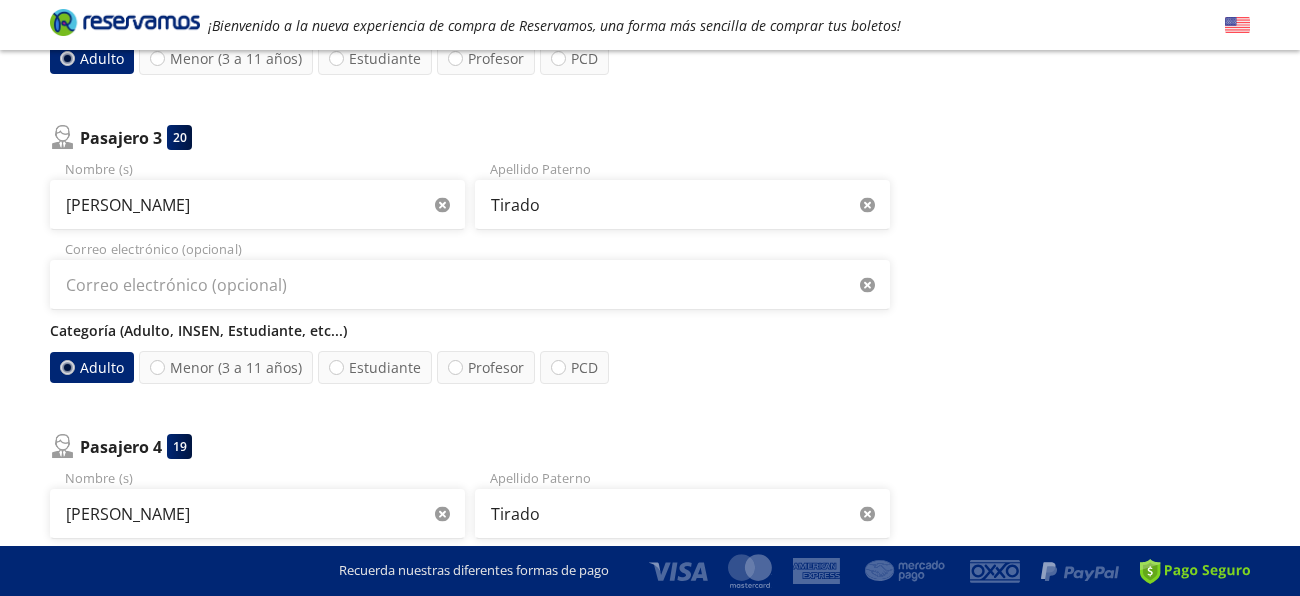 scroll, scrollTop: 799, scrollLeft: 0, axis: vertical 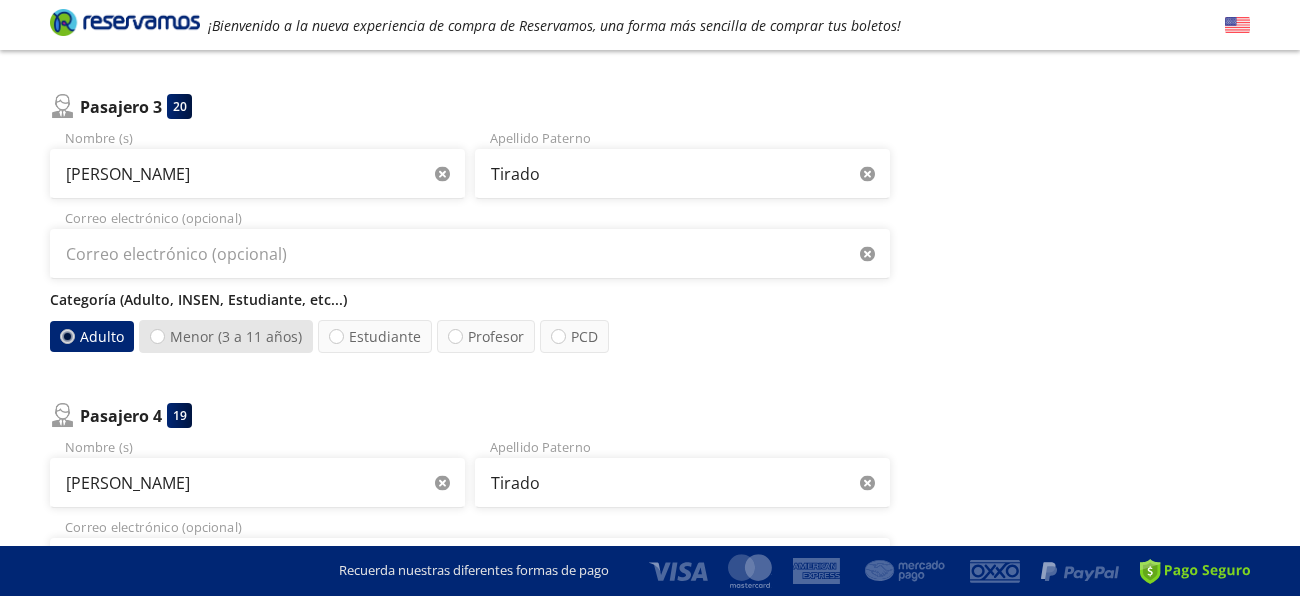 click on "Menor (3 a 11 años)" at bounding box center [226, 336] 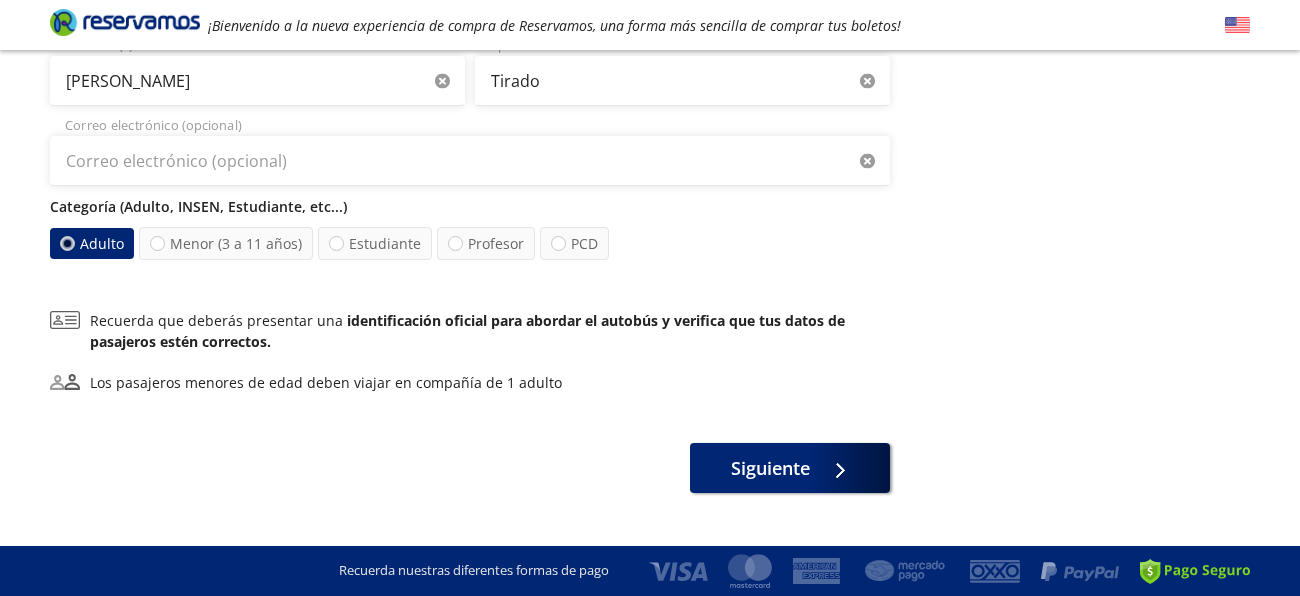 scroll, scrollTop: 1237, scrollLeft: 0, axis: vertical 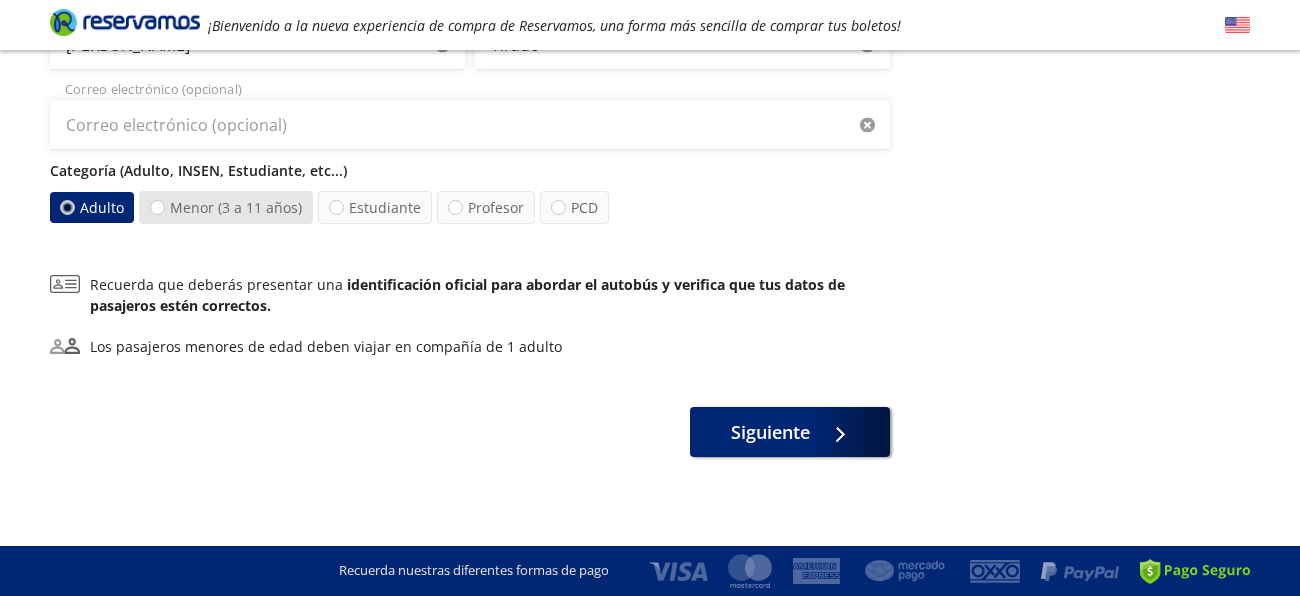 click on "Menor (3 a 11 años)" at bounding box center (226, 207) 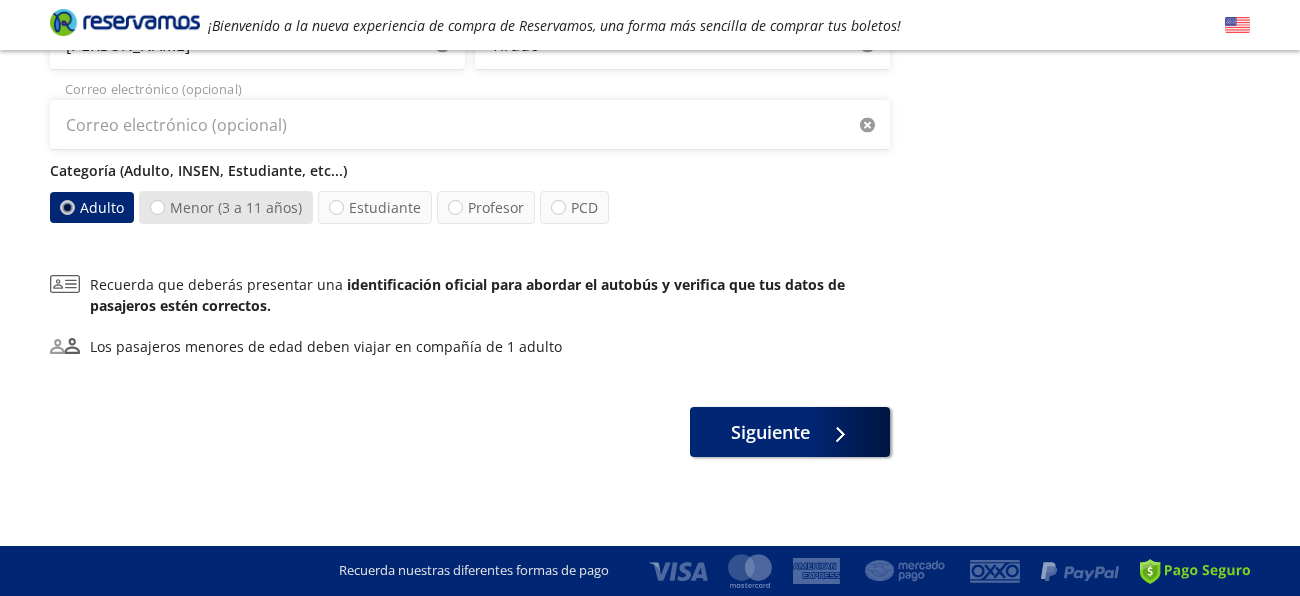 click on "Menor (3 a 11 años)" at bounding box center [157, 207] 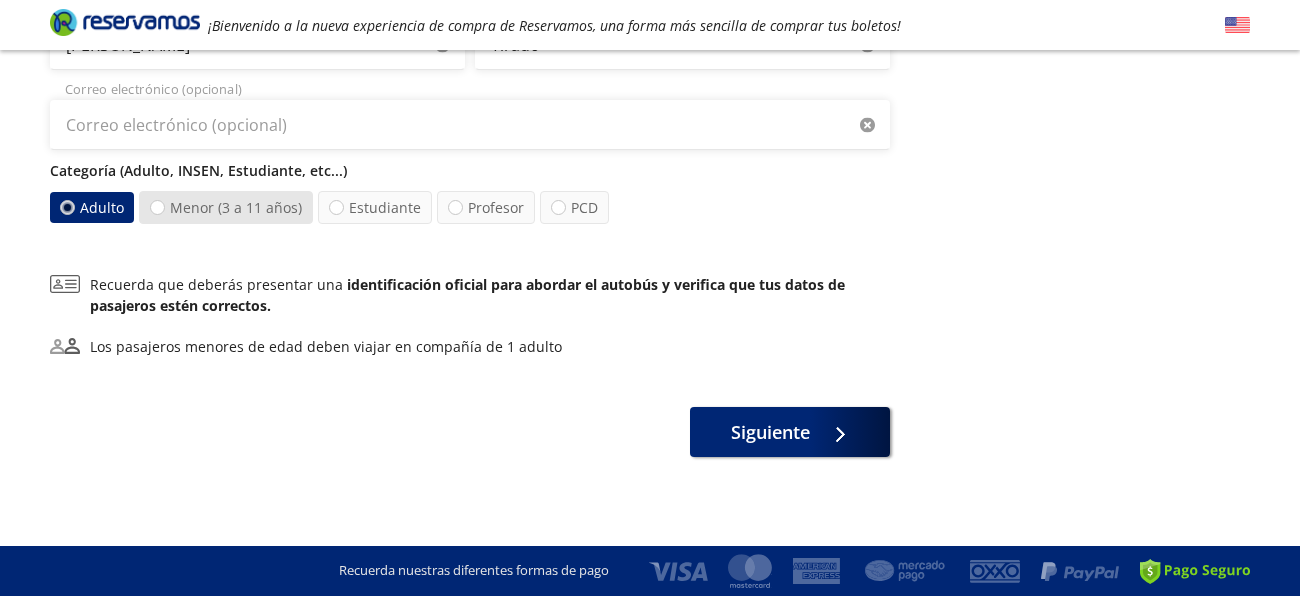 radio on "true" 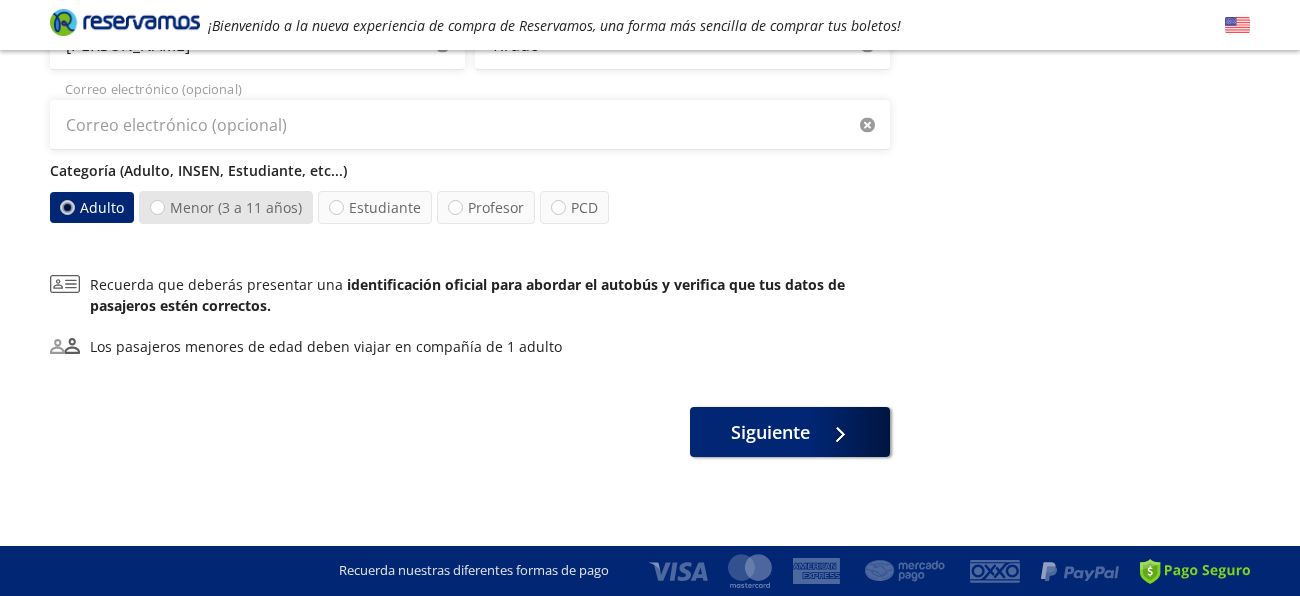 radio on "false" 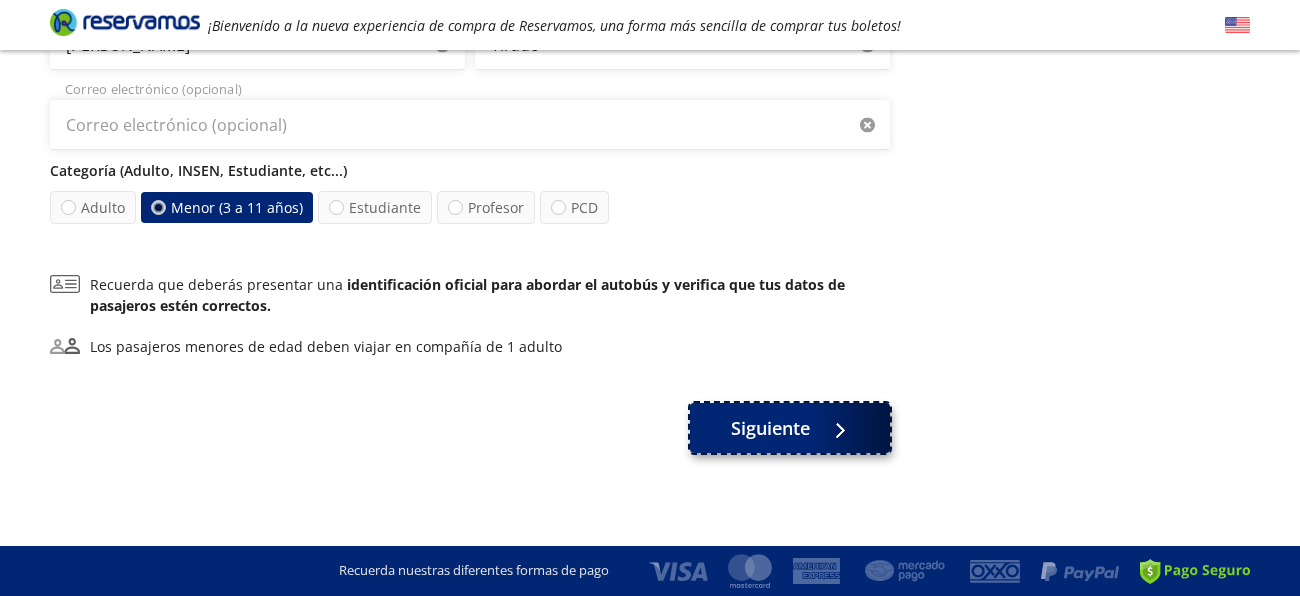 click on "Siguiente" at bounding box center (790, 428) 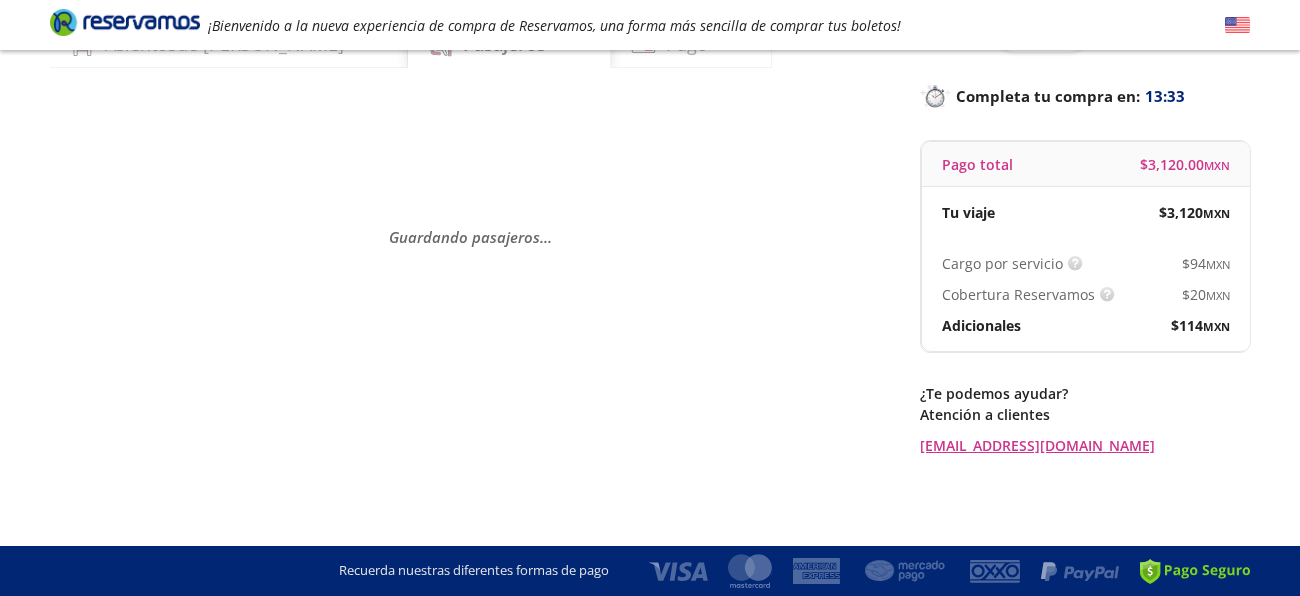 scroll, scrollTop: 0, scrollLeft: 0, axis: both 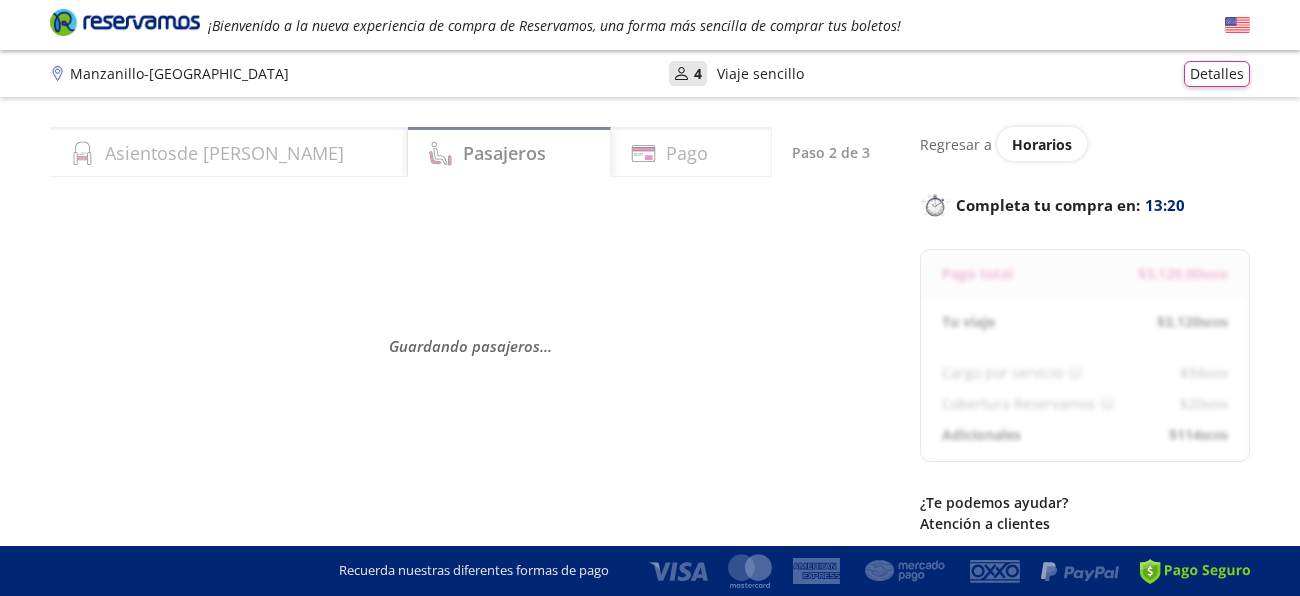 select on "MX" 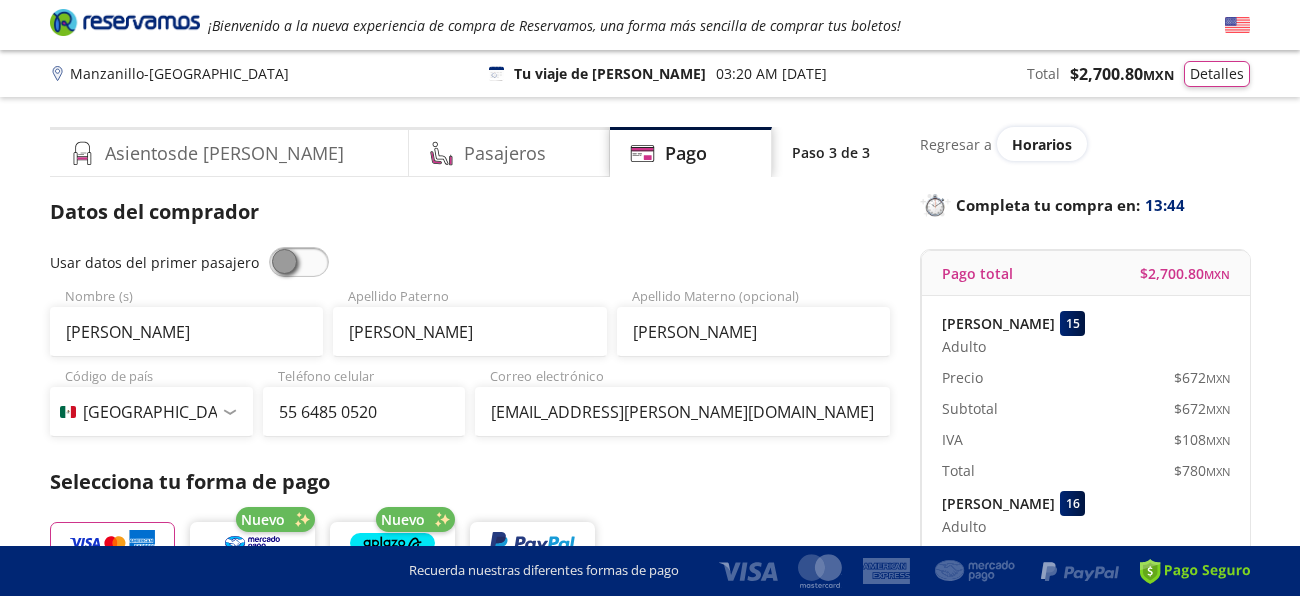 click on "Selecciona tu forma de pago" at bounding box center [470, 482] 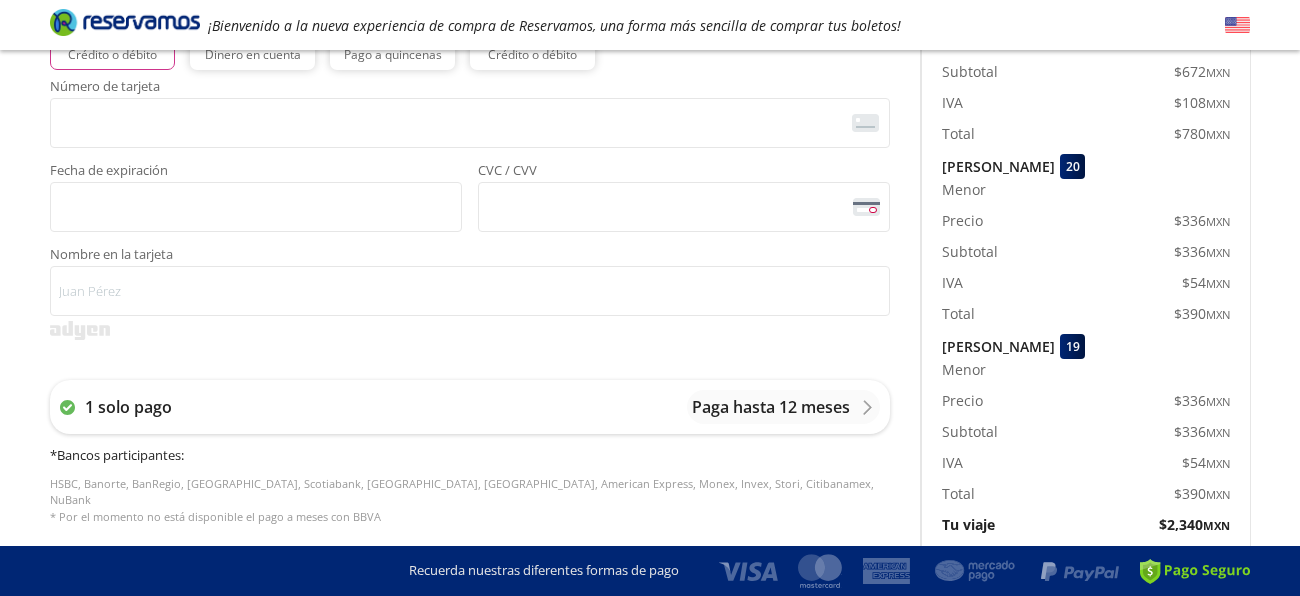scroll, scrollTop: 519, scrollLeft: 0, axis: vertical 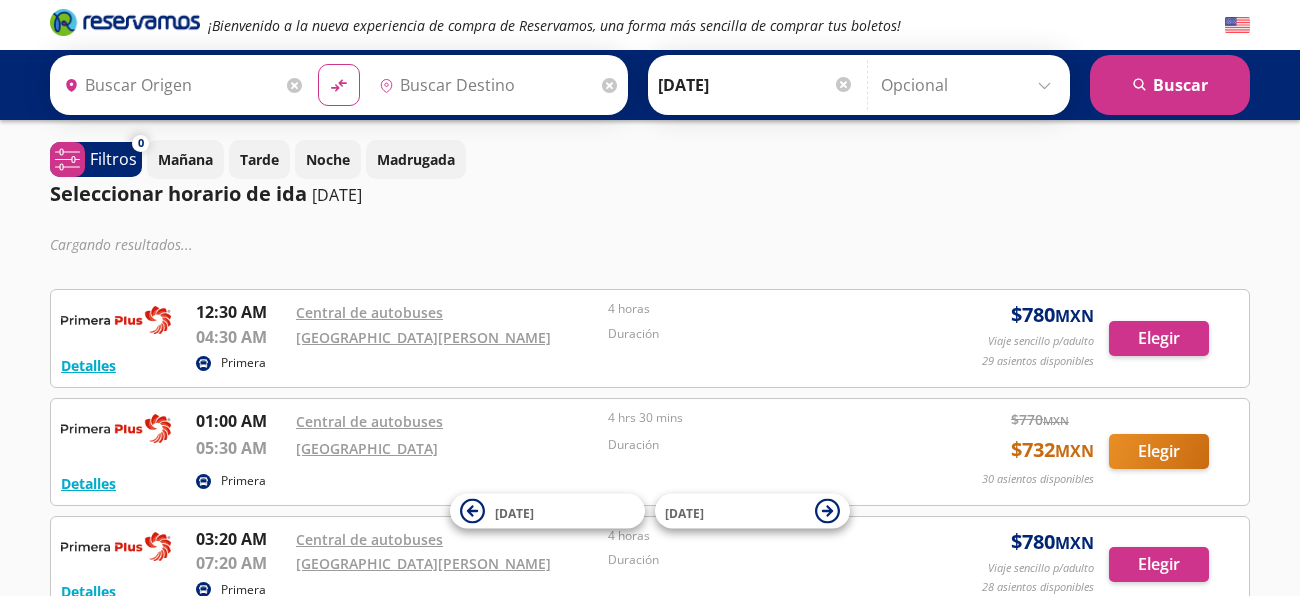 type on "Manzanillo, Colima" 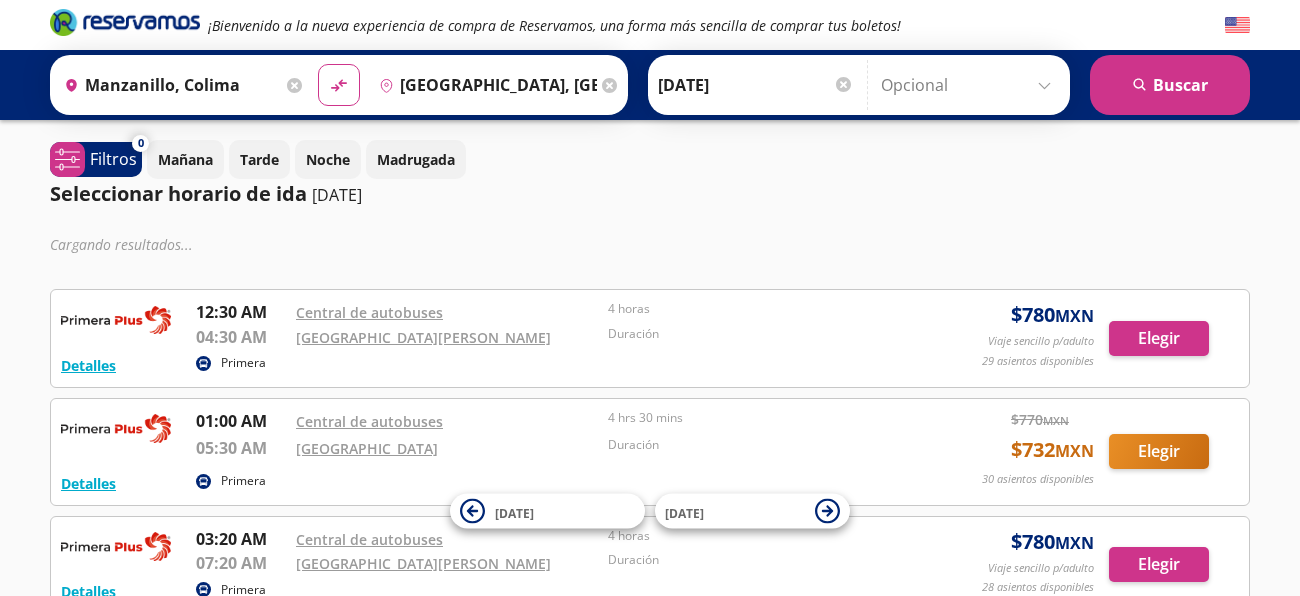 click on "Destino
pin-outline
Guadalajara, Jalisco" at bounding box center [496, 85] 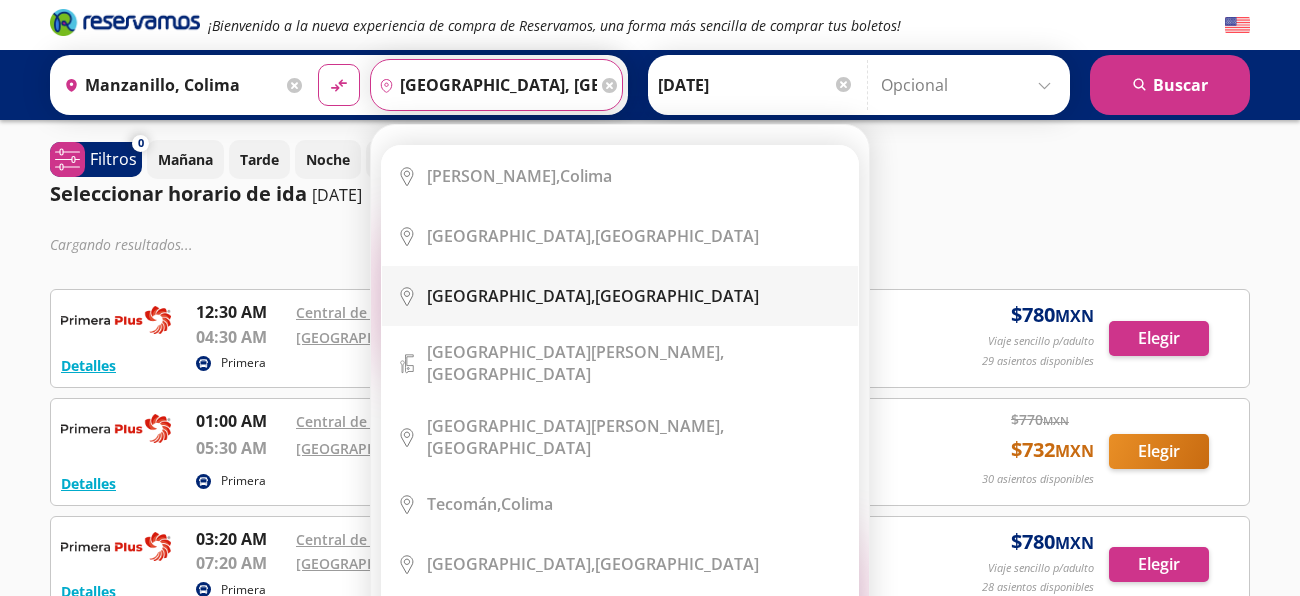 click on "Ciudad de México," at bounding box center (511, 296) 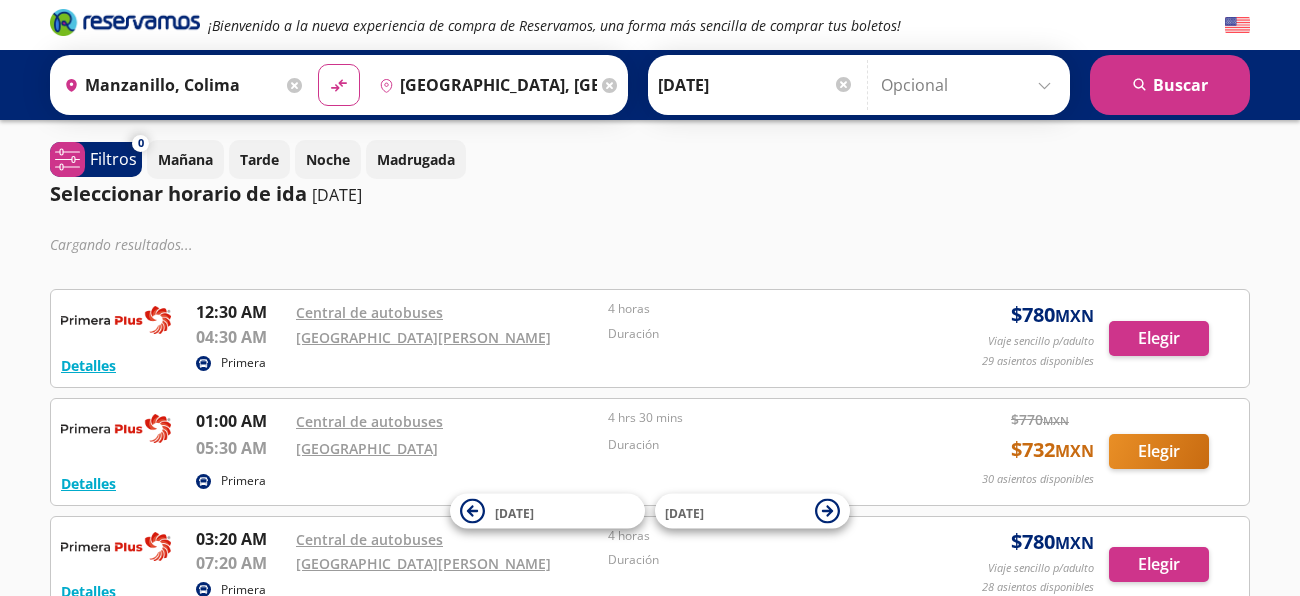 click on "Central de autobuses" at bounding box center [447, 312] 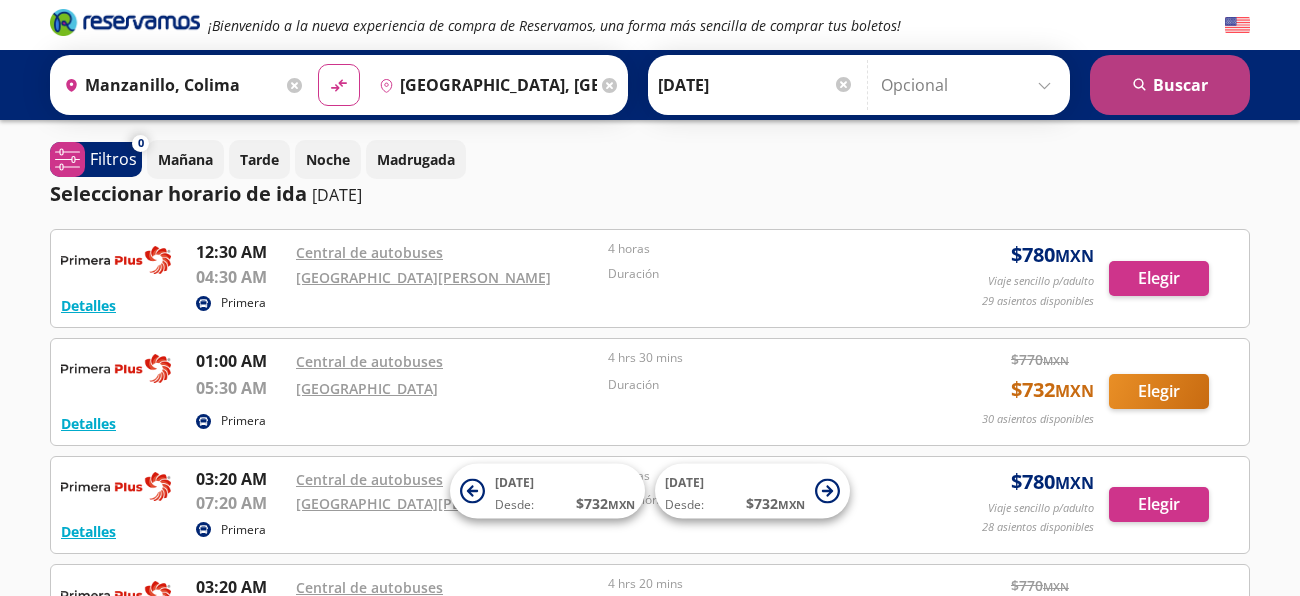 click on "search
Buscar" at bounding box center (1170, 85) 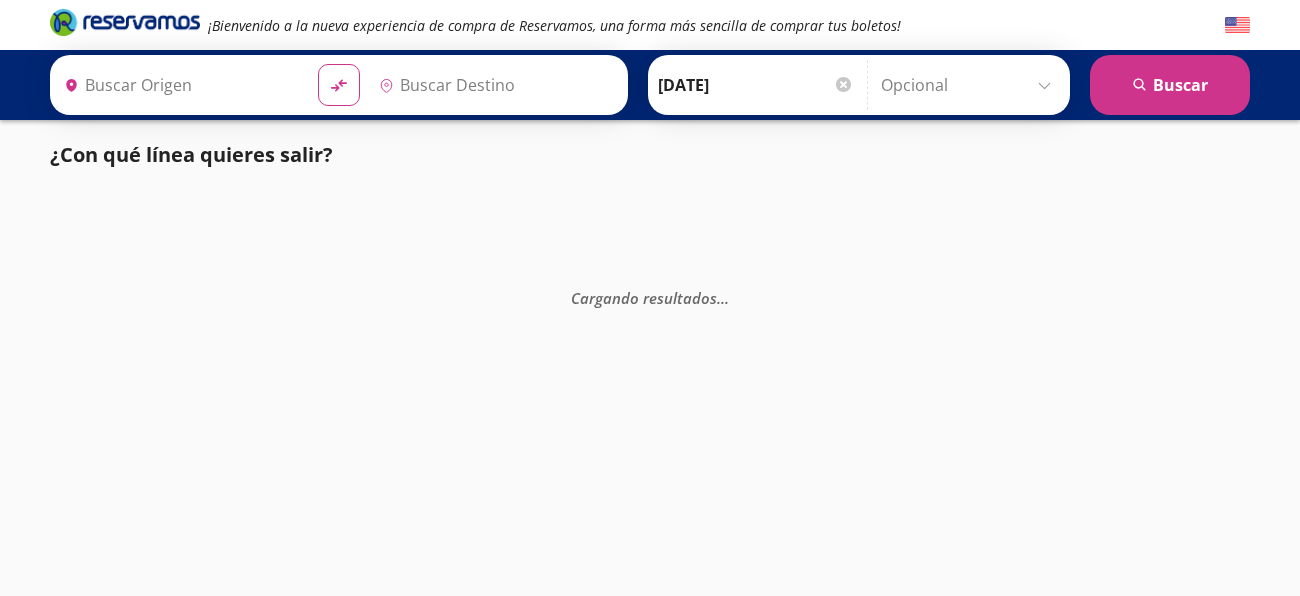 type on "Manzanillo, Colima" 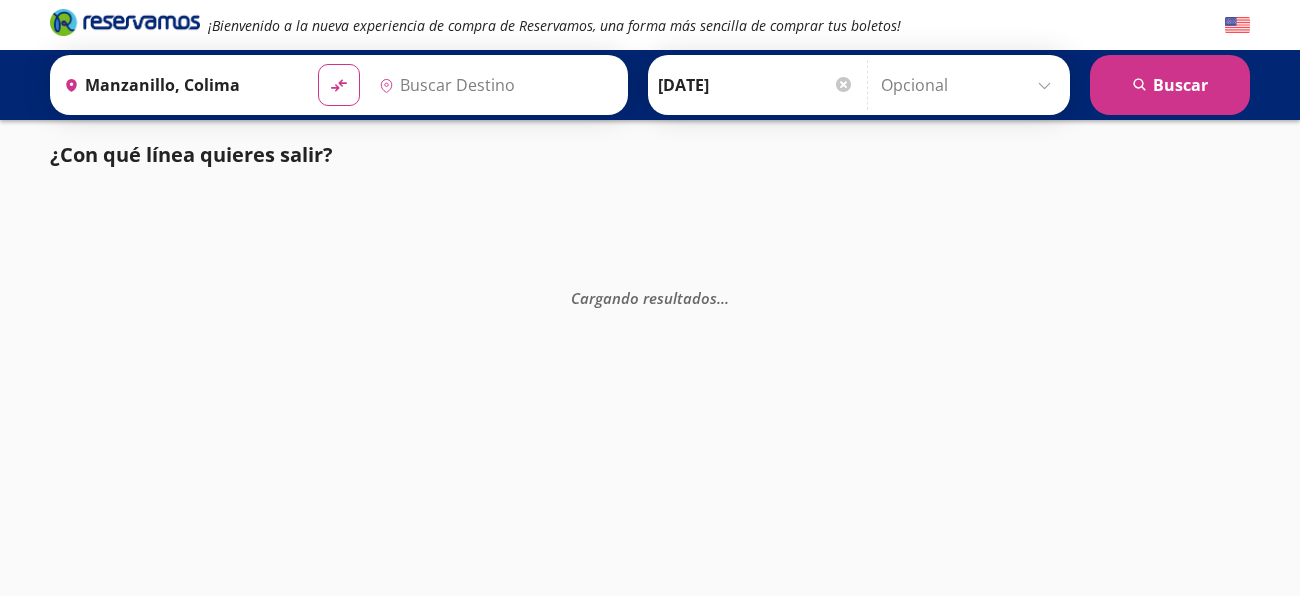 type on "Ciudad de México, Distrito Federal" 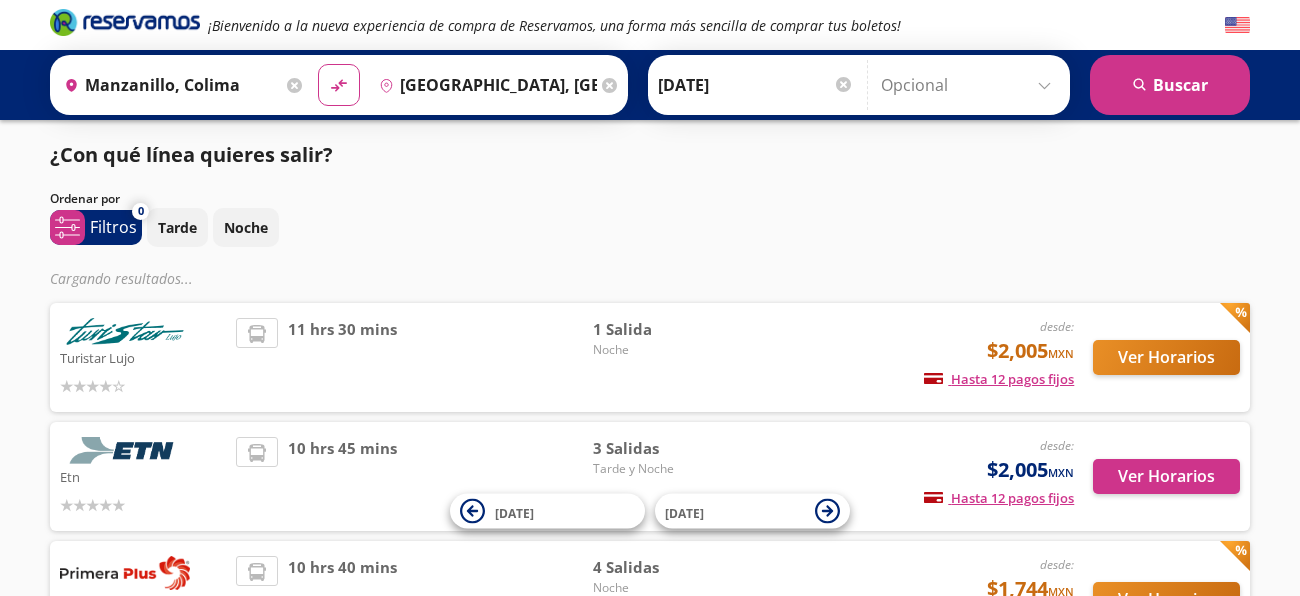 click on "Ordenar por" at bounding box center [650, 199] 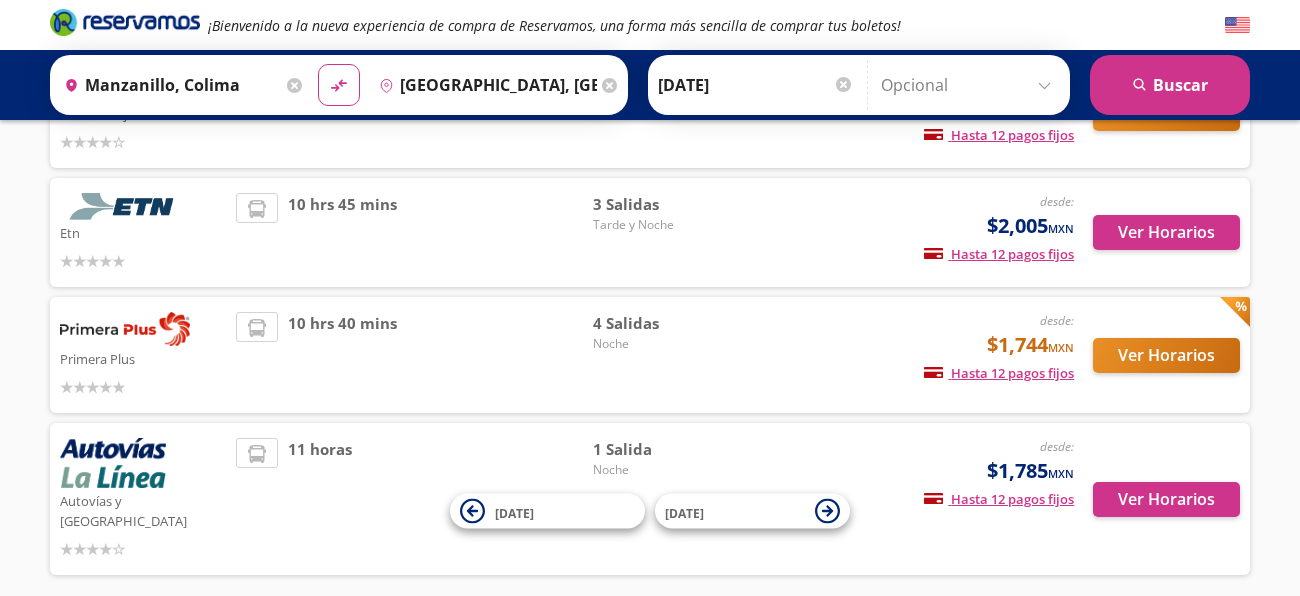 scroll, scrollTop: 315, scrollLeft: 0, axis: vertical 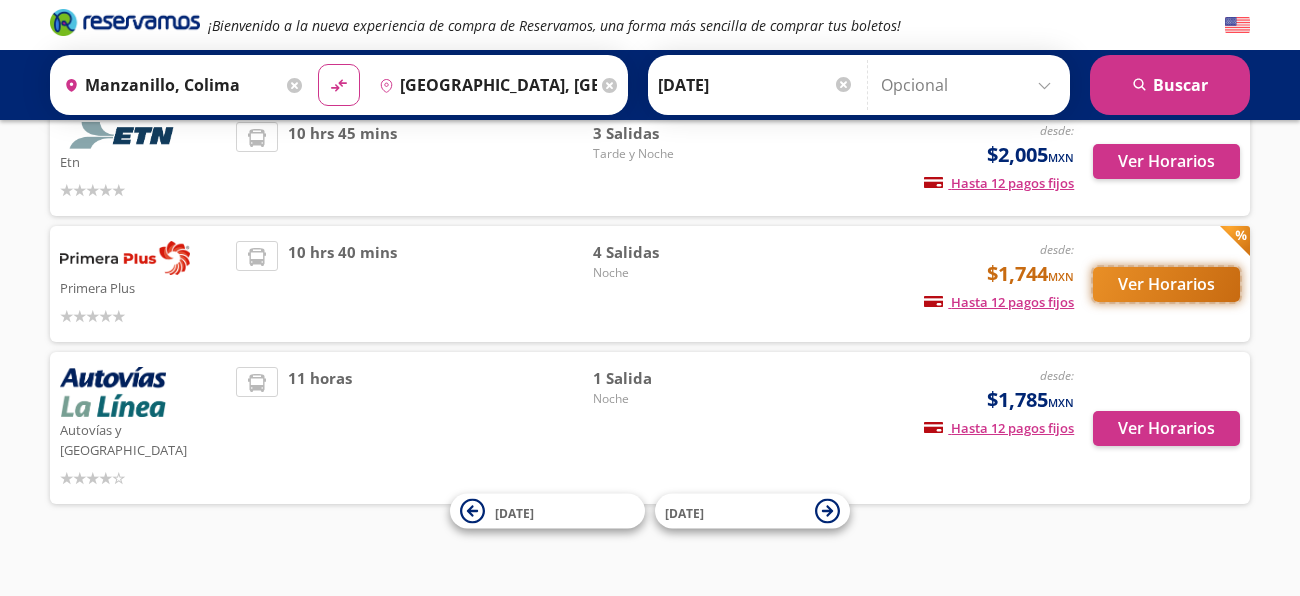 click on "Ver Horarios" at bounding box center (1166, 284) 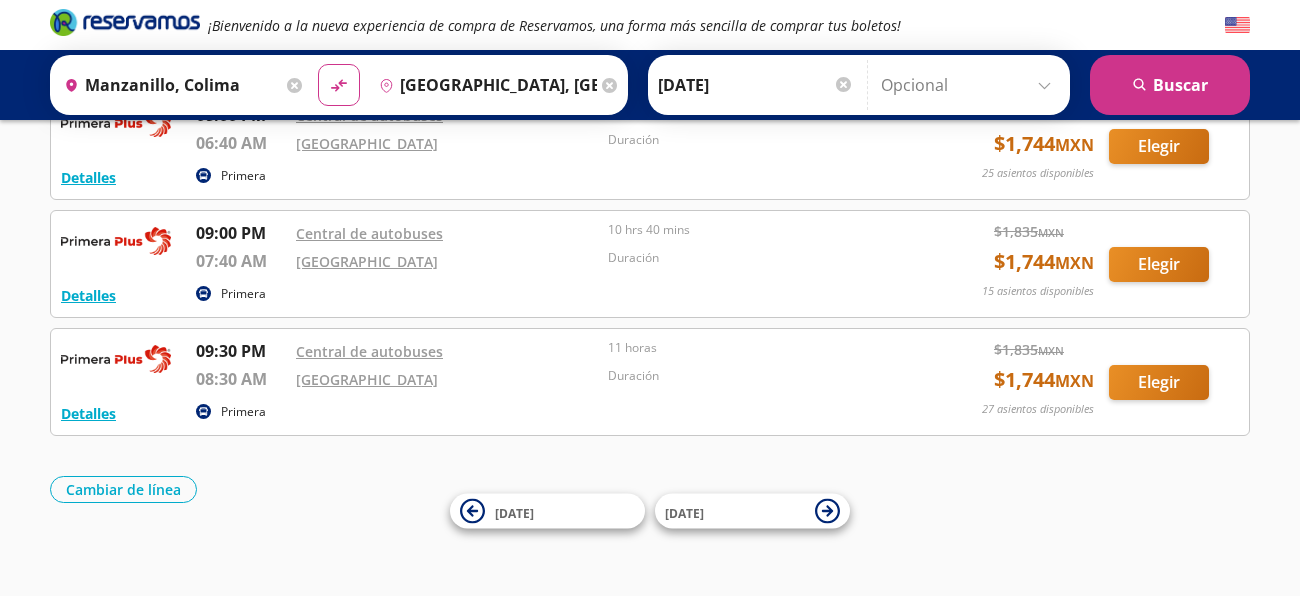 scroll, scrollTop: 0, scrollLeft: 0, axis: both 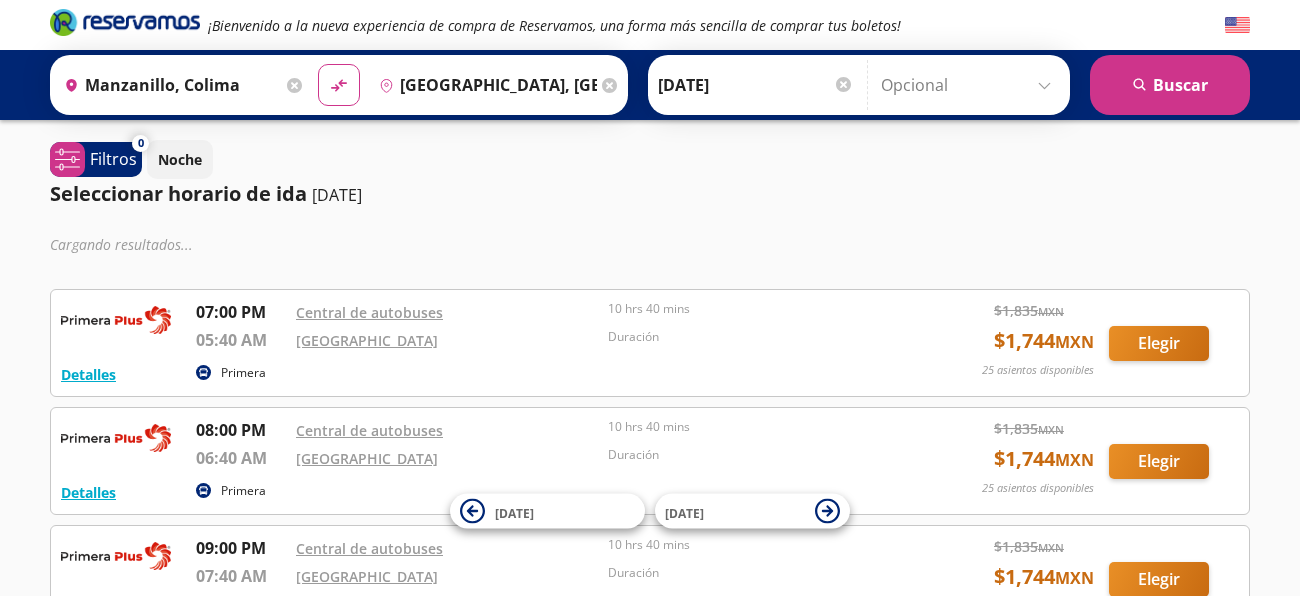 click on "Detalles Primera 07:00 PM Central de autobuses 05:40 AM Central del Norte 10 hrs 40 mins Duración $ 1,835  MXN $ 1,744  MXN 25 asientos disponibles Elegir 25 asientos disponibles Detalles Elegir" at bounding box center (650, 343) 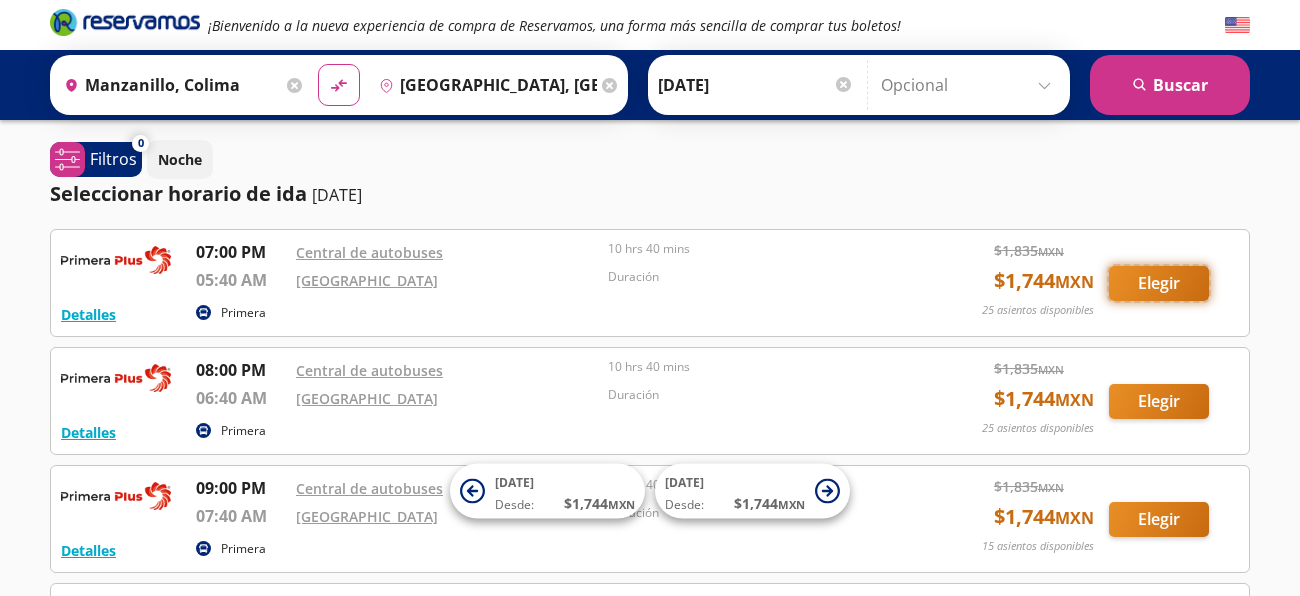 click on "Elegir" at bounding box center [1159, 283] 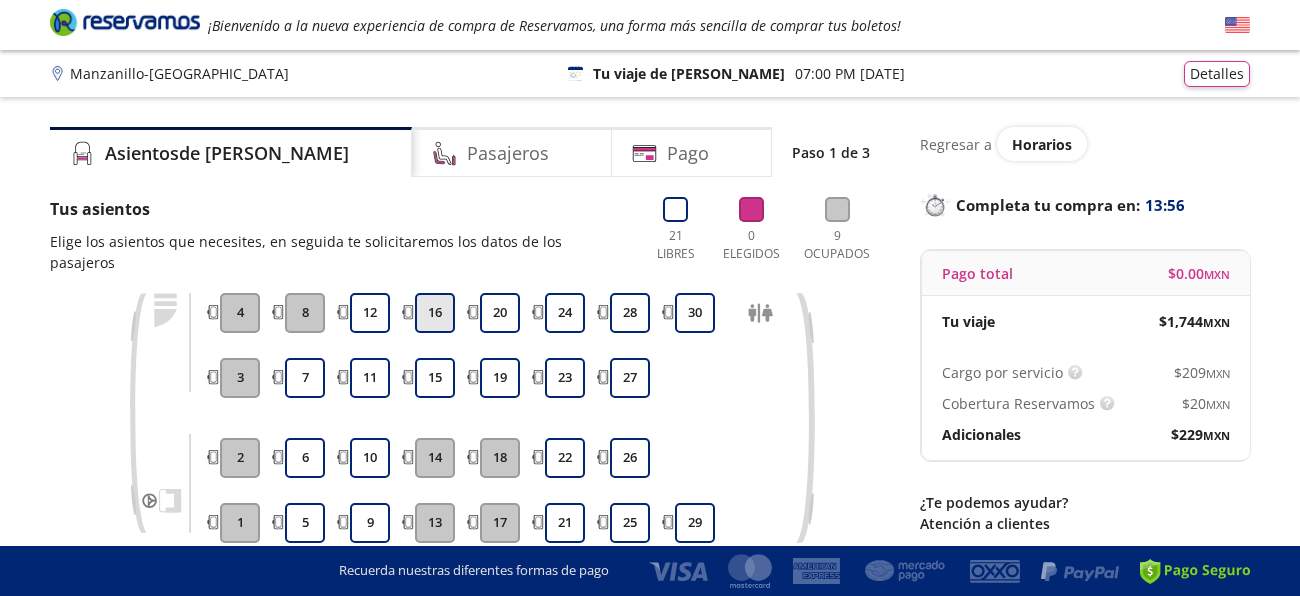 click on "16" at bounding box center [435, 313] 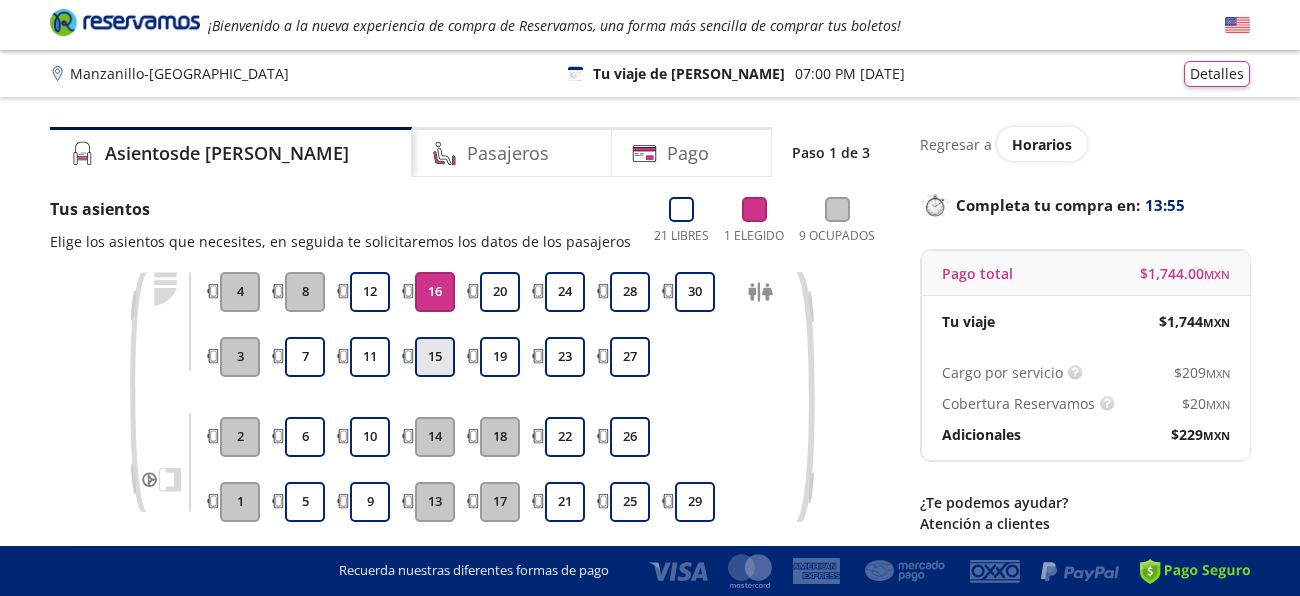 click on "15" at bounding box center [435, 357] 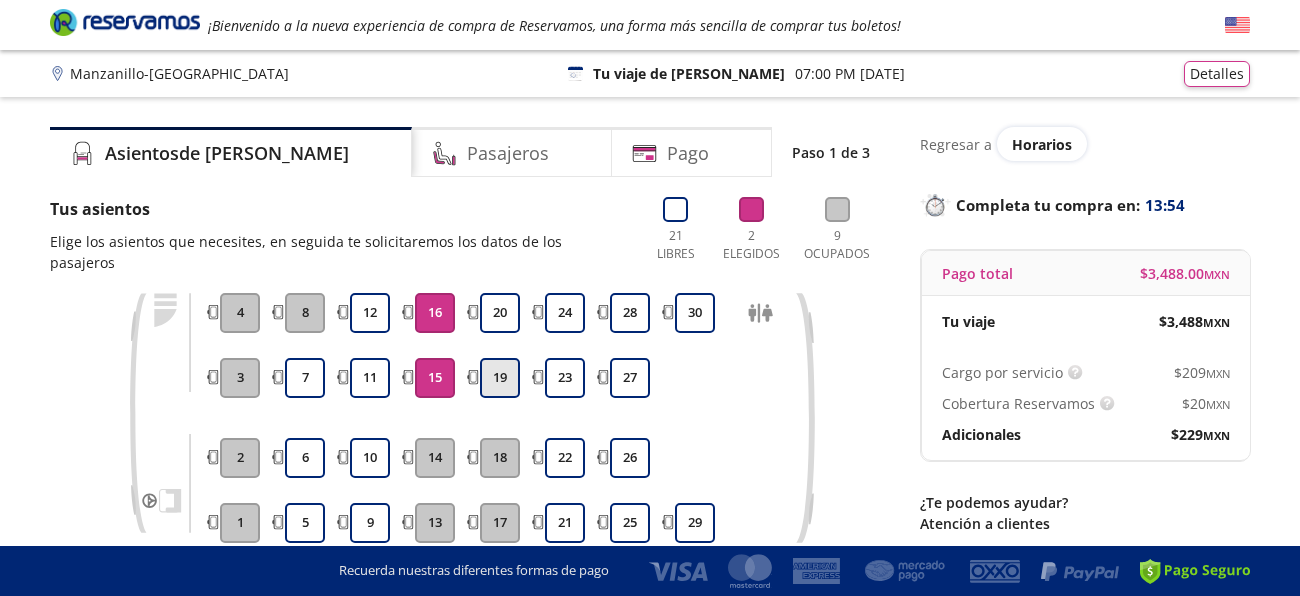 click on "19" at bounding box center (500, 378) 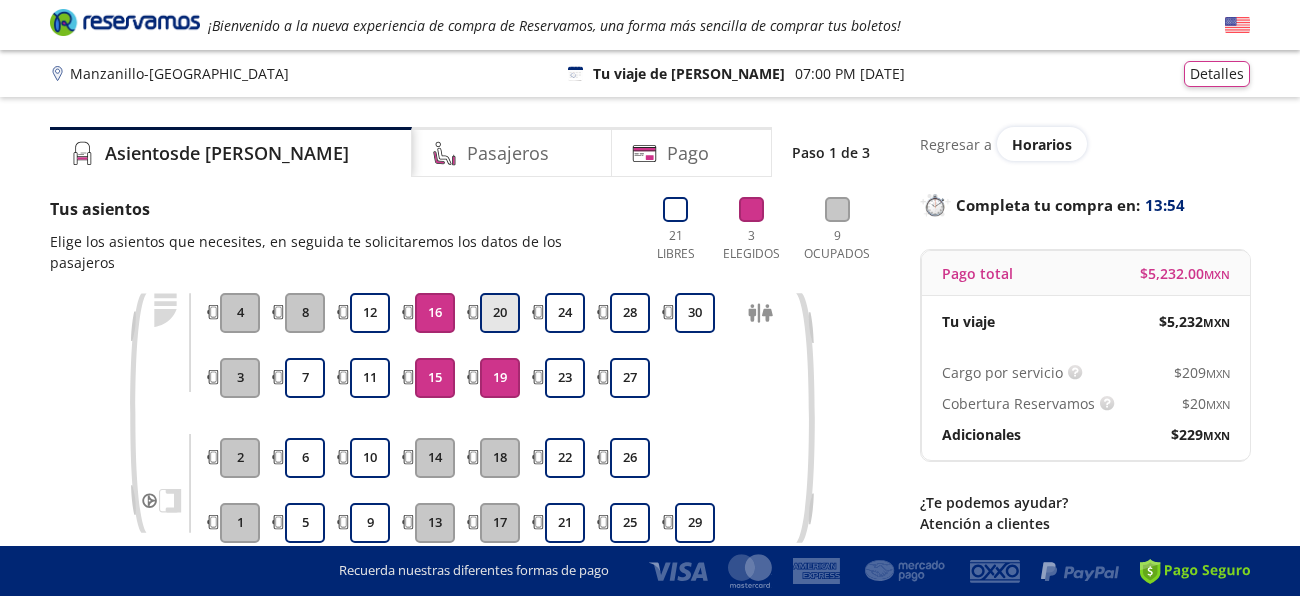 click on "20" at bounding box center (500, 313) 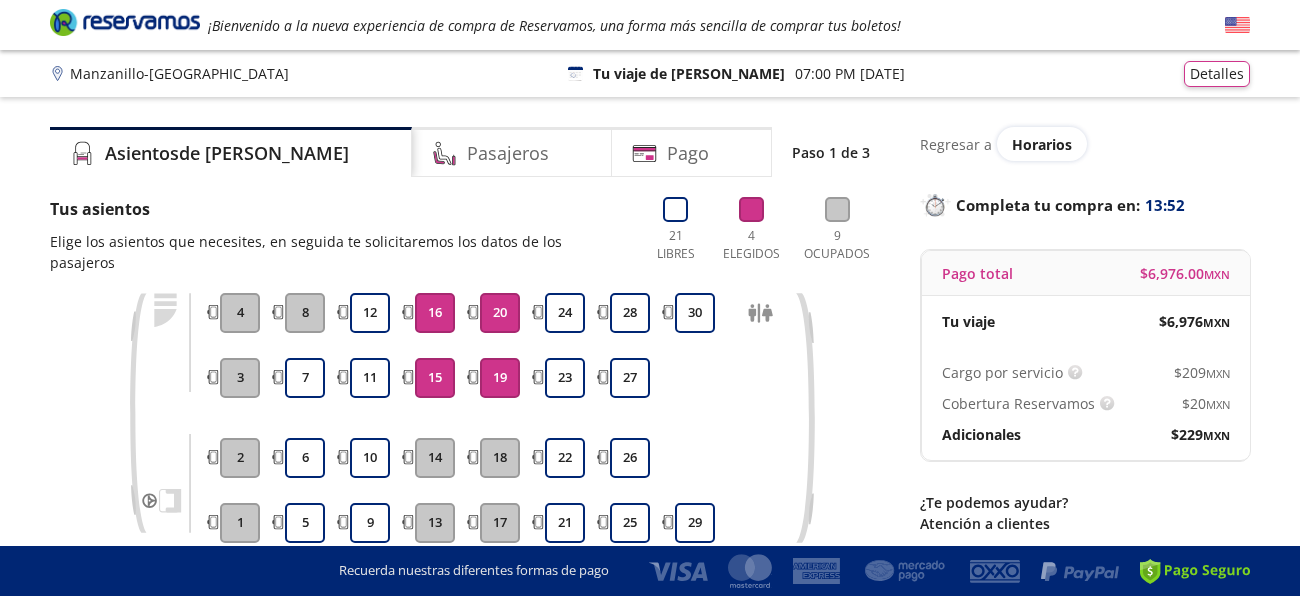 click on "1 2 3 4   5 6 7 8   9 10 11 12   13 14 15 16   17 18 19 20   21 22 23 24   25 26 27 28   29 30" at bounding box center [470, 433] 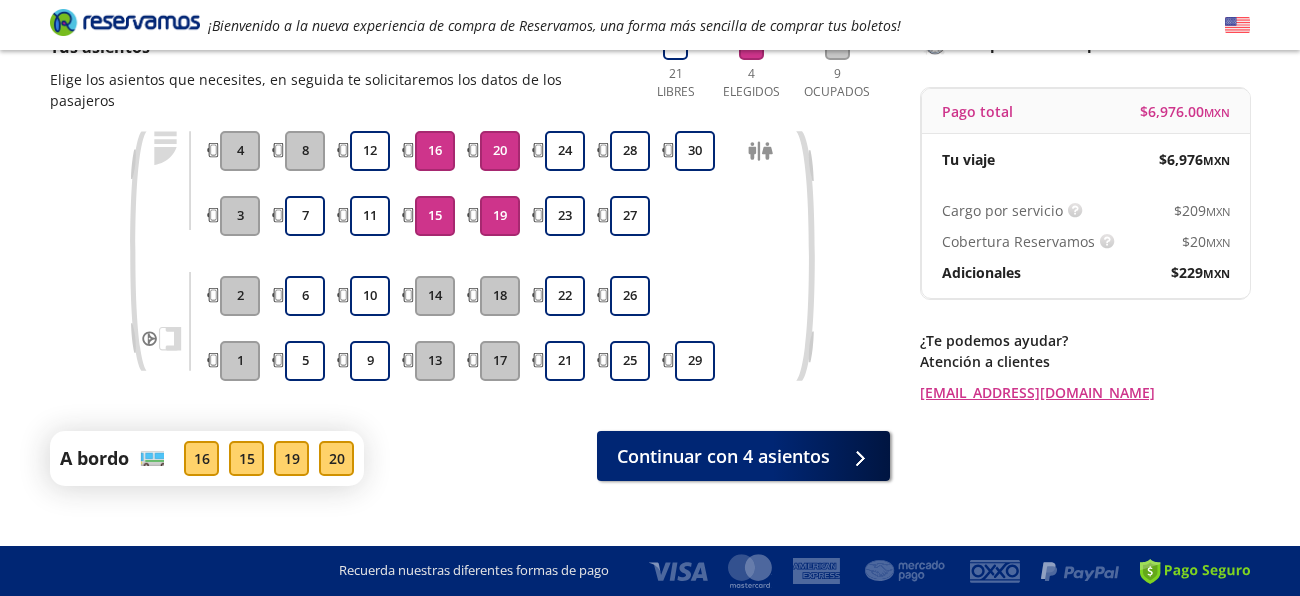 scroll, scrollTop: 171, scrollLeft: 0, axis: vertical 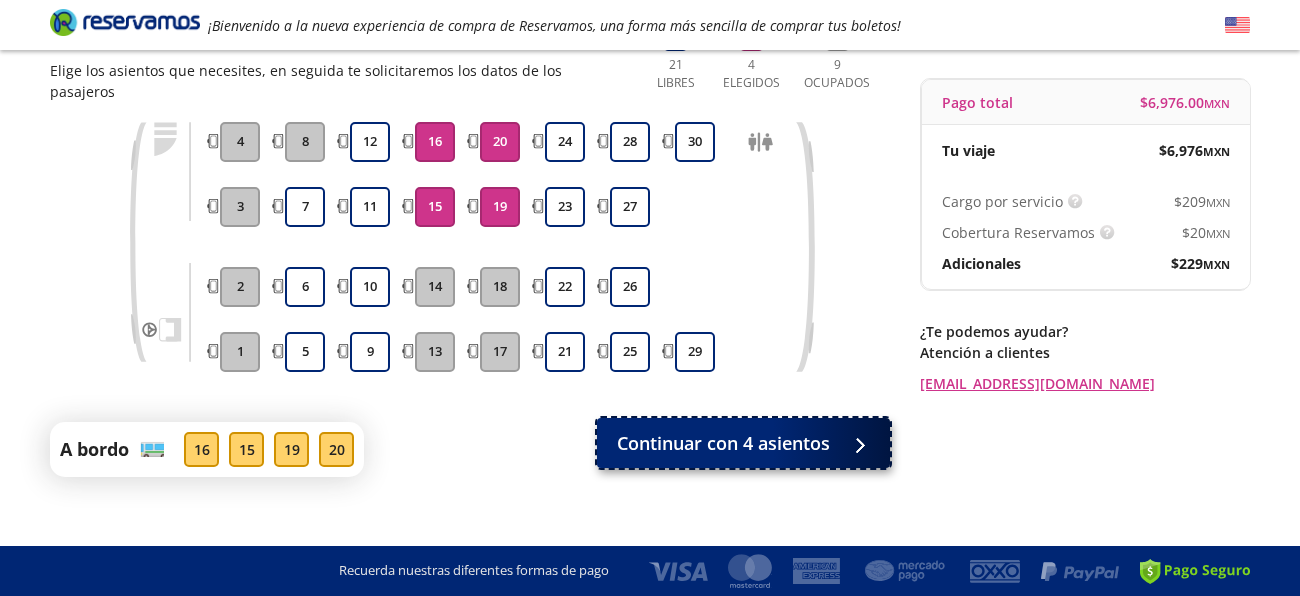 click on "Continuar con 4 asientos" at bounding box center (723, 443) 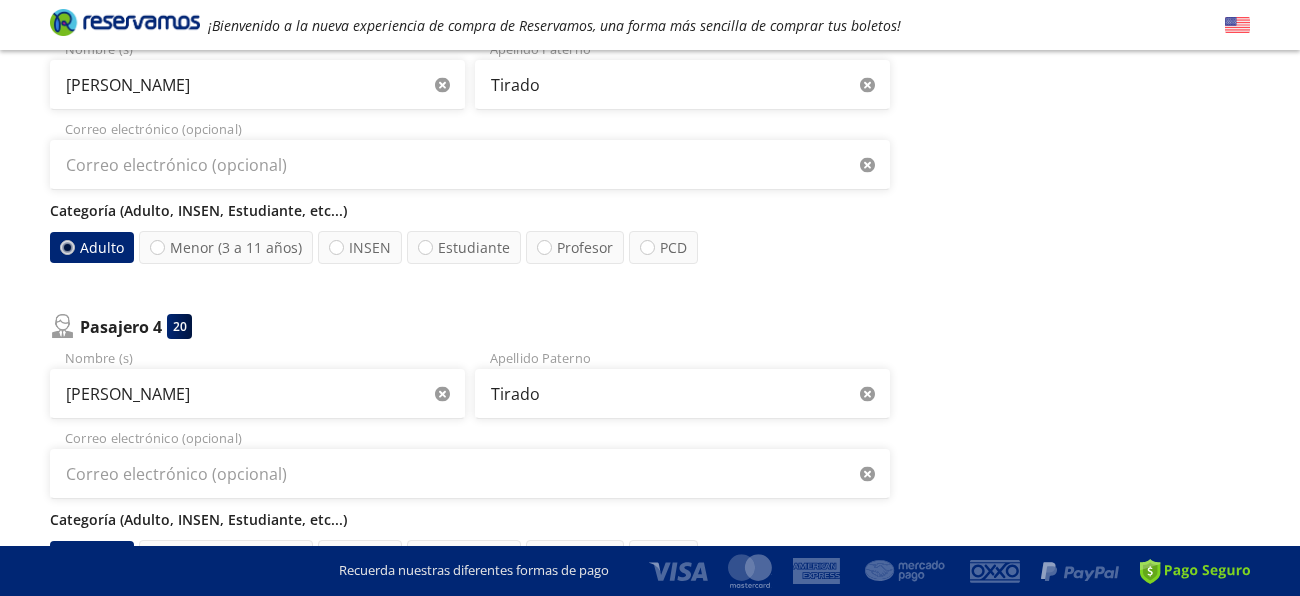 scroll, scrollTop: 919, scrollLeft: 0, axis: vertical 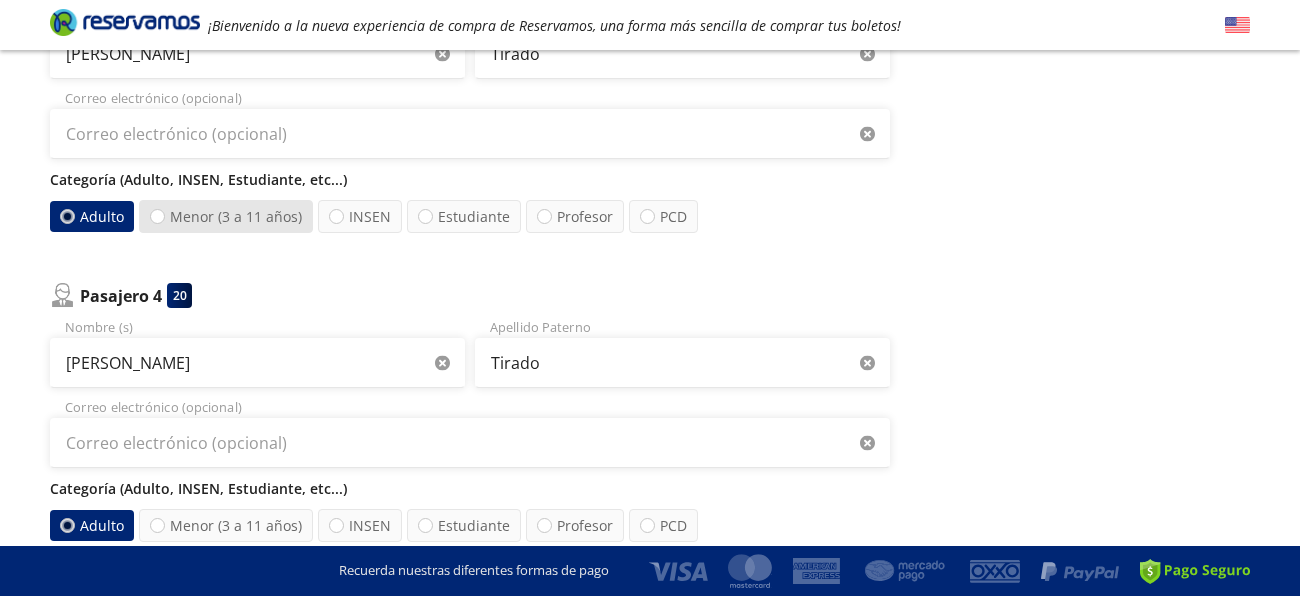 click on "Menor (3 a 11 años)" at bounding box center [226, 216] 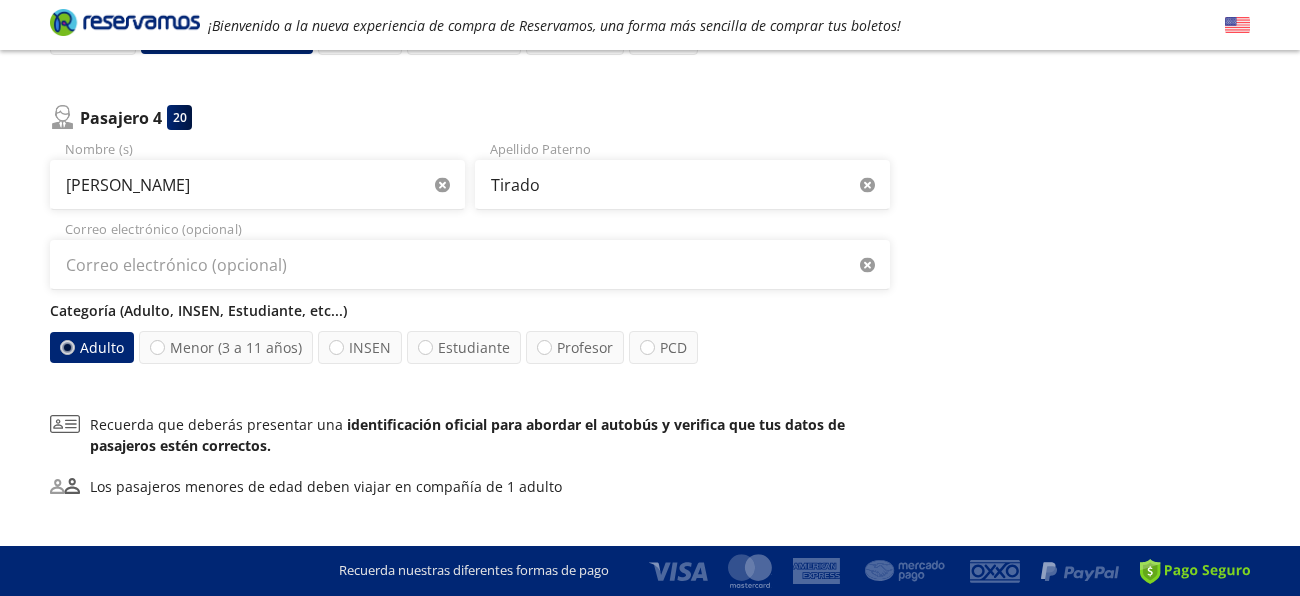 scroll, scrollTop: 1119, scrollLeft: 0, axis: vertical 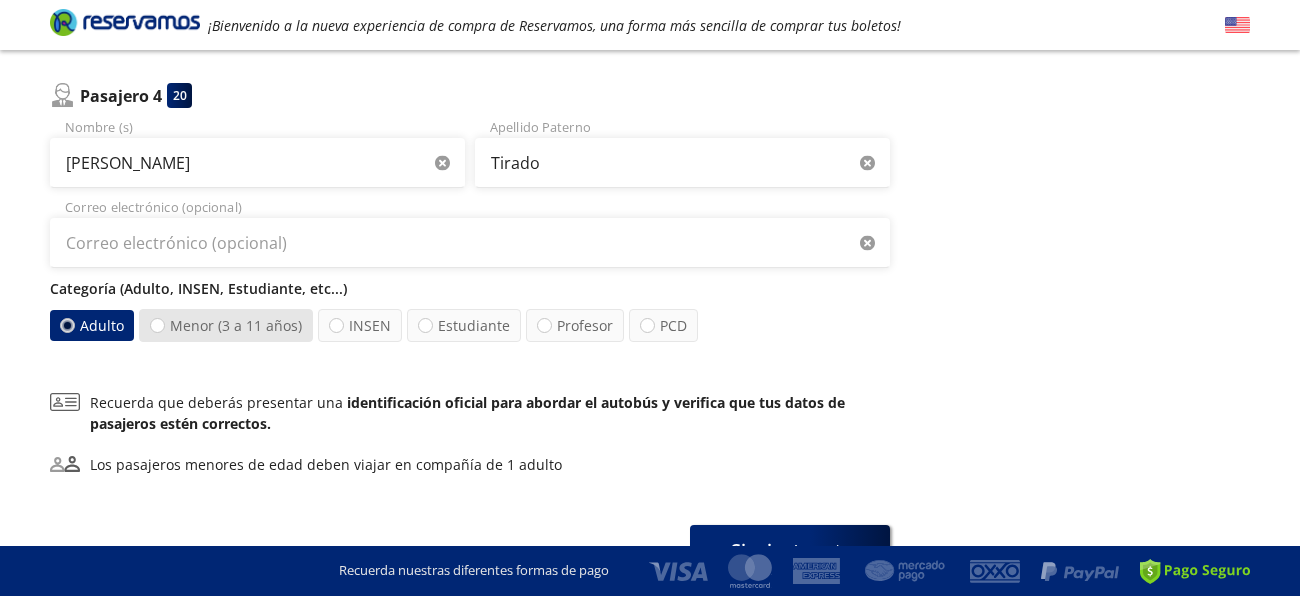click on "Menor (3 a 11 años)" at bounding box center [226, 325] 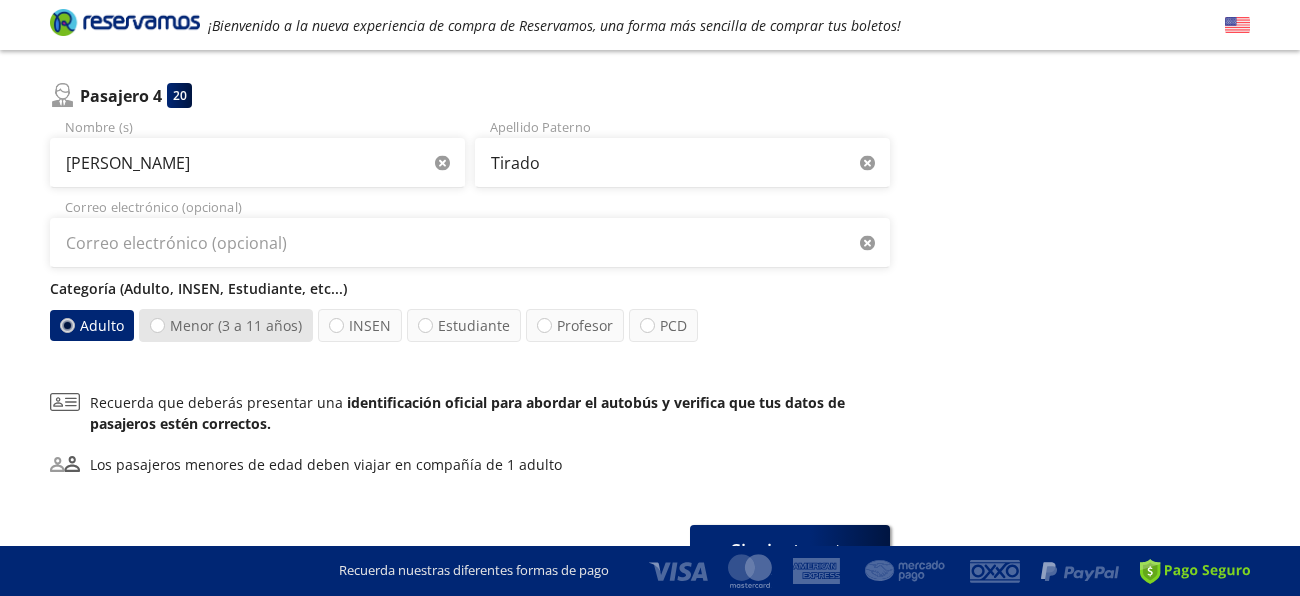 click on "Menor (3 a 11 años)" at bounding box center [157, 325] 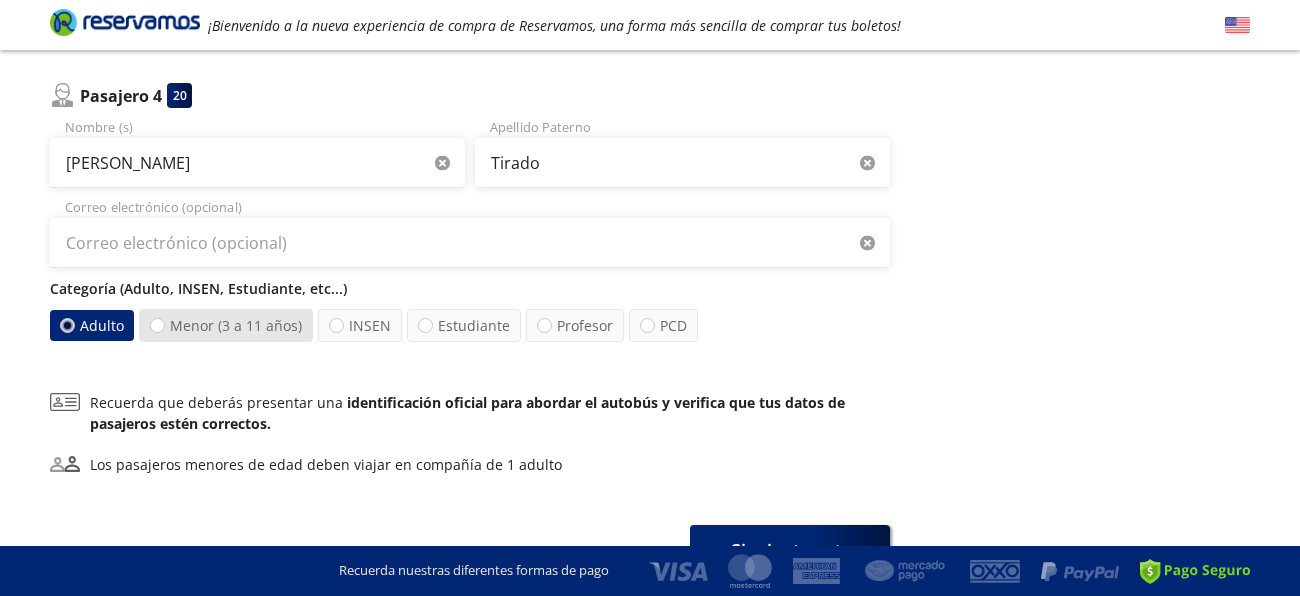 radio on "true" 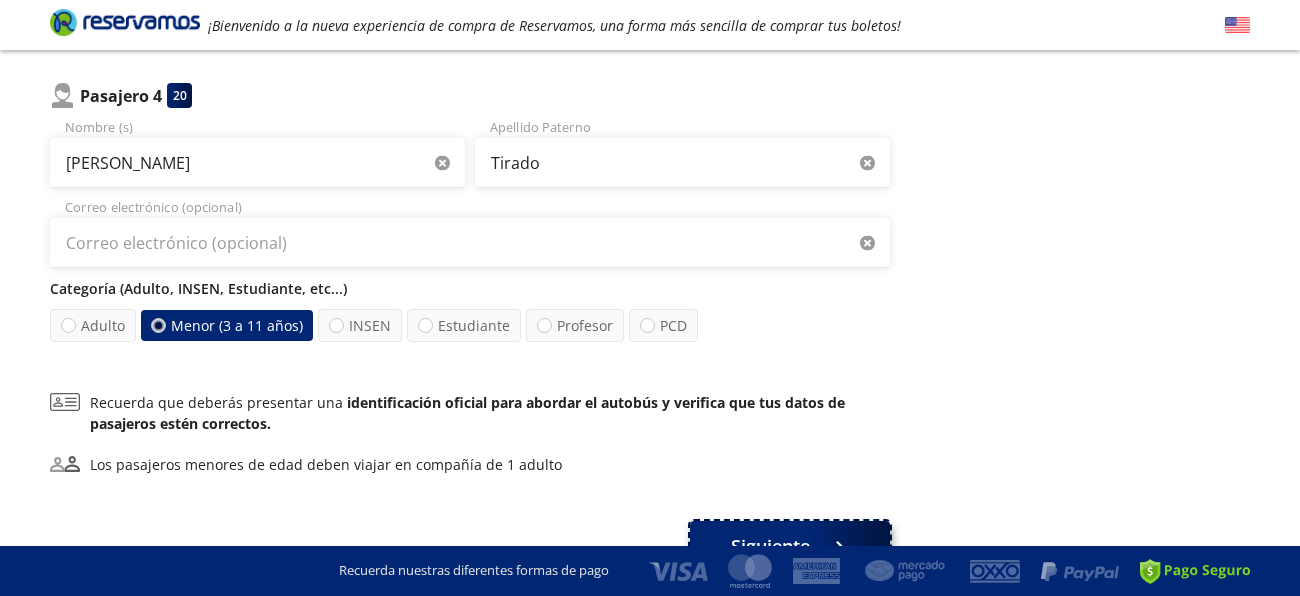 click on "Siguiente" at bounding box center [770, 546] 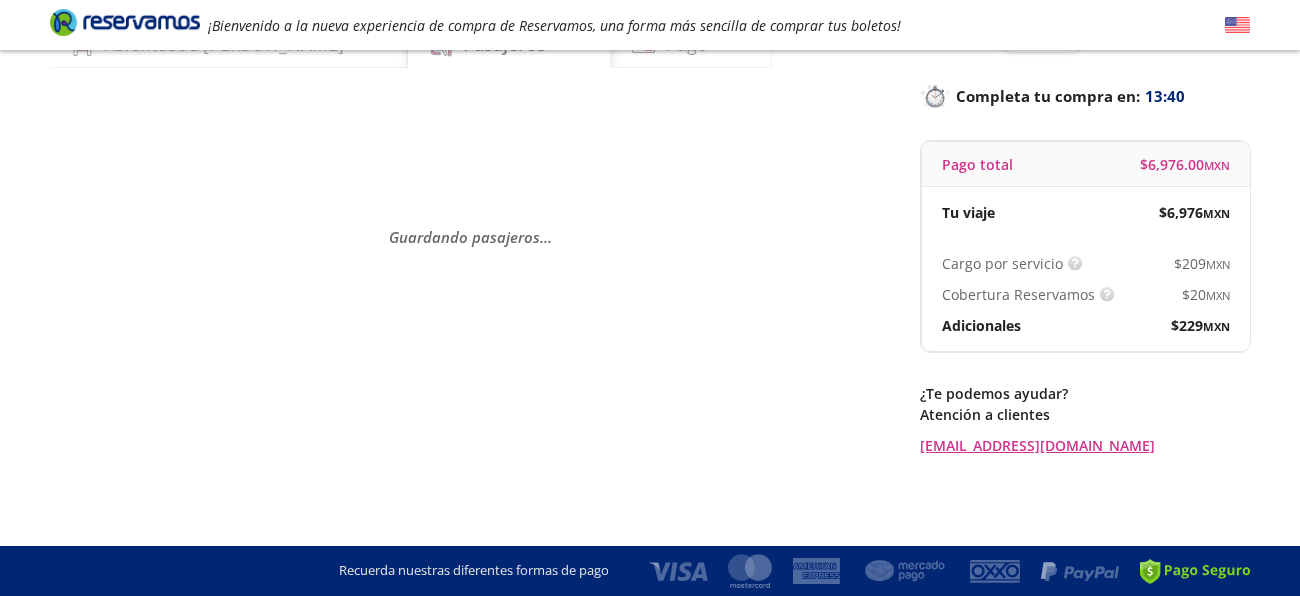 scroll, scrollTop: 0, scrollLeft: 0, axis: both 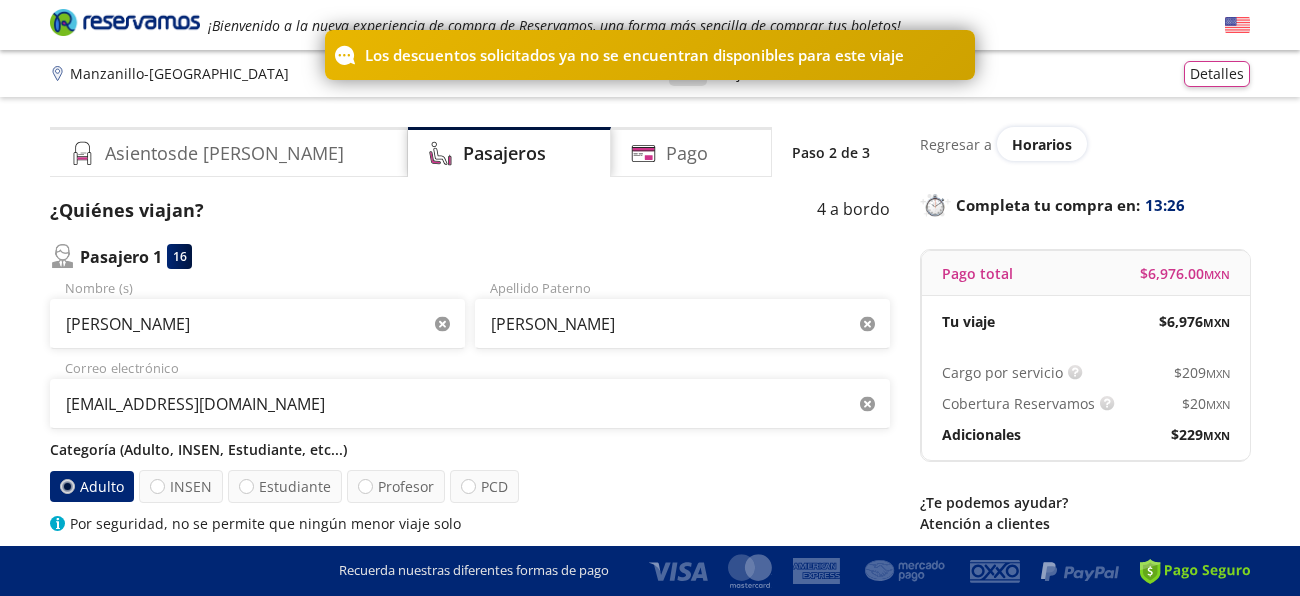click on "Group 9 Created with Sketch. Datos para la compra Manzanillo  -  Ciudad de México ¡Bienvenido a la nueva experiencia de compra de Reservamos, una forma más sencilla de comprar tus boletos! Completa tu compra en : 13:26 Manzanillo  -  Ciudad de México User 4 Viaje sencillo Detalles Completa tu compra en : 13:26 Asientos  de Ida Pasajeros Pago Paso 2 de 3 ¿Quiénes viajan? 4 a bordo Pasajero 1 16 Marlene Madeline Nombre (s) Sanchez Apellido Paterno marly14237@gmail.com Correo electrónico Categoría (Adulto, INSEN, Estudiante, etc...) Adulto INSEN Estudiante Profesor PCD Por seguridad, no se permite que ningún menor viaje solo Pasajero 2 15 Erick Yahel Nombre (s) Tirado Apellido Paterno Correo electrónico (opcional) Categoría (Adulto, INSEN, Estudiante, etc...) Adulto INSEN Estudiante Profesor PCD       Menor (3 a 11 años),  no disponibles Pasajero 3 19 Ian Emmanuel Nombre (s) Tirado Apellido Paterno Correo electrónico (opcional) Categoría (Adulto, INSEN, Estudiante, etc...) Adulto INSEN Estudiante" at bounding box center (650, 917) 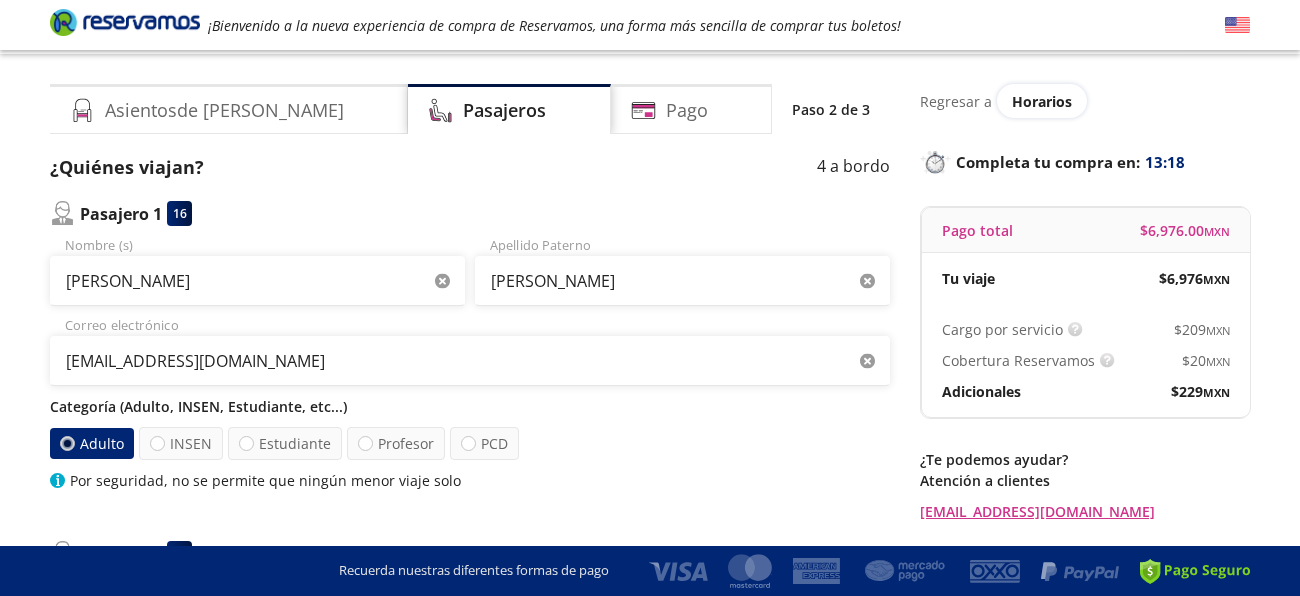 scroll, scrollTop: 0, scrollLeft: 0, axis: both 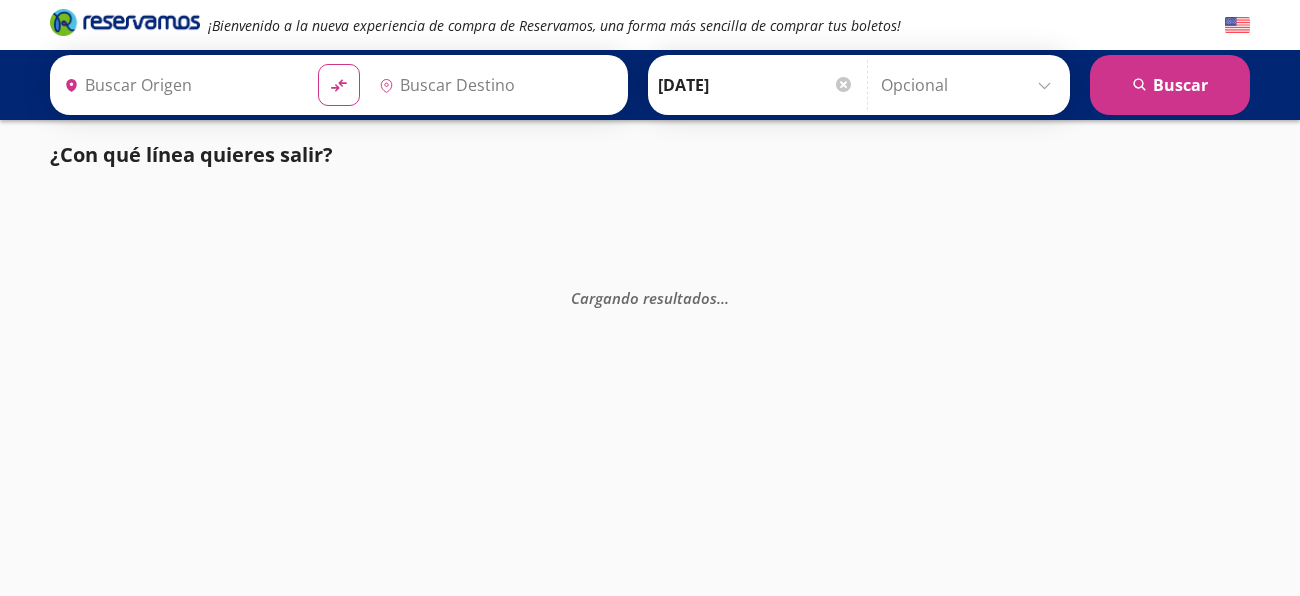 type on "Manzanillo, Colima" 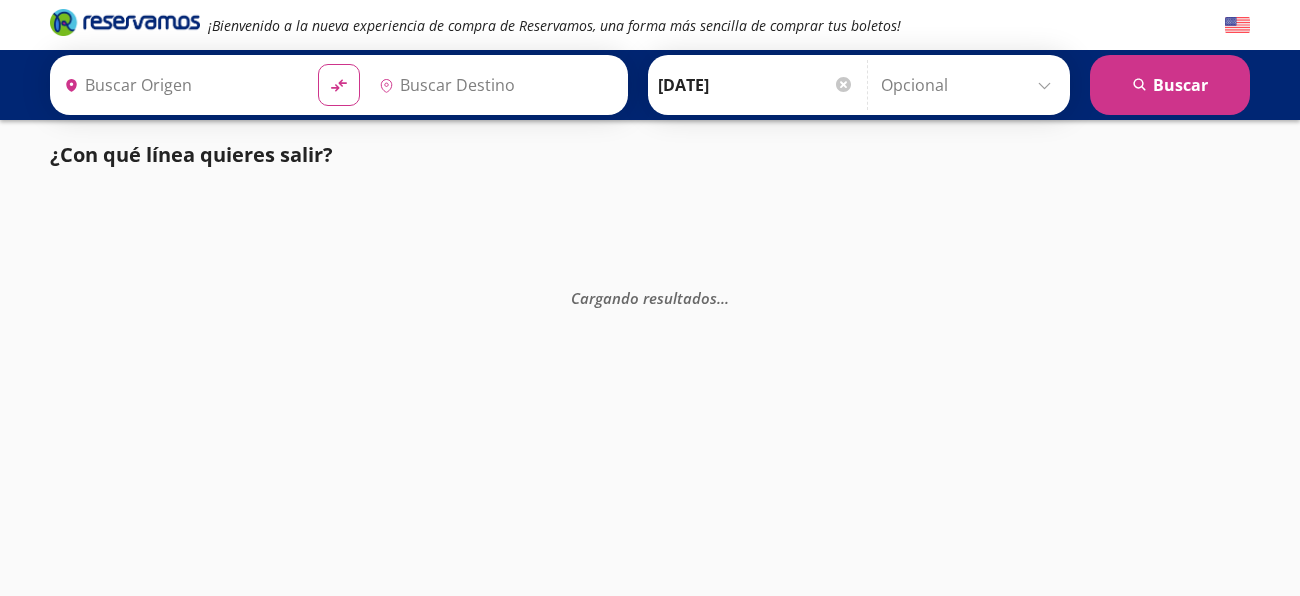 type on "[GEOGRAPHIC_DATA], [GEOGRAPHIC_DATA]" 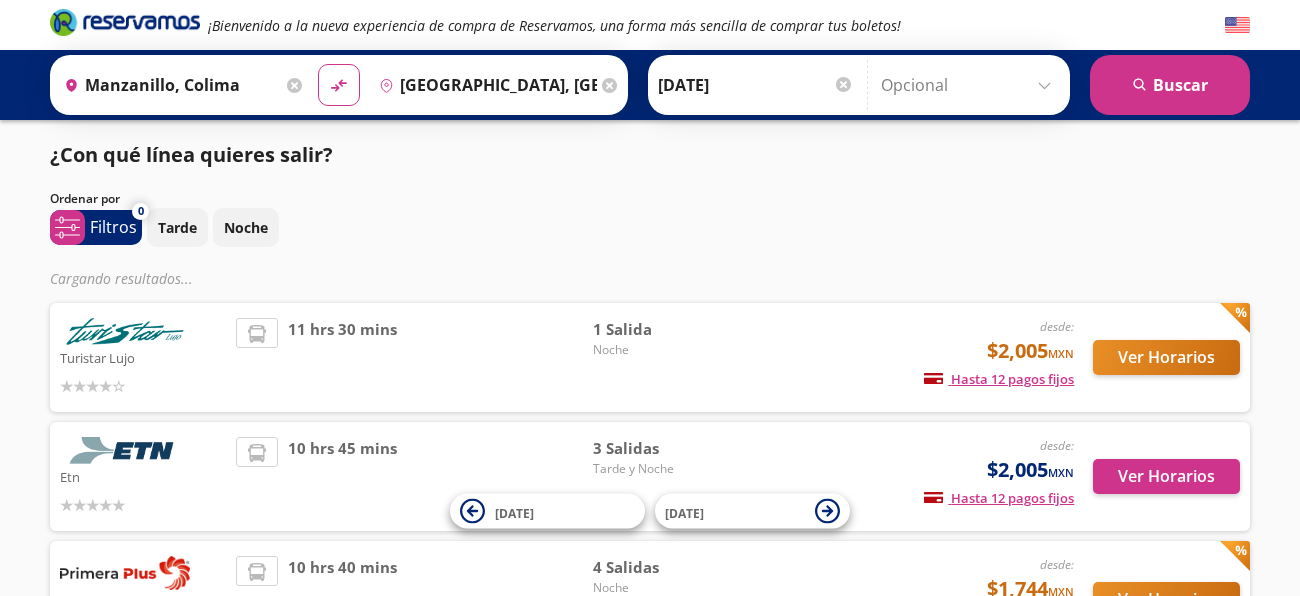click on "Cargando resultados ..." at bounding box center (650, 278) 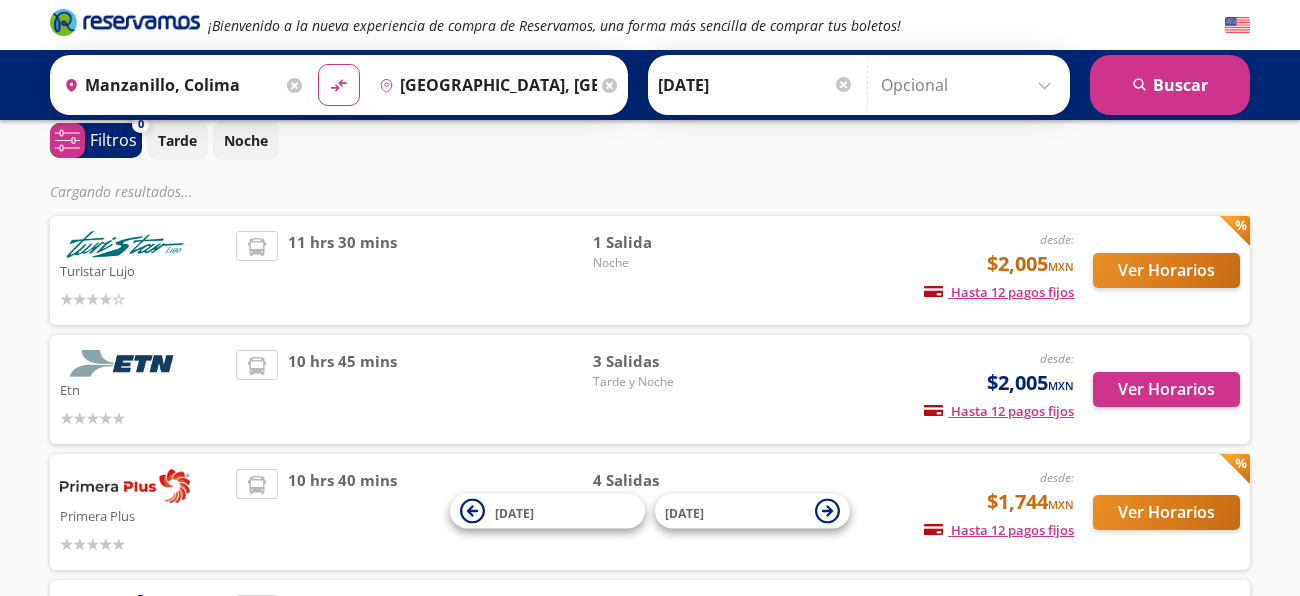 scroll, scrollTop: 315, scrollLeft: 0, axis: vertical 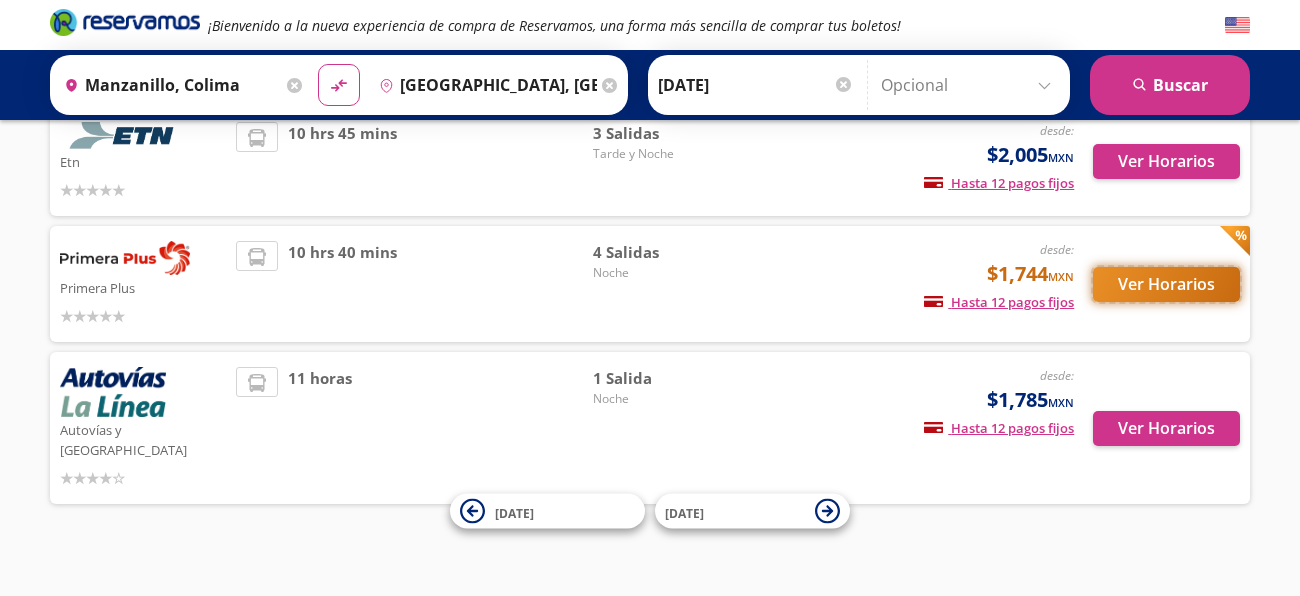 click on "Ver Horarios" at bounding box center (1166, 284) 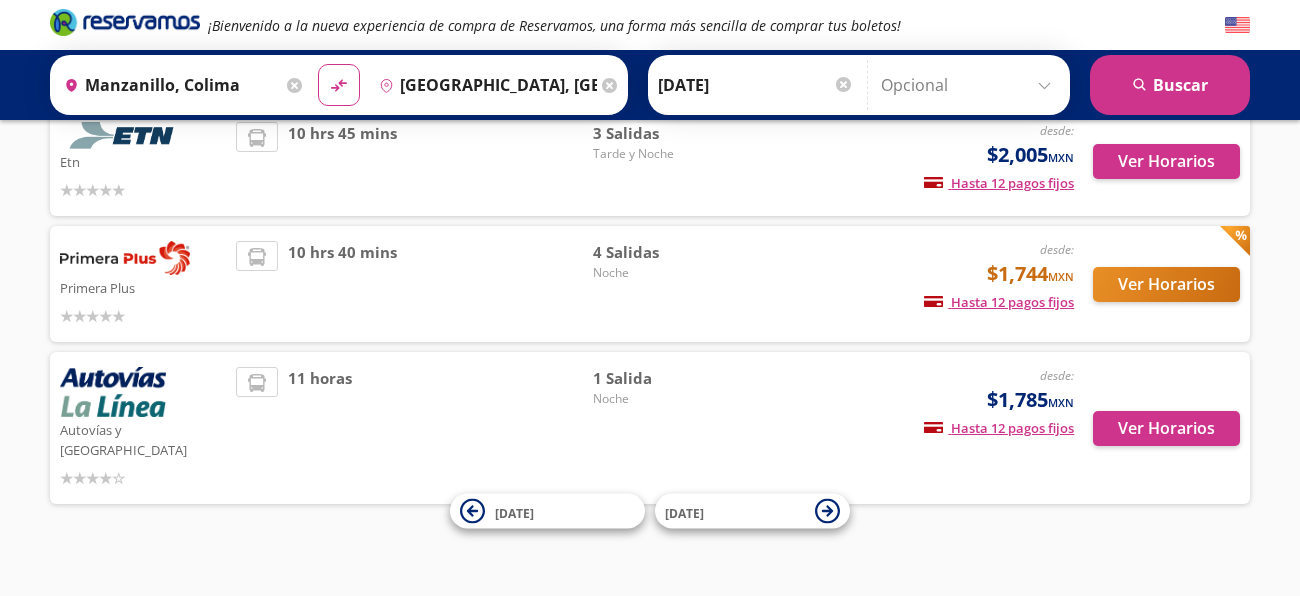 scroll, scrollTop: 0, scrollLeft: 0, axis: both 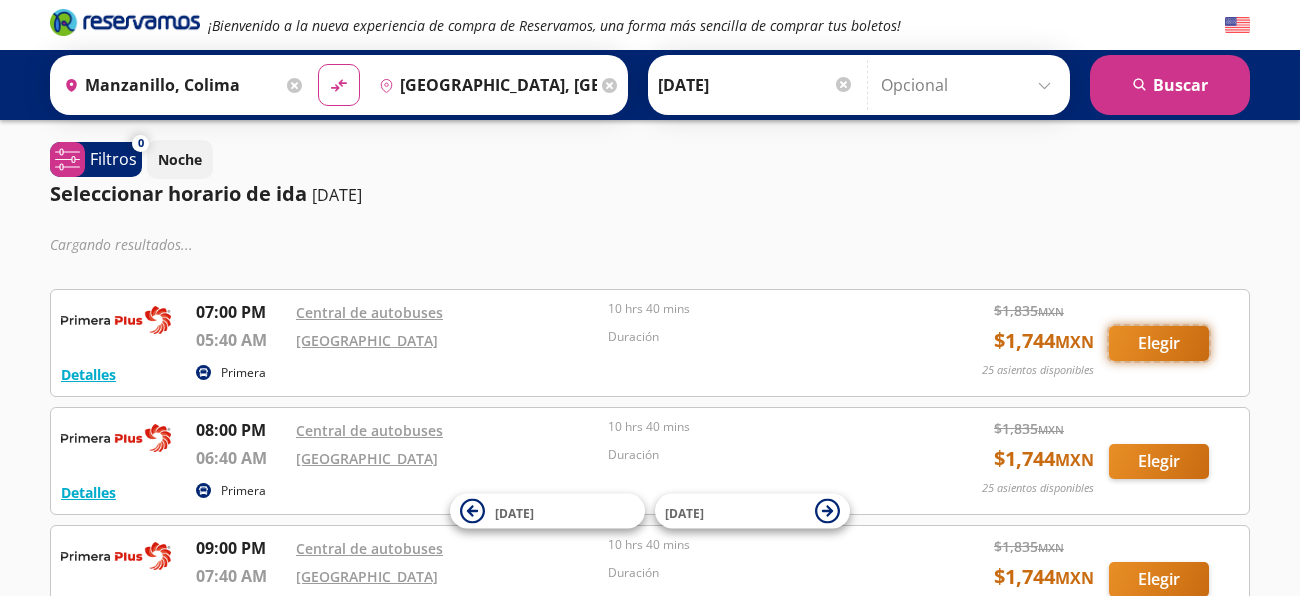click on "Elegir" at bounding box center [1159, 343] 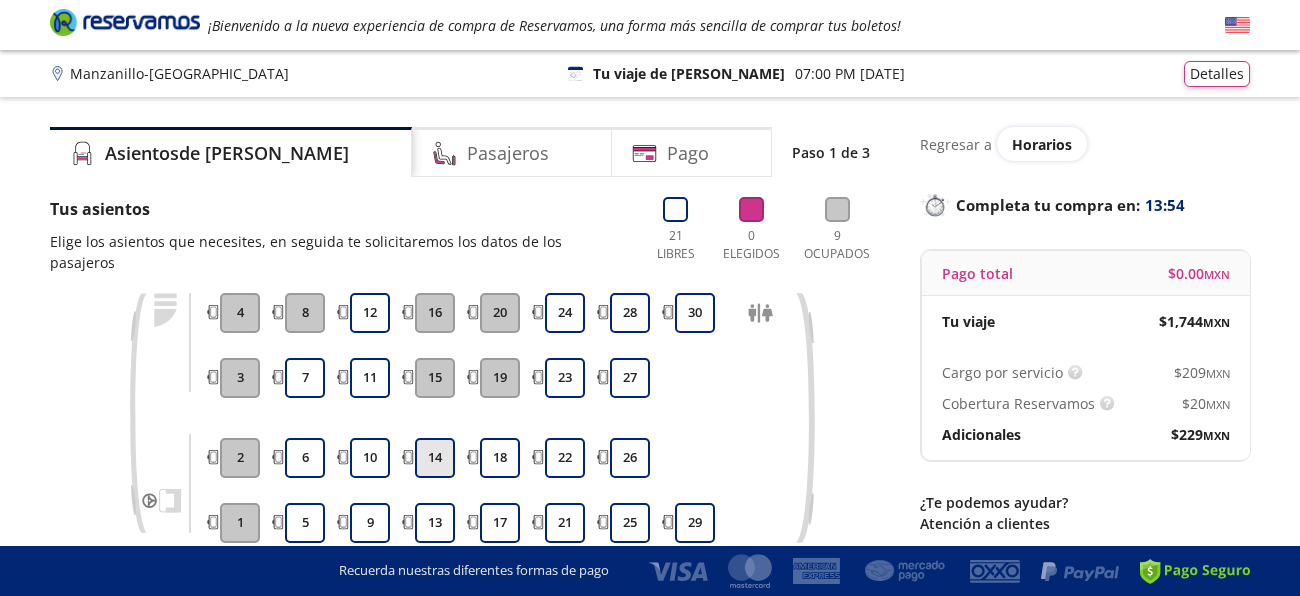 click on "14" at bounding box center [435, 458] 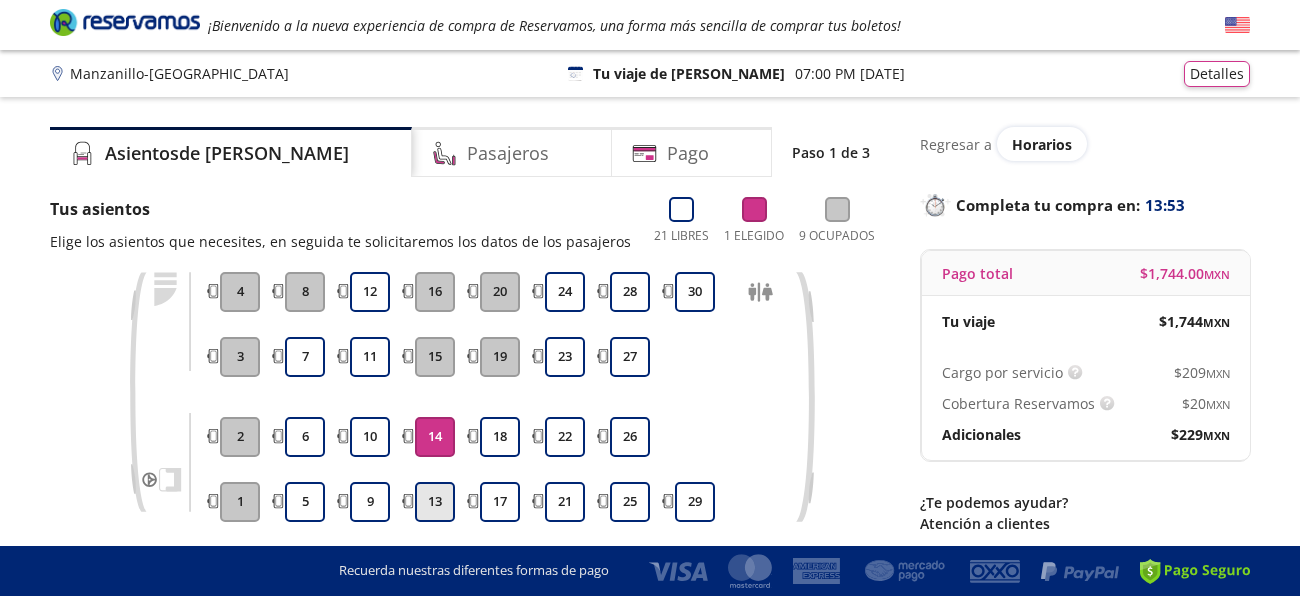 click on "13" at bounding box center [435, 502] 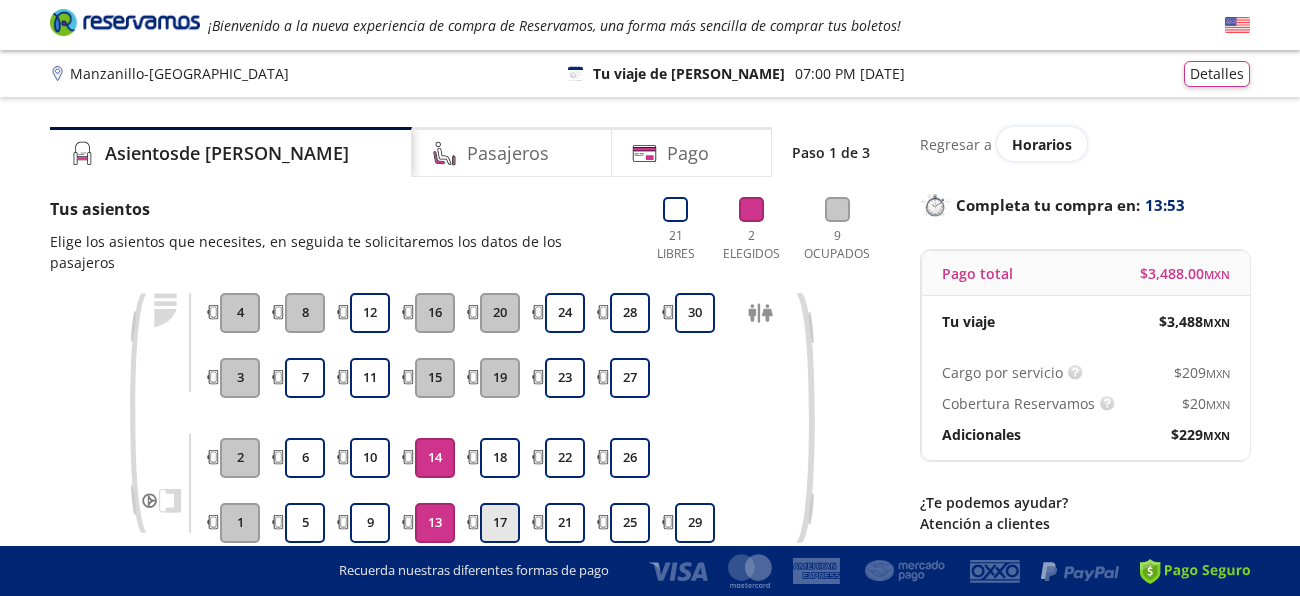 click on "17" at bounding box center (500, 523) 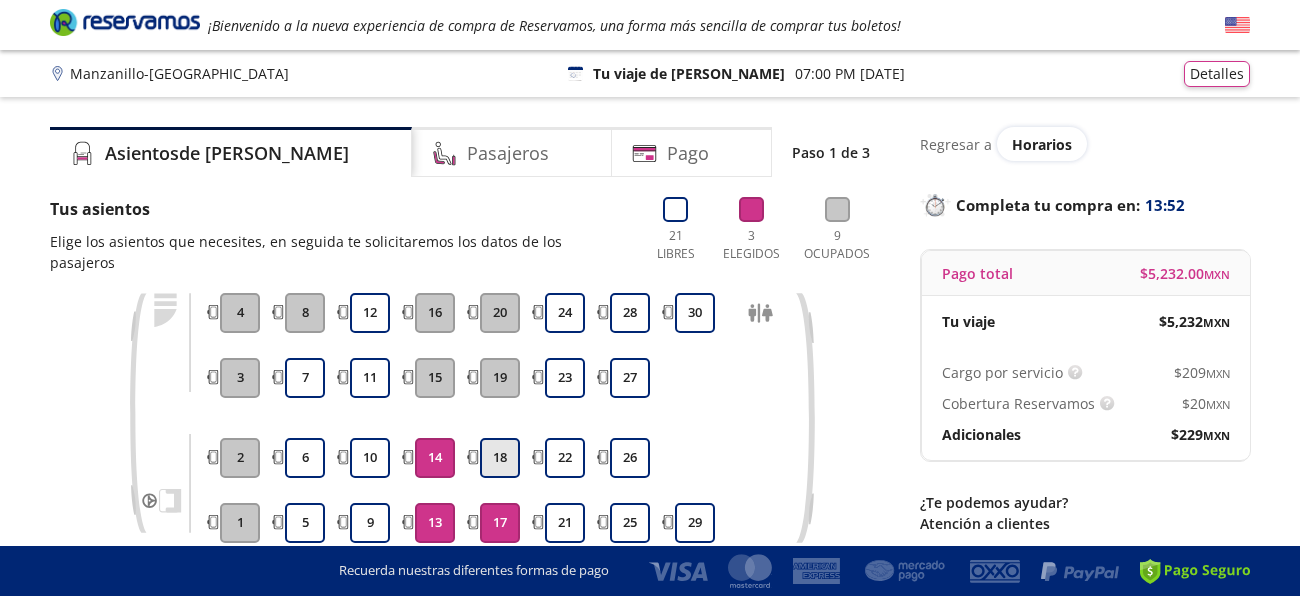 click on "18" at bounding box center (500, 458) 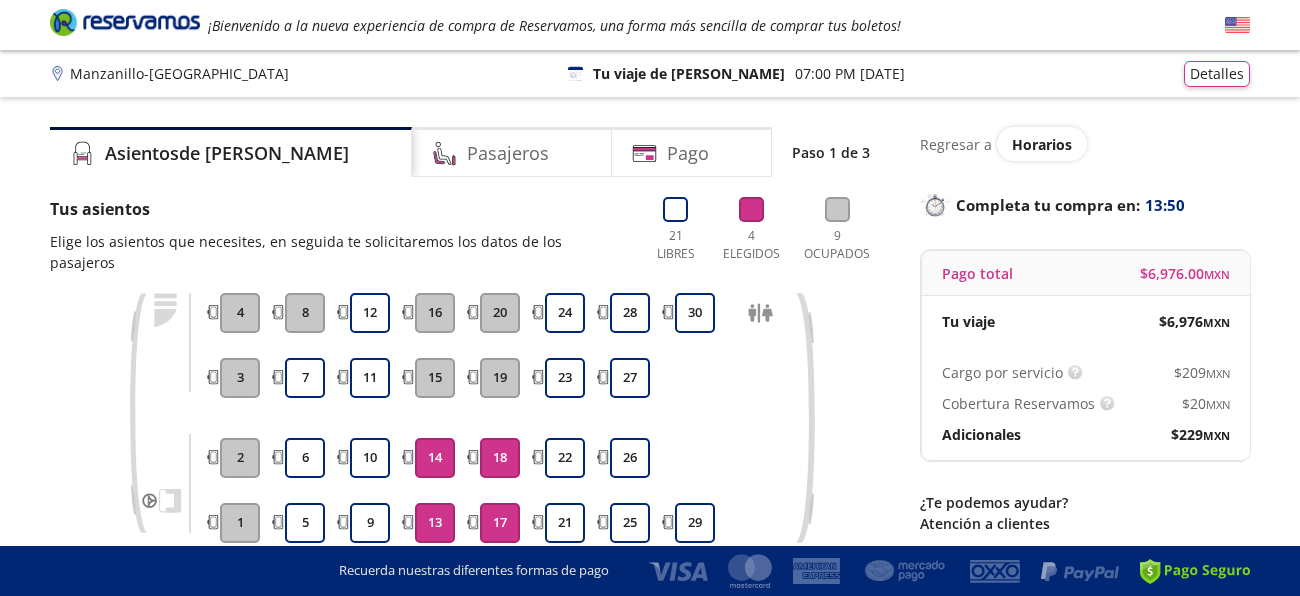 click on "Group 9 Created with Sketch. Elige tus asientos Manzanillo  -  [GEOGRAPHIC_DATA] ¡Bienvenido a la nueva experiencia de compra de Reservamos, una forma más sencilla de comprar tus boletos! Completa tu compra en : 13:50 Manzanillo  -  [GEOGRAPHIC_DATA] 126 Tu viaje de [PERSON_NAME] 07:00 PM [DATE] Detalles Completa tu compra en : 13:50 Asientos  de [PERSON_NAME] Pago Paso 1 de 3 Tus asientos Elige los asientos que necesites, en seguida te solicitaremos los datos de los pasajeros 21 Libres 4 Elegidos 9 Ocupados 1 2 3 4   5 6 7 8   9 10 11 12   13 14 15 16   17 18 19 20   21 22 23 24   25 26 27 28   29 30     A bordo 14 13 17 18 Continuar con 4 asientos Regresar a Horarios Completa tu compra en : 13:50 Pago total $ 6,976.00  MXN Tu viaje  $ 6,976  MXN Cargo por servicio  Esto nos permite seguir trabajando para ofrecerte la mayor cobertura de rutas y brindarte una experiencia de compra [PERSON_NAME] y garantizada. $ 209  MXN Cobertura Reservamos  $ 20  MXN Adicionales  $ 229  MXN ¿Te podemos ayudar? Atención a clientes ..." at bounding box center (650, 394) 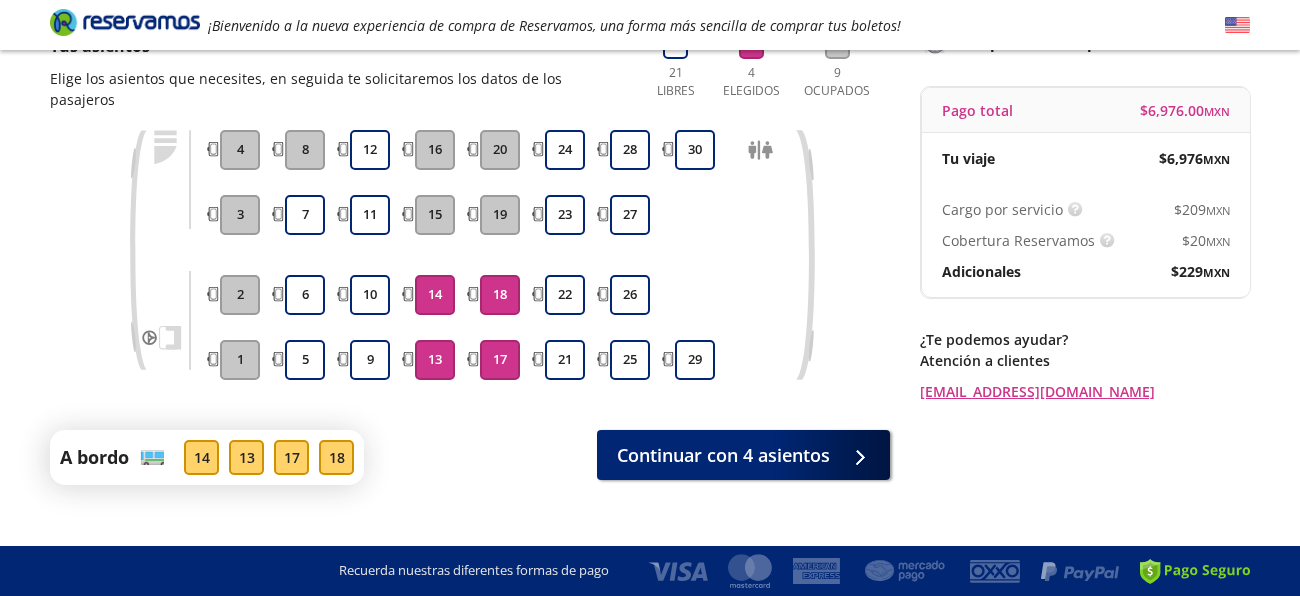 scroll, scrollTop: 171, scrollLeft: 0, axis: vertical 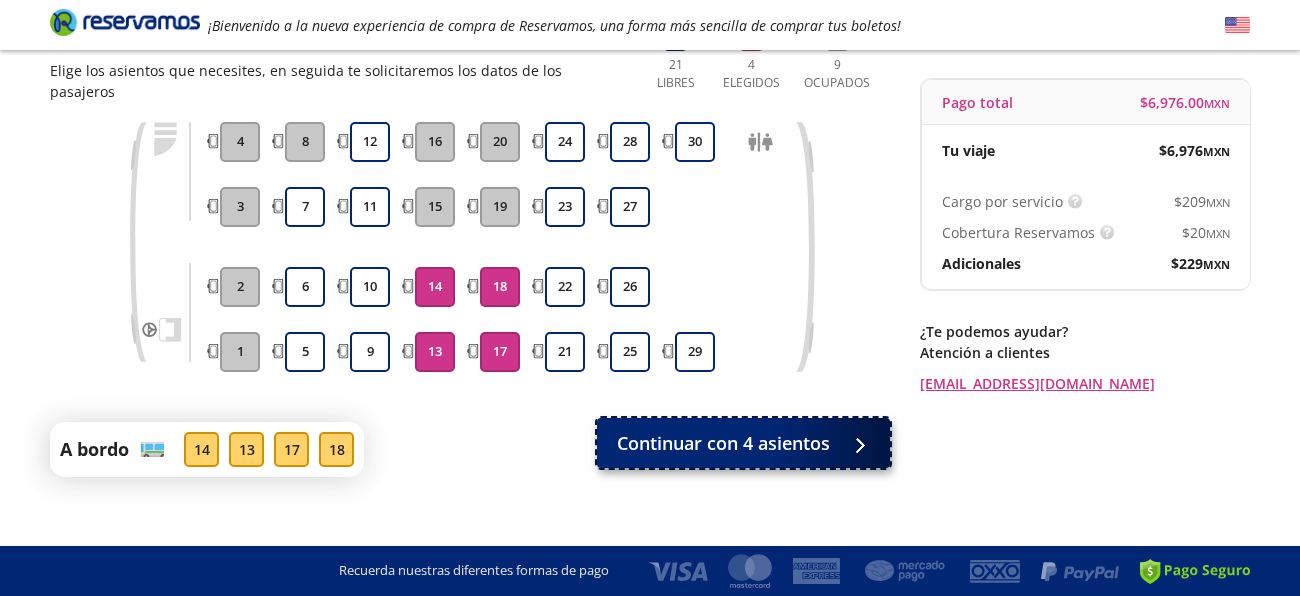click on "Continuar con 4 asientos" at bounding box center [723, 443] 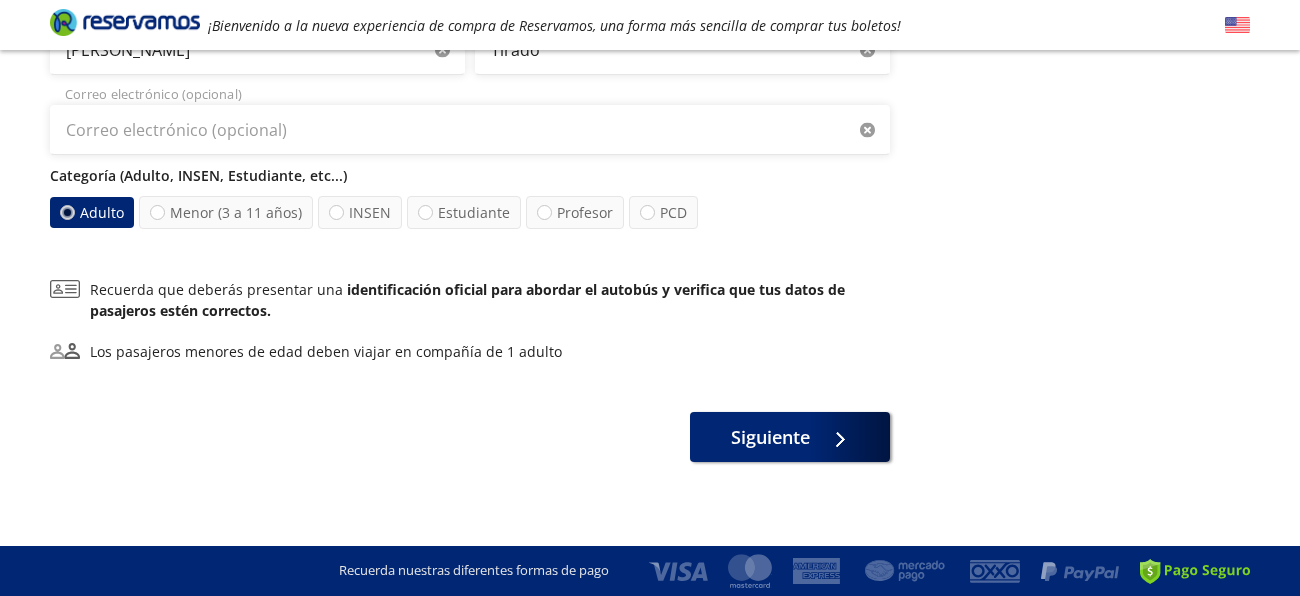 scroll, scrollTop: 1237, scrollLeft: 0, axis: vertical 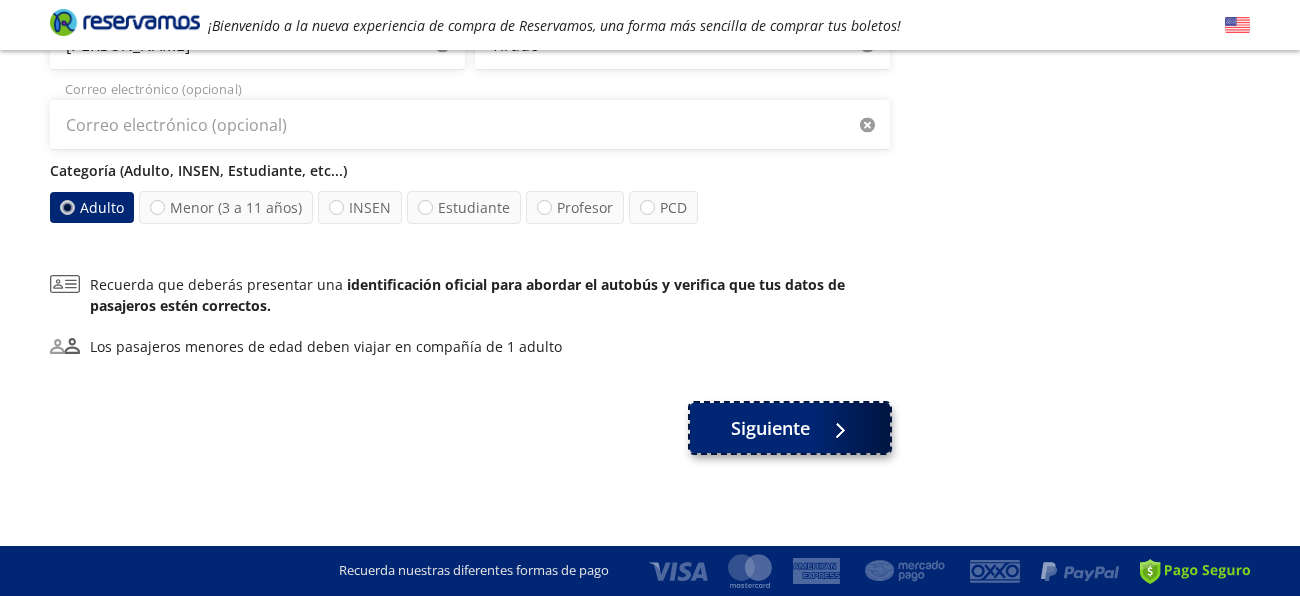 click on "Siguiente" at bounding box center [790, 428] 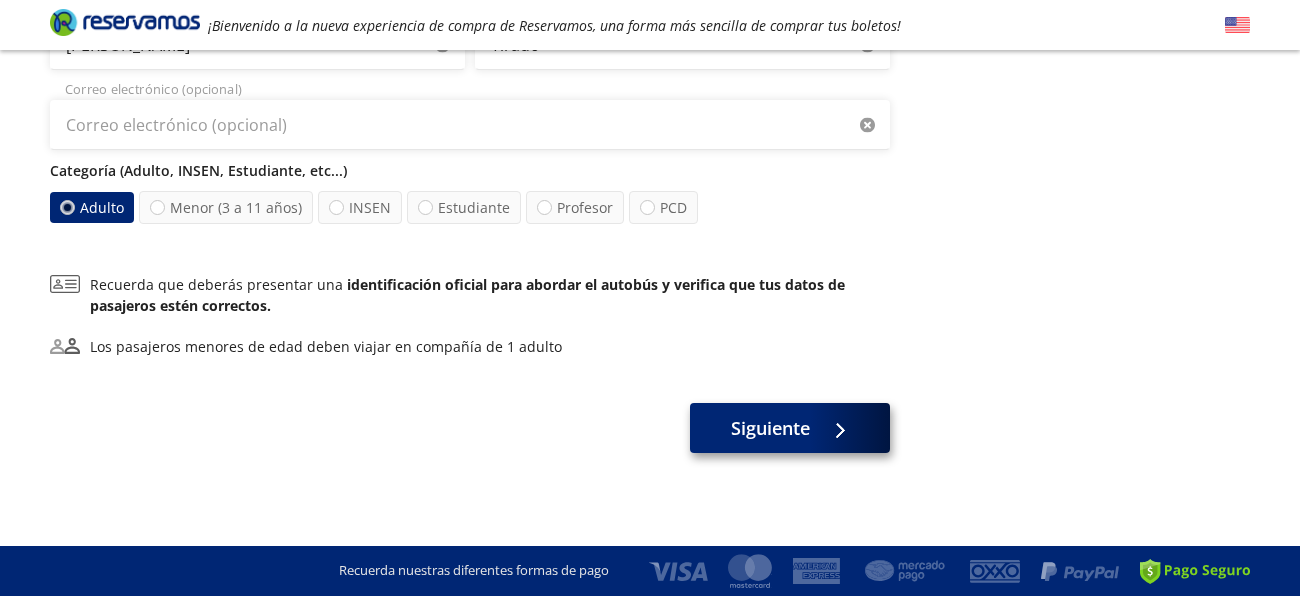 scroll, scrollTop: 0, scrollLeft: 0, axis: both 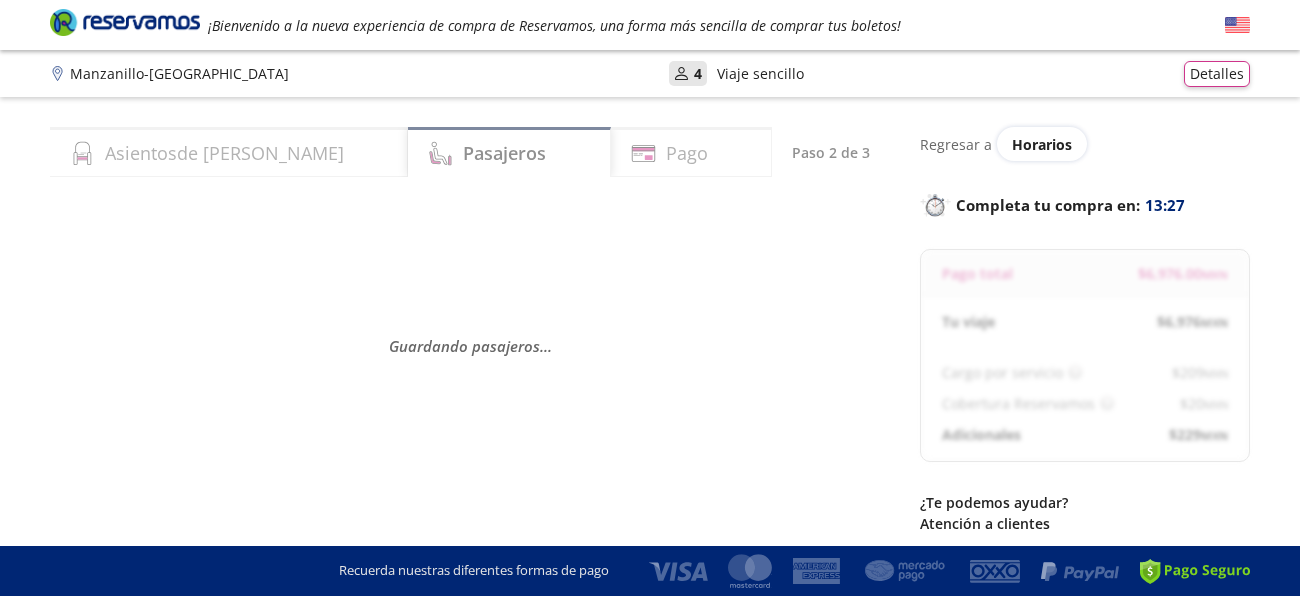 select on "MX" 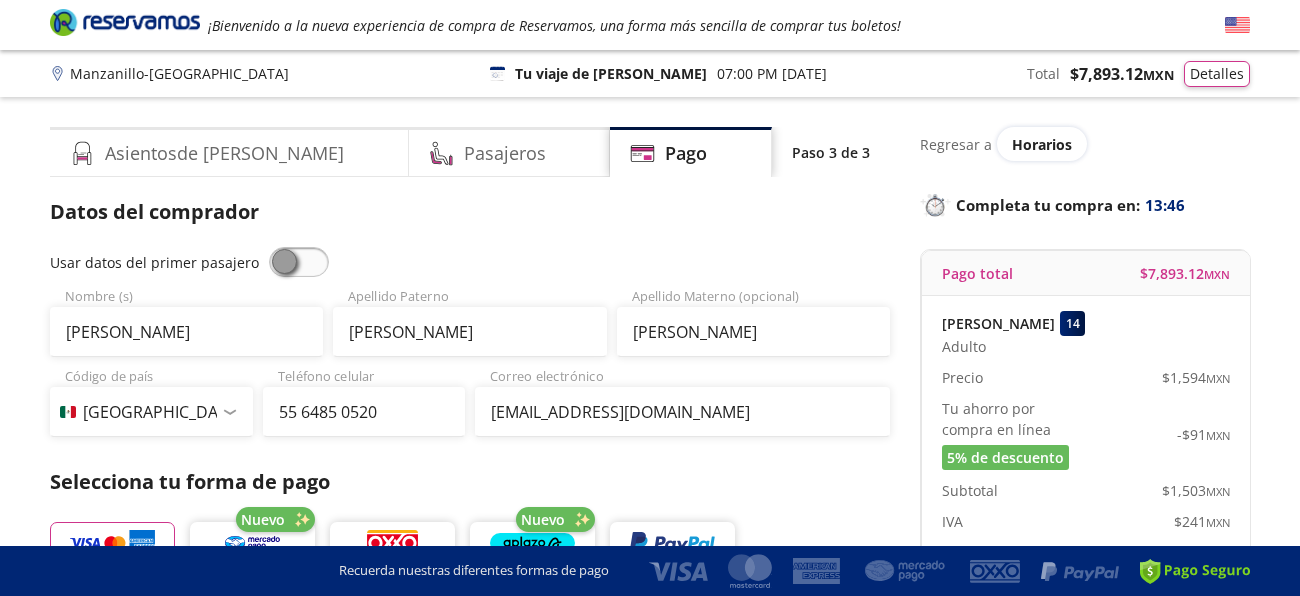 click on "Group 9 Created with Sketch. Pago Manzanillo  -  [GEOGRAPHIC_DATA] ¡Bienvenido a la nueva experiencia de compra de Reservamos, una forma más sencilla de comprar tus boletos! Completa tu compra en : 13:46 Manzanillo  -  [GEOGRAPHIC_DATA] 126 Tu viaje de [PERSON_NAME] 07:00 PM [DATE] Total $ 7,893.12  MXN Detalles Completa tu compra en : 13:46 Asientos  de [PERSON_NAME] Pago Paso 3 de 3 Servicios adicionales ¿Tienes un código de descuento? Aplicar Datos del comprador Usar datos del primer pasajero [PERSON_NAME] Nombre (s) [PERSON_NAME] Apellido [PERSON_NAME] Apellido Materno (opcional) Código de país [GEOGRAPHIC_DATA] +1 [GEOGRAPHIC_DATA] +52 [GEOGRAPHIC_DATA] +57 [GEOGRAPHIC_DATA] +55 [GEOGRAPHIC_DATA] +93 [GEOGRAPHIC_DATA] +355 [GEOGRAPHIC_DATA] +49 [GEOGRAPHIC_DATA] +376 [GEOGRAPHIC_DATA] +244 [GEOGRAPHIC_DATA] +1 [GEOGRAPHIC_DATA] +1 [GEOGRAPHIC_DATA] +966 [GEOGRAPHIC_DATA] +213 [GEOGRAPHIC_DATA] +54 [GEOGRAPHIC_DATA] +374 [GEOGRAPHIC_DATA] +297 [GEOGRAPHIC_DATA] +61 [GEOGRAPHIC_DATA] +43 [GEOGRAPHIC_DATA] +994 [GEOGRAPHIC_DATA] +1 [GEOGRAPHIC_DATA] +880 [GEOGRAPHIC_DATA] +1 [GEOGRAPHIC_DATA] +973 [GEOGRAPHIC_DATA] +32 [GEOGRAPHIC_DATA] +501 [GEOGRAPHIC_DATA] +229 [GEOGRAPHIC_DATA] +1 [GEOGRAPHIC_DATA] +375 [GEOGRAPHIC_DATA] +95 [GEOGRAPHIC_DATA] +591 [GEOGRAPHIC_DATA] +975" at bounding box center (650, 940) 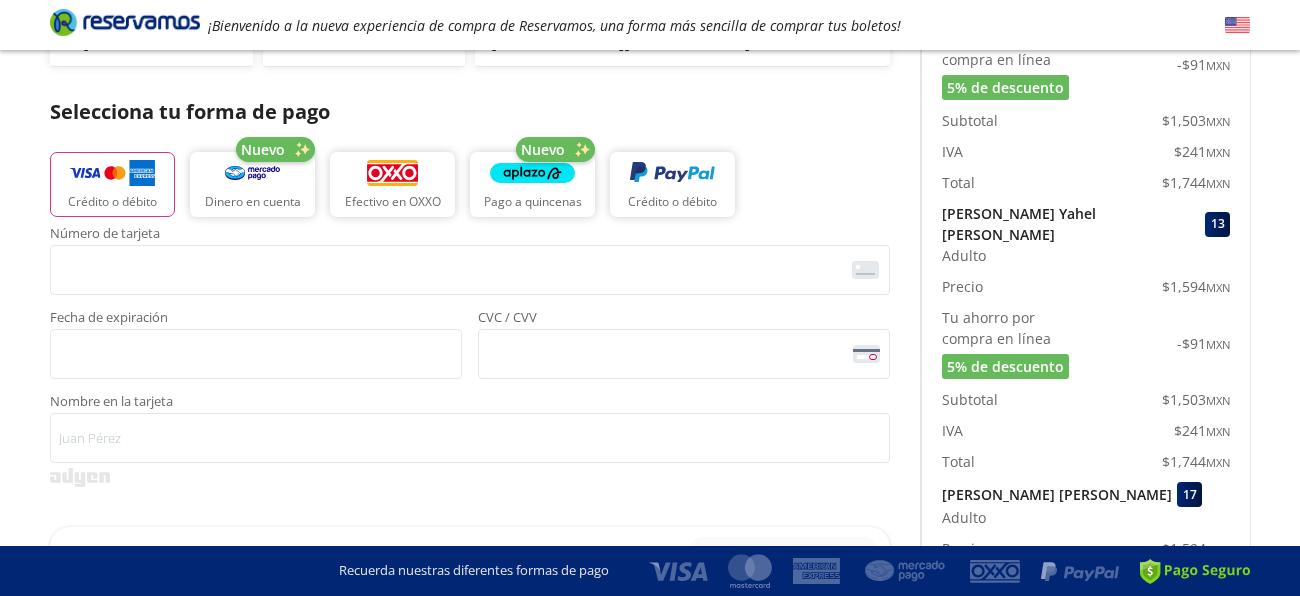 scroll, scrollTop: 399, scrollLeft: 0, axis: vertical 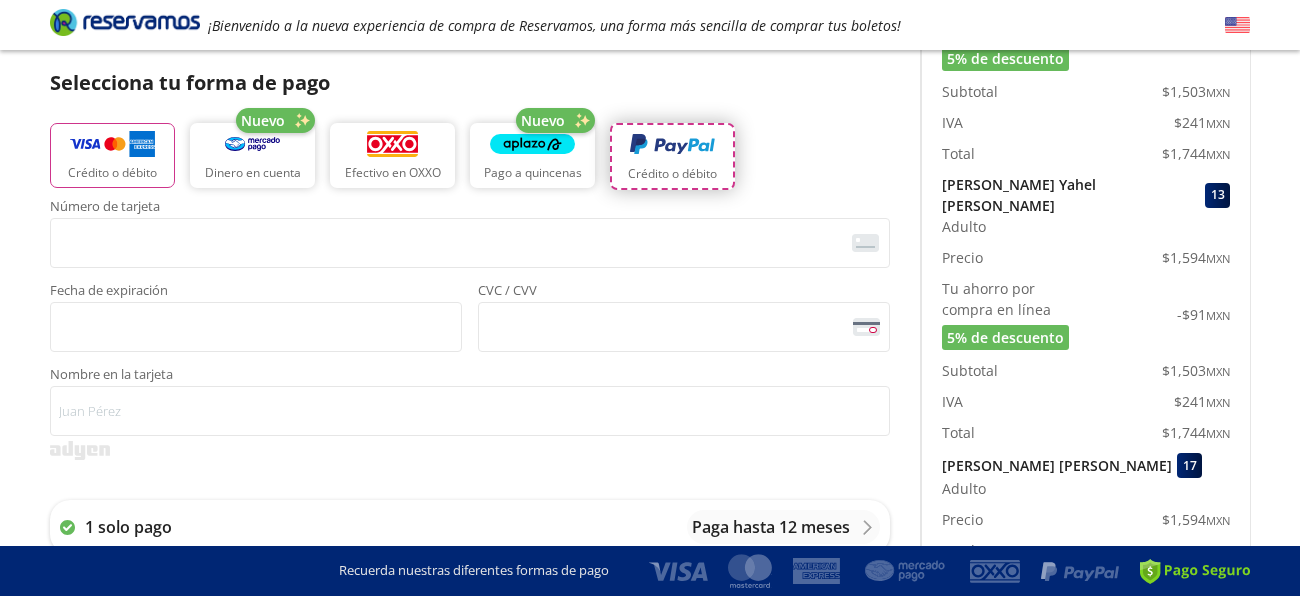 click at bounding box center (672, 145) 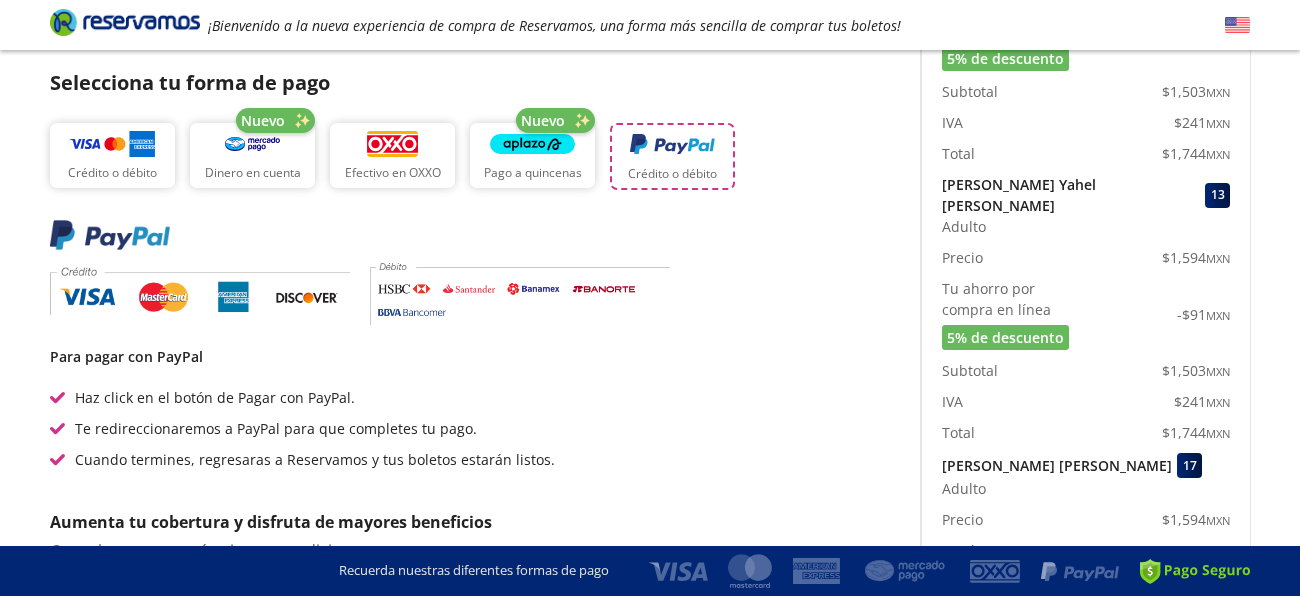type 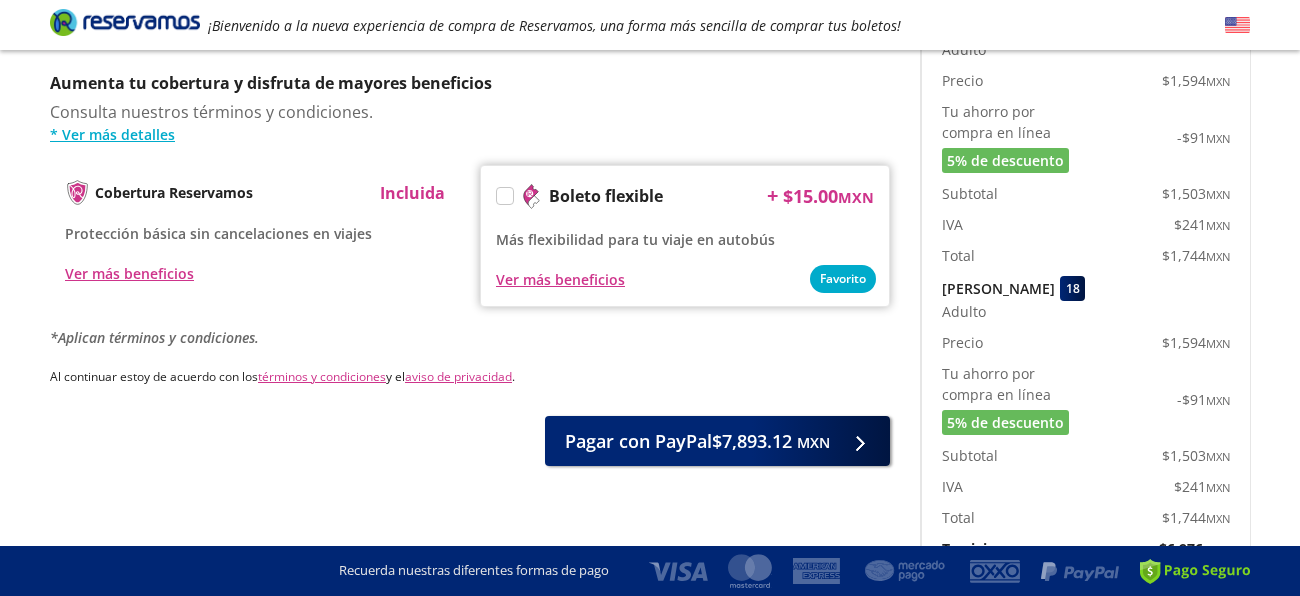 scroll, scrollTop: 839, scrollLeft: 0, axis: vertical 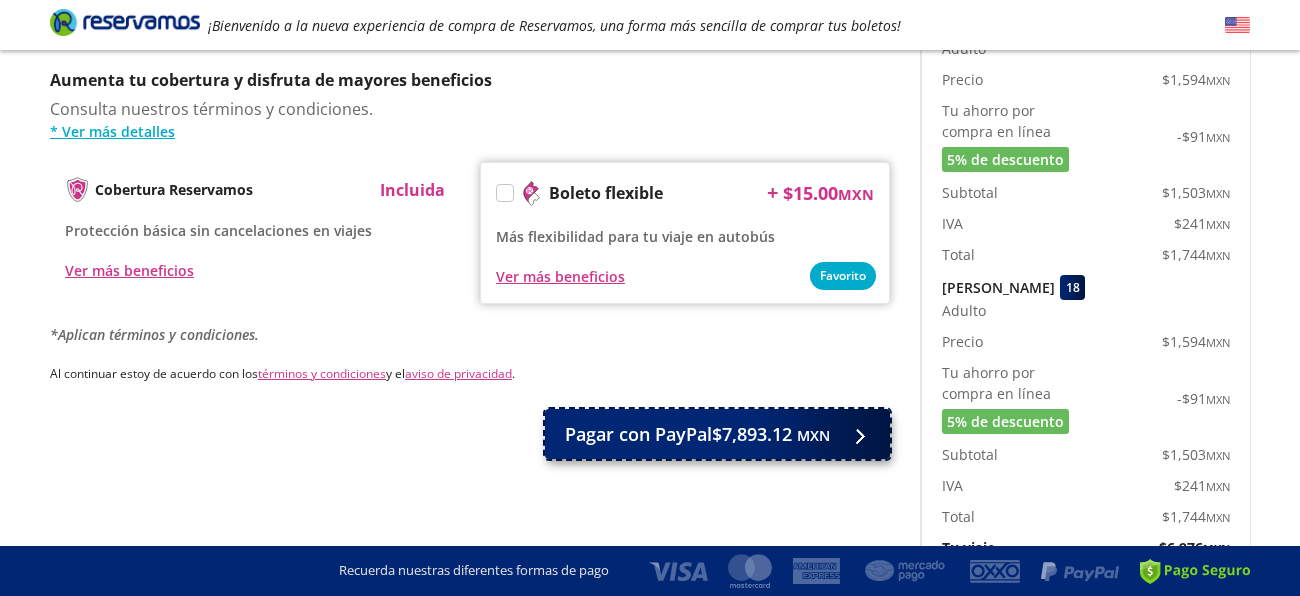click on "Pagar con PayPal  $7,893.12   MXN" at bounding box center [717, 434] 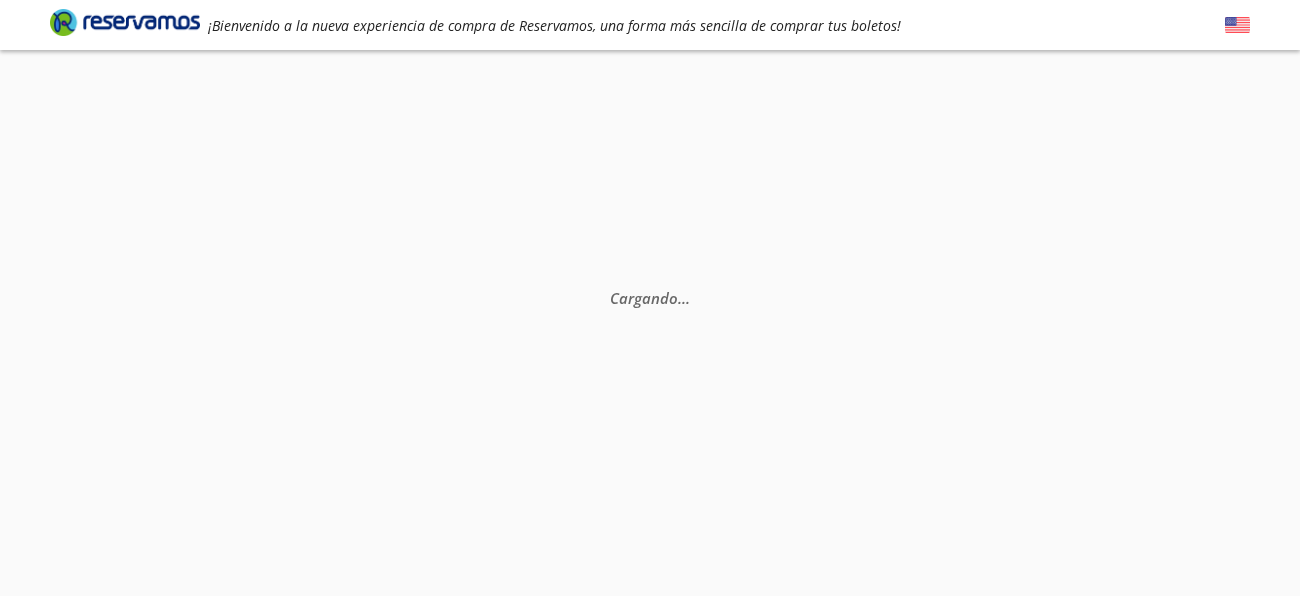 scroll, scrollTop: 0, scrollLeft: 0, axis: both 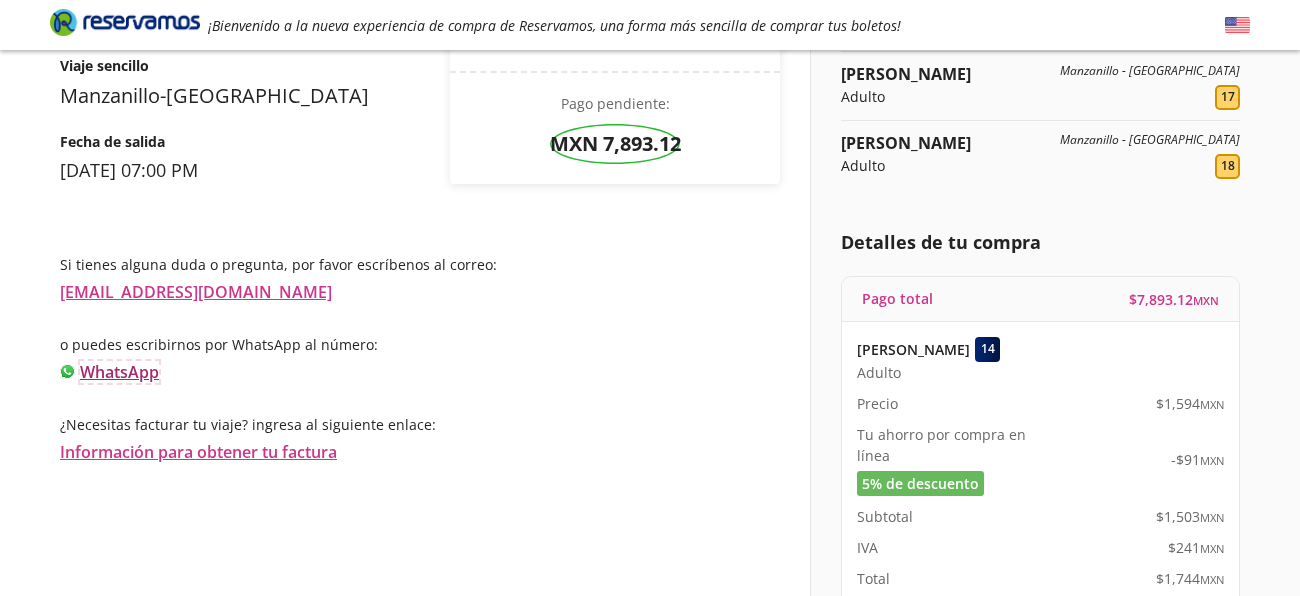 click on "WhatsApp" at bounding box center (119, 372) 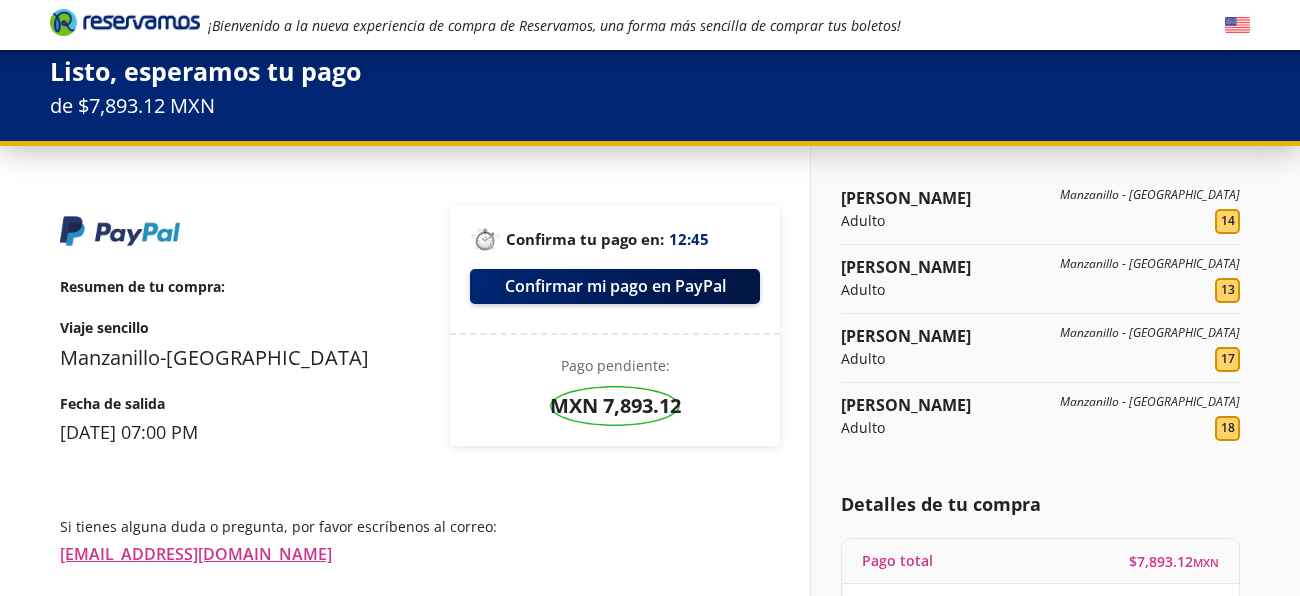 scroll, scrollTop: 0, scrollLeft: 0, axis: both 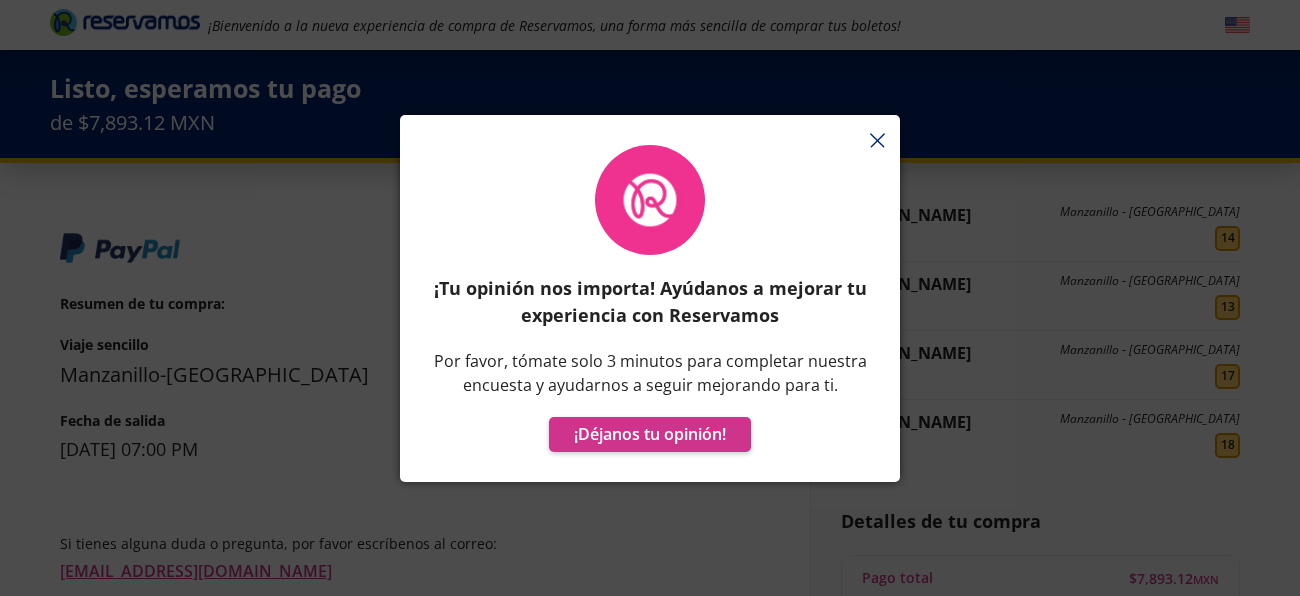 click on "¡Tu opinión nos importa! Ayúdanos a mejorar tu experiencia con Reservamos Por favor, tómate solo 3 minutos para completar nuestra encuesta y ayudarnos a seguir mejorando para ti. ¡Déjanos tu opinión!" at bounding box center (650, 308) 